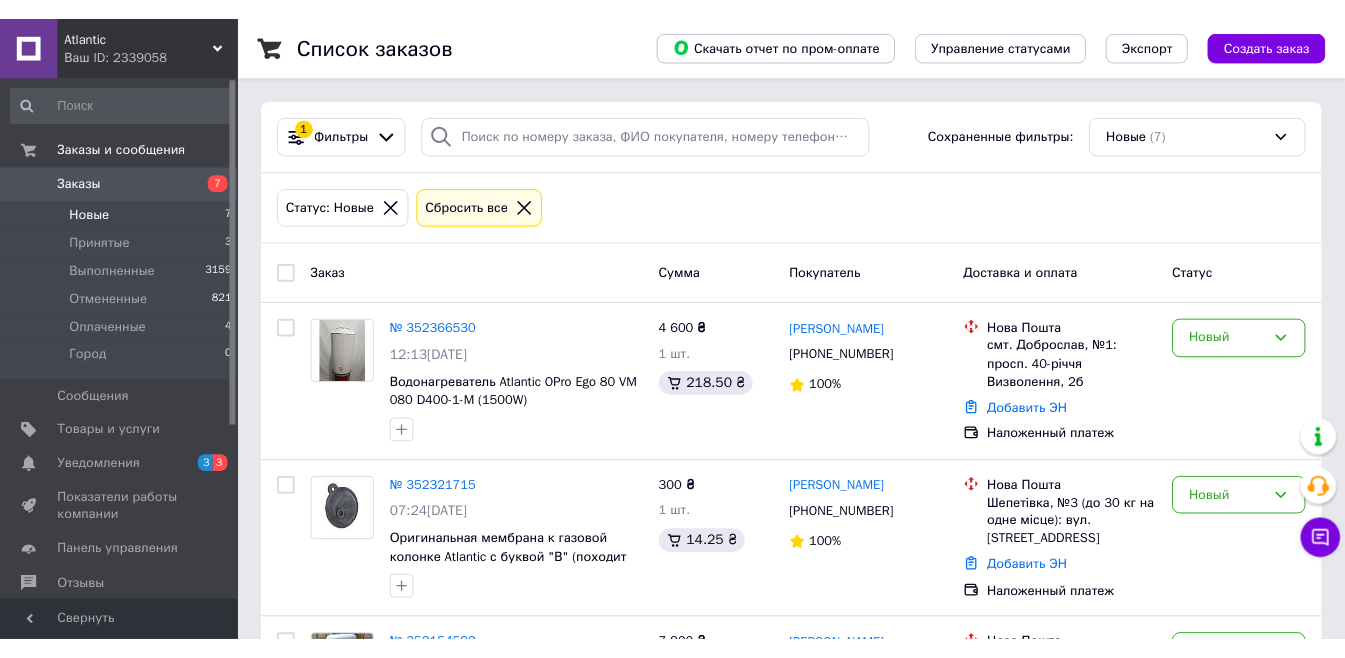 scroll, scrollTop: 0, scrollLeft: 0, axis: both 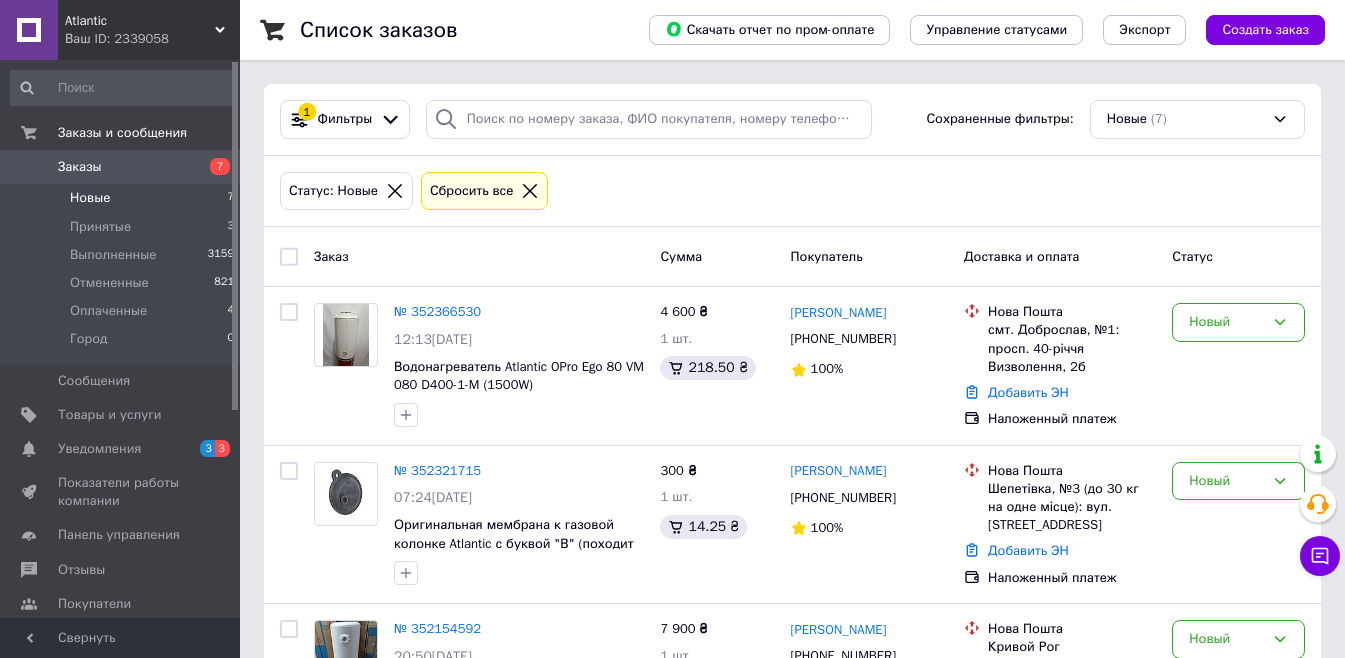 click on "Новые" at bounding box center (90, 198) 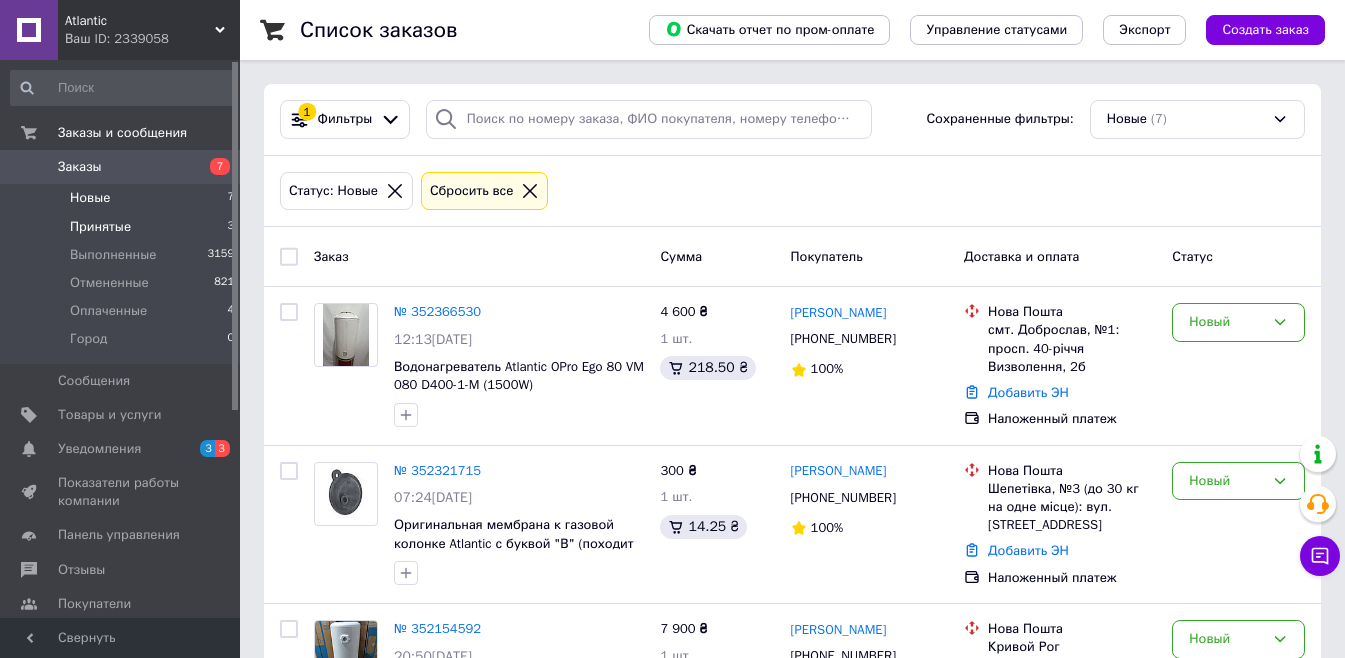 click on "Принятые" at bounding box center [100, 227] 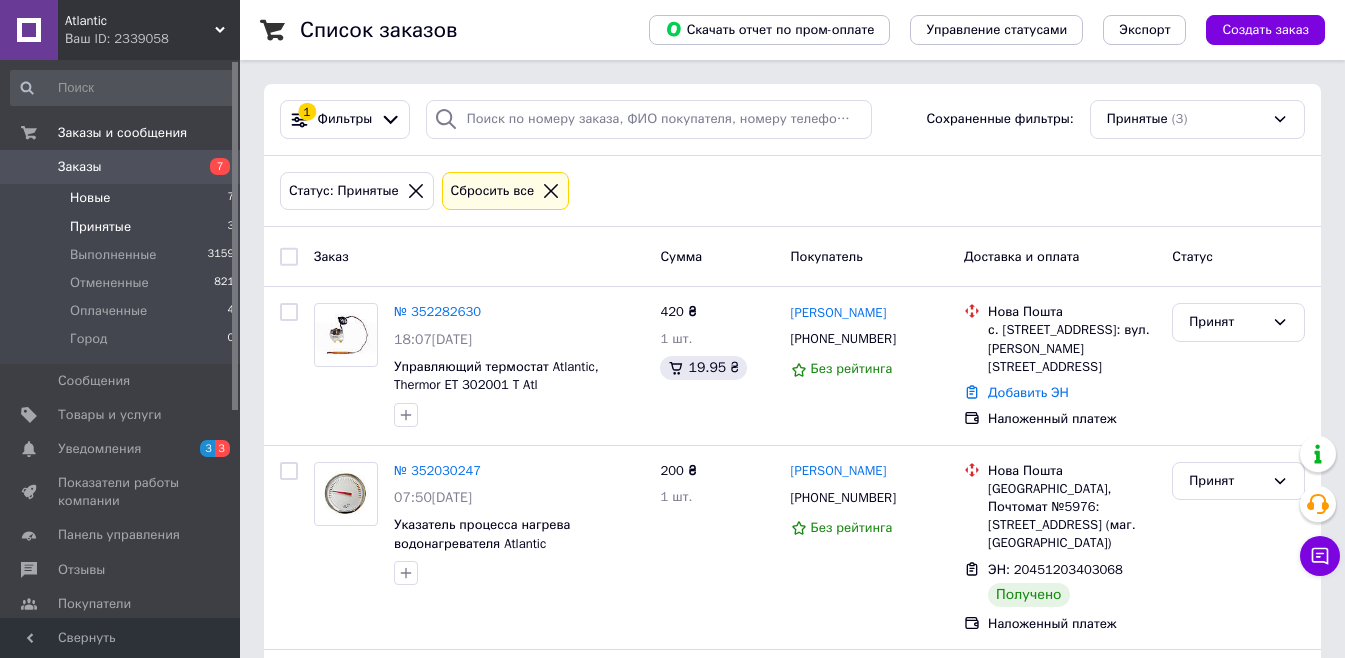 click on "Новые" at bounding box center [90, 198] 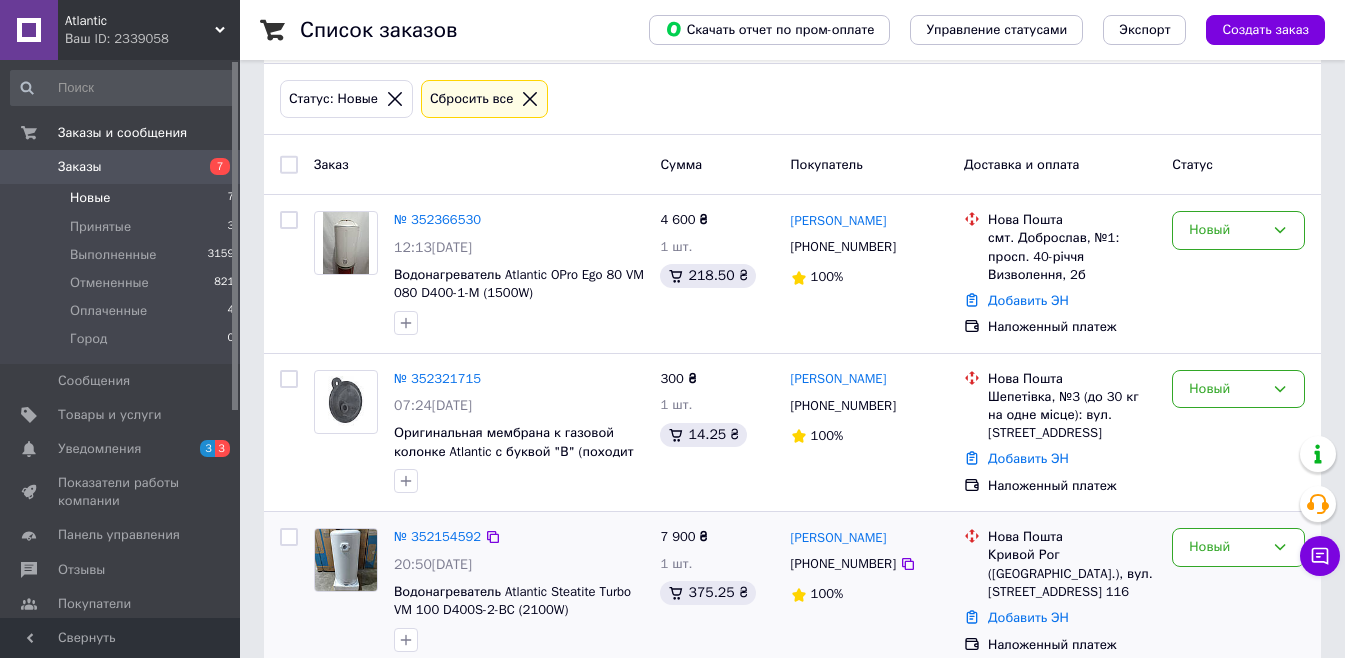 scroll, scrollTop: 159, scrollLeft: 0, axis: vertical 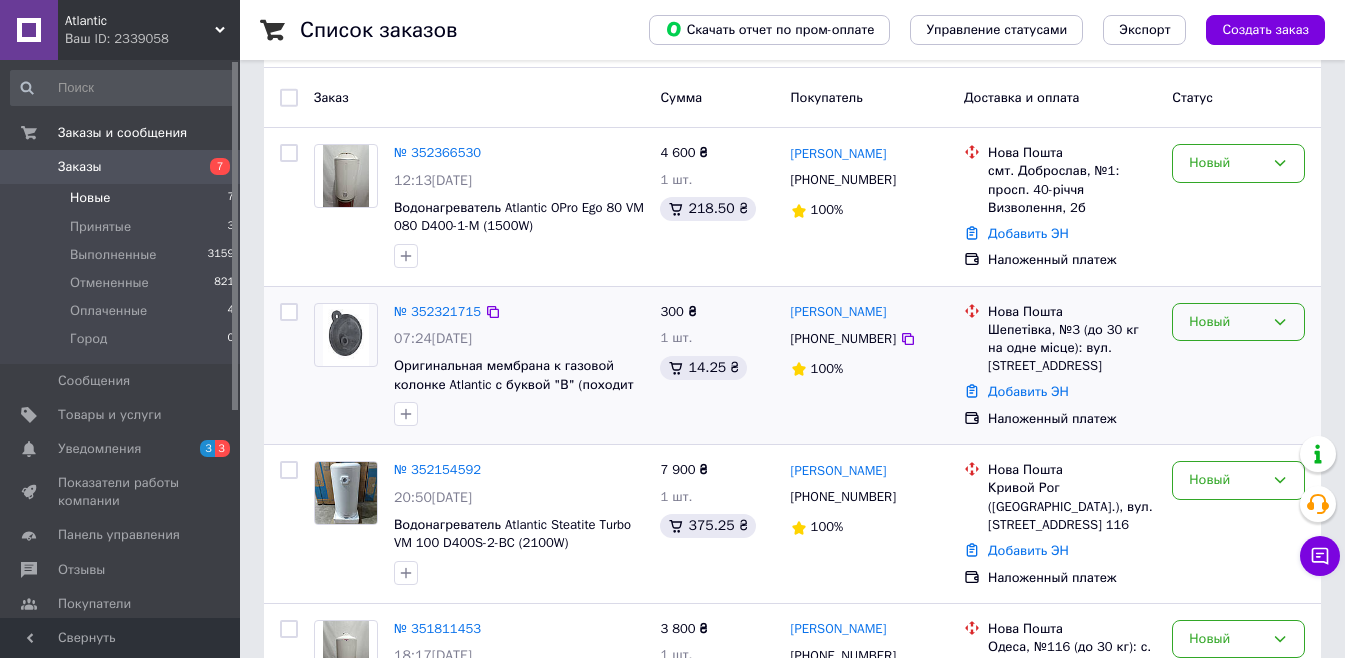 click on "Новый" at bounding box center [1226, 322] 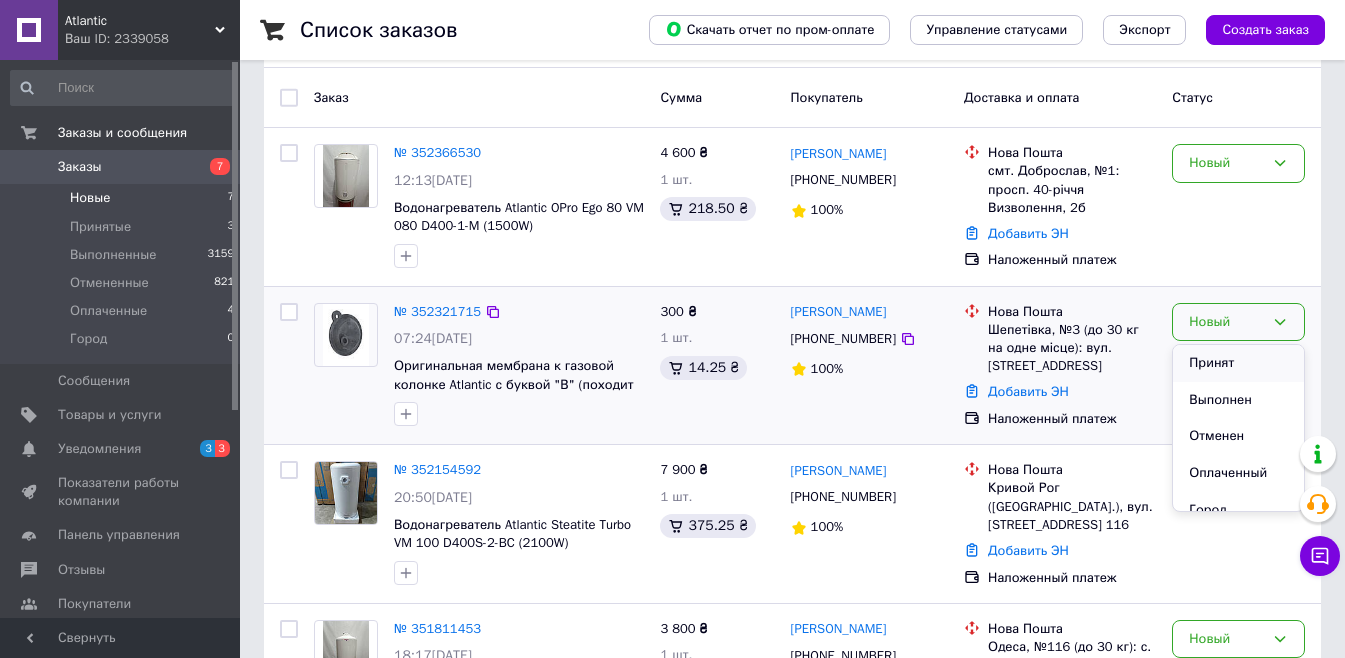 click on "Принят" at bounding box center [1238, 363] 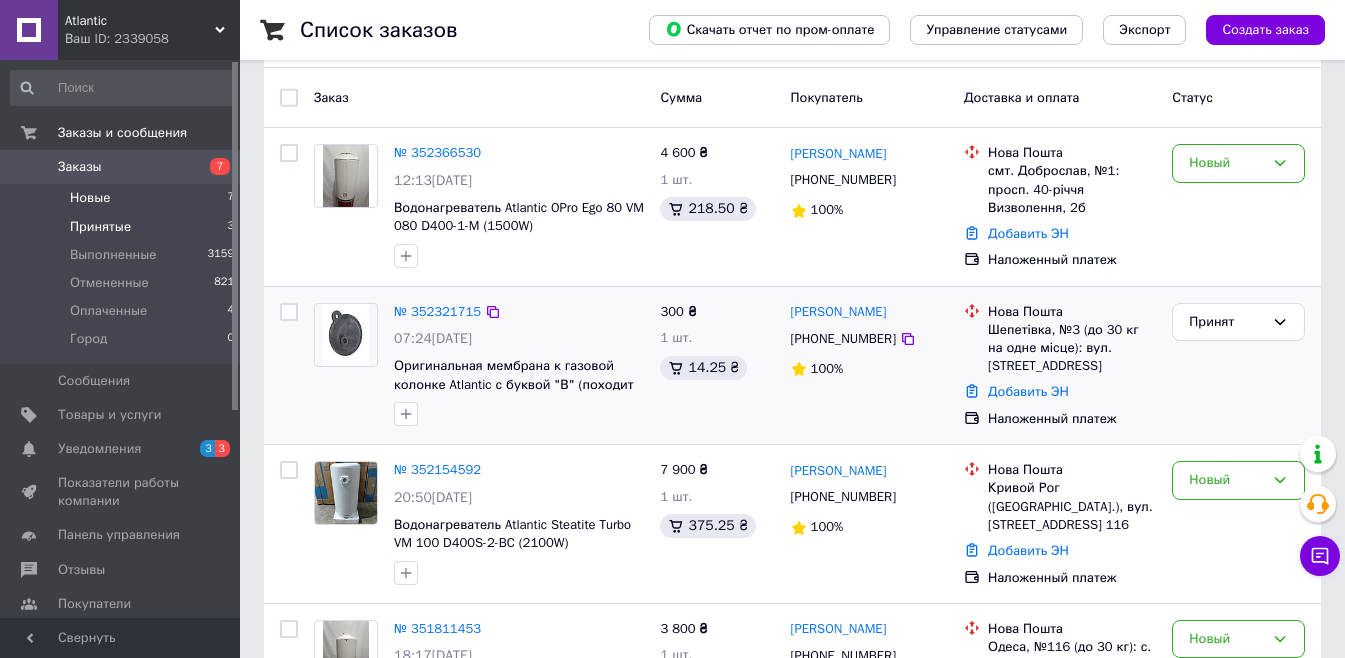 click on "Принятые" at bounding box center (100, 227) 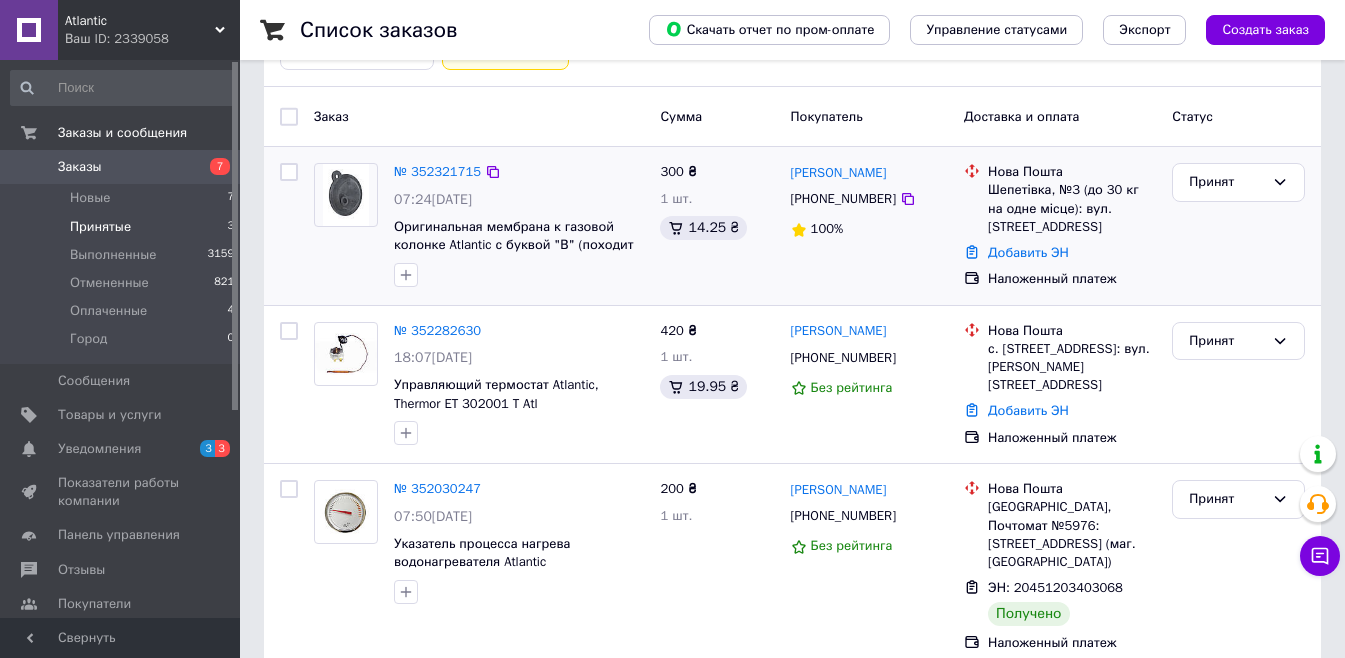scroll, scrollTop: 159, scrollLeft: 0, axis: vertical 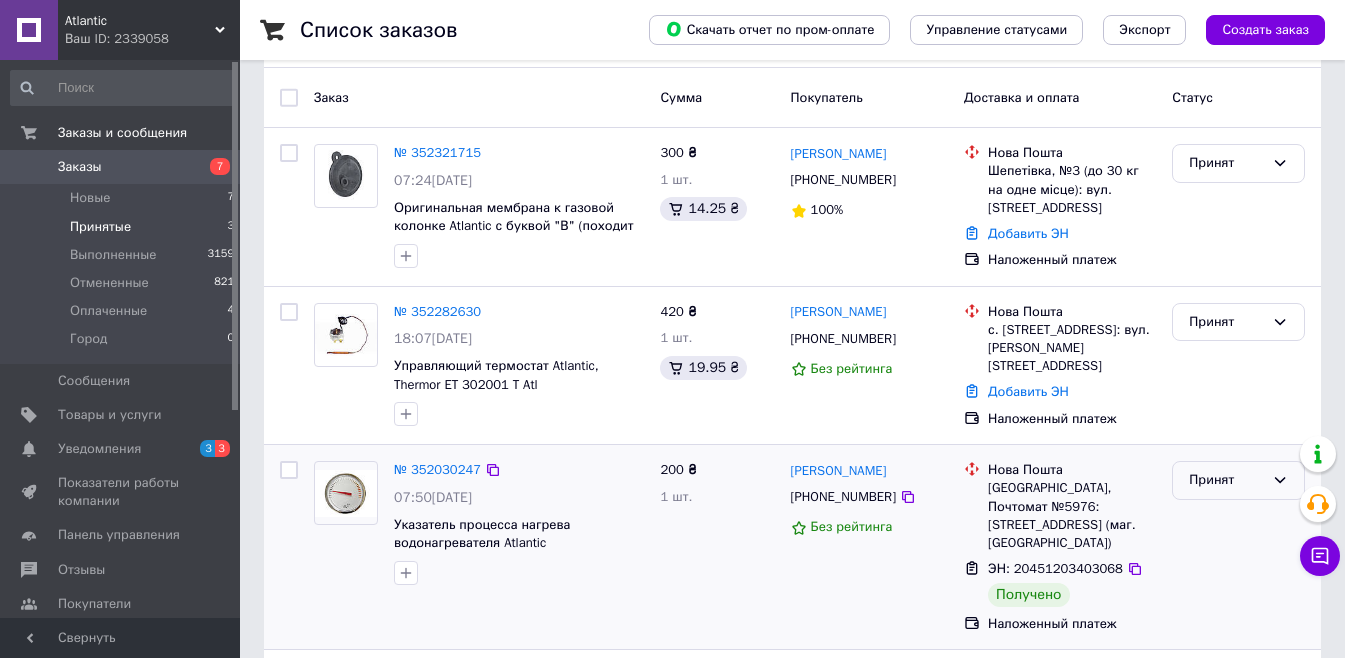 click on "Принят" at bounding box center (1226, 480) 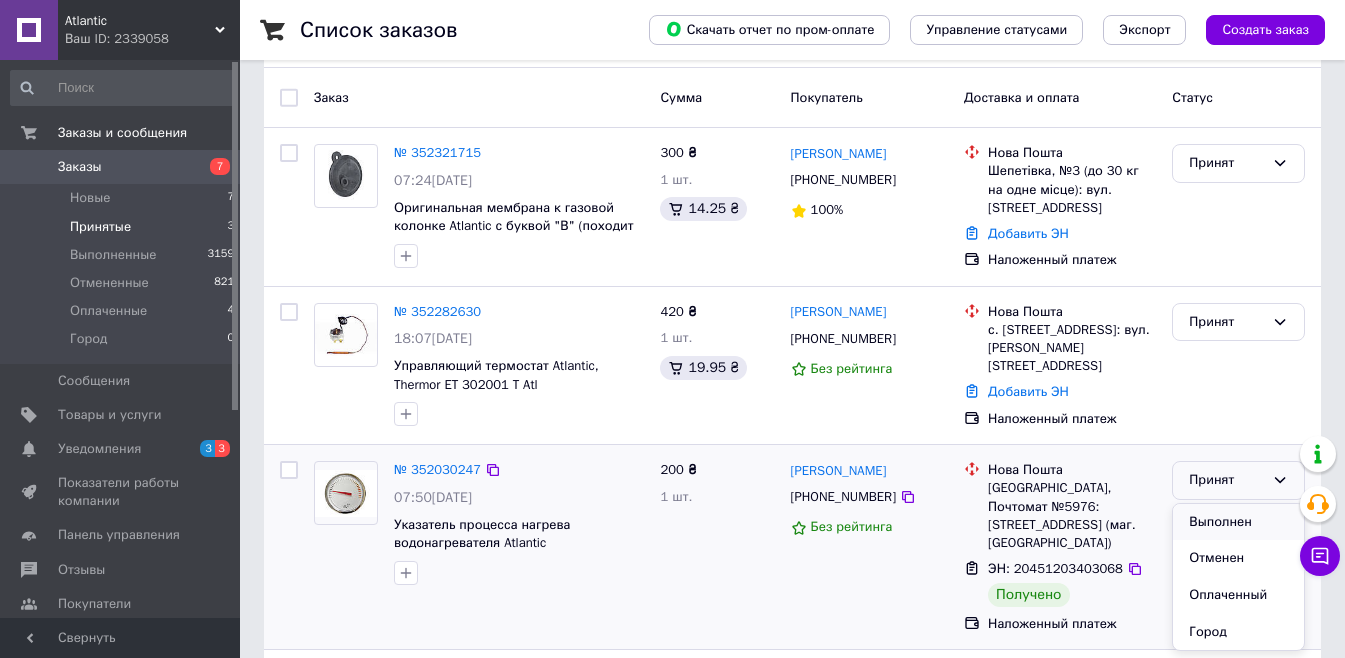 click on "Выполнен" at bounding box center [1238, 522] 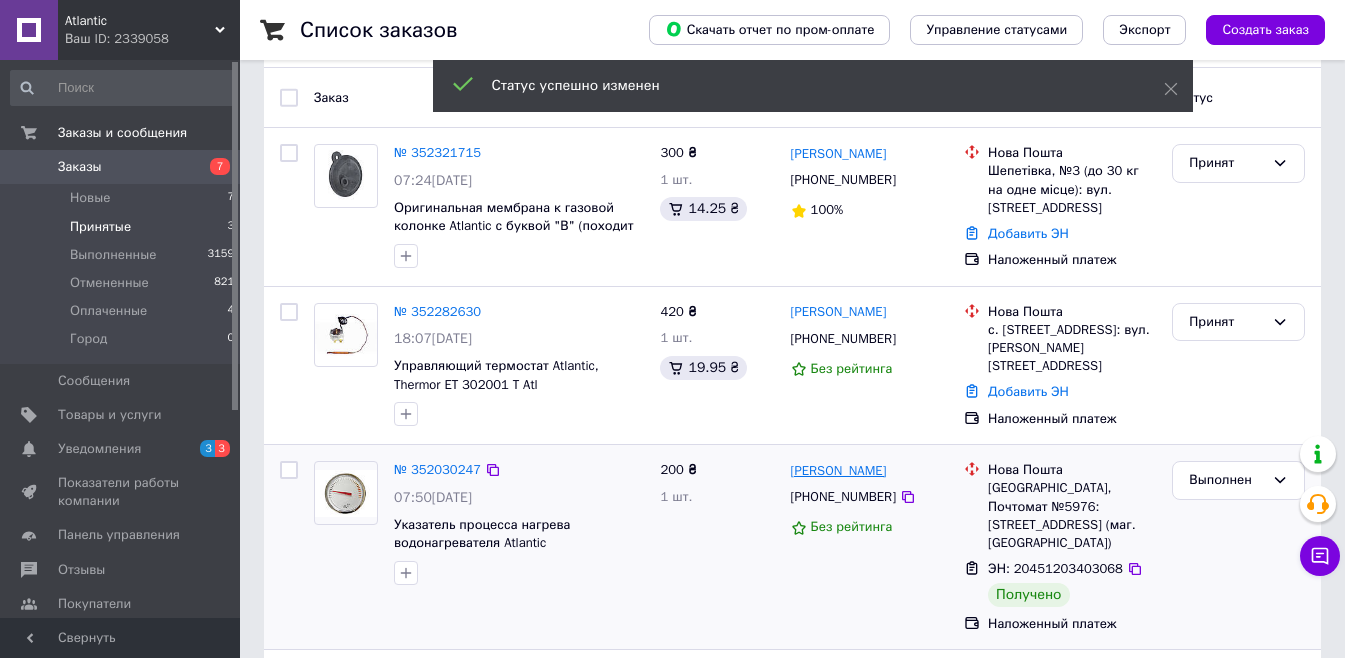 click on "[PERSON_NAME]" at bounding box center [839, 471] 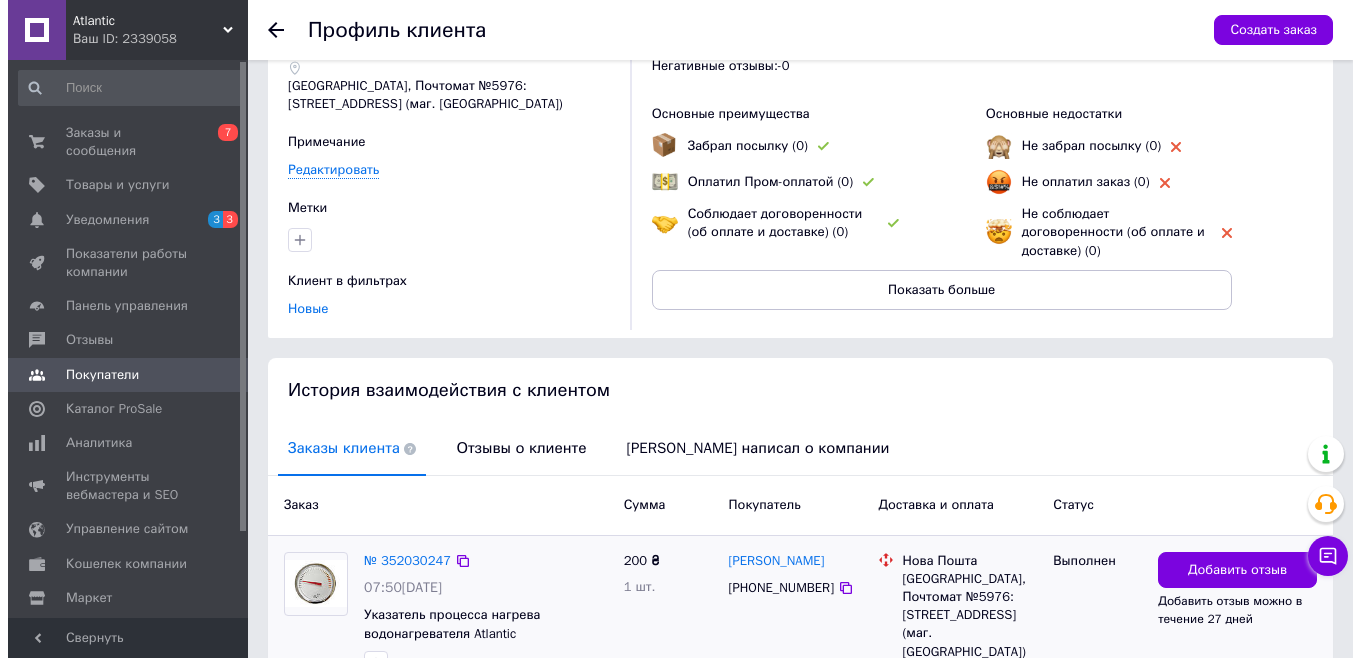 scroll, scrollTop: 212, scrollLeft: 0, axis: vertical 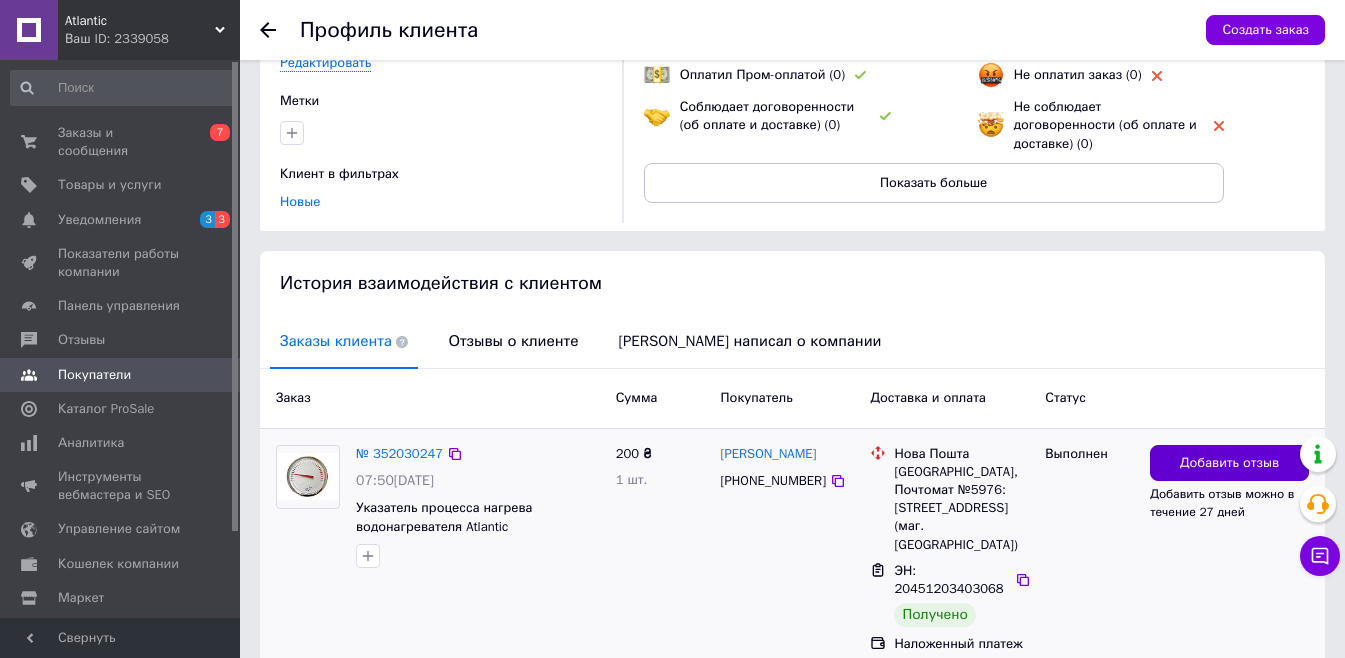 click on "Добавить отзыв" at bounding box center [1229, 463] 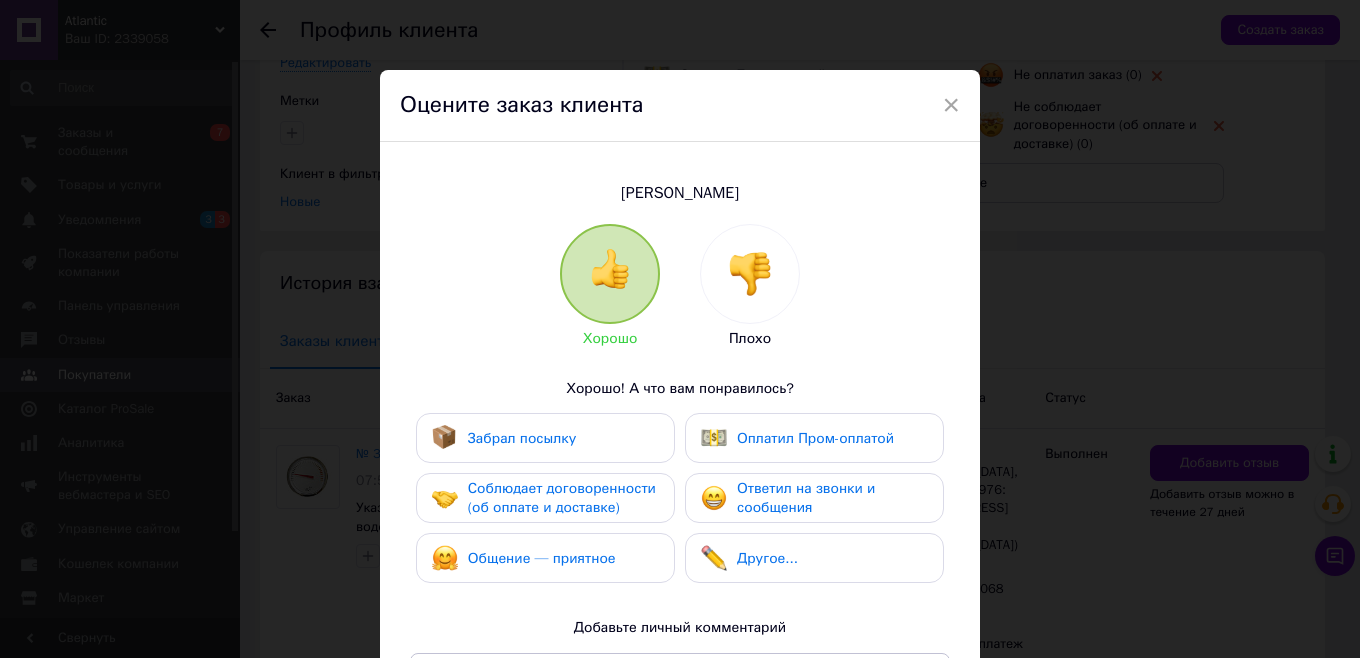 drag, startPoint x: 568, startPoint y: 441, endPoint x: 568, endPoint y: 474, distance: 33 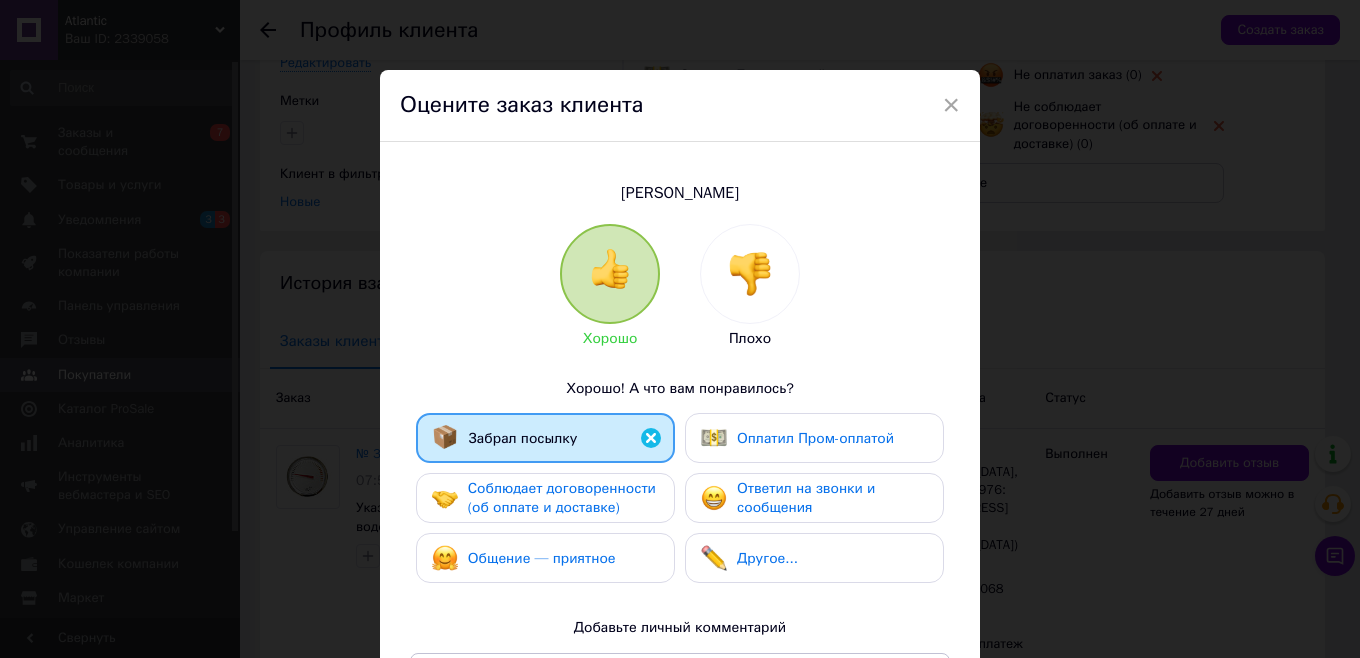 click on "Соблюдает договоренности (об оплате и доставке)" at bounding box center [563, 498] 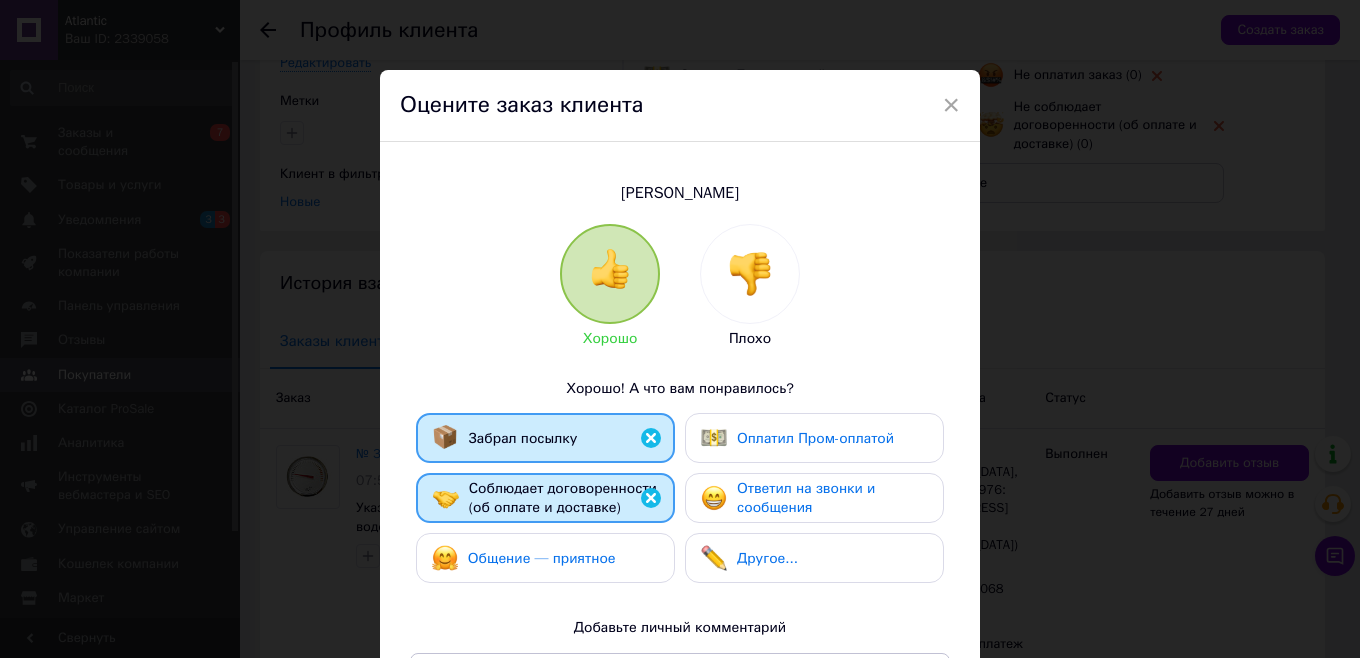 click on "Ответил на звонки и сообщения" at bounding box center [806, 498] 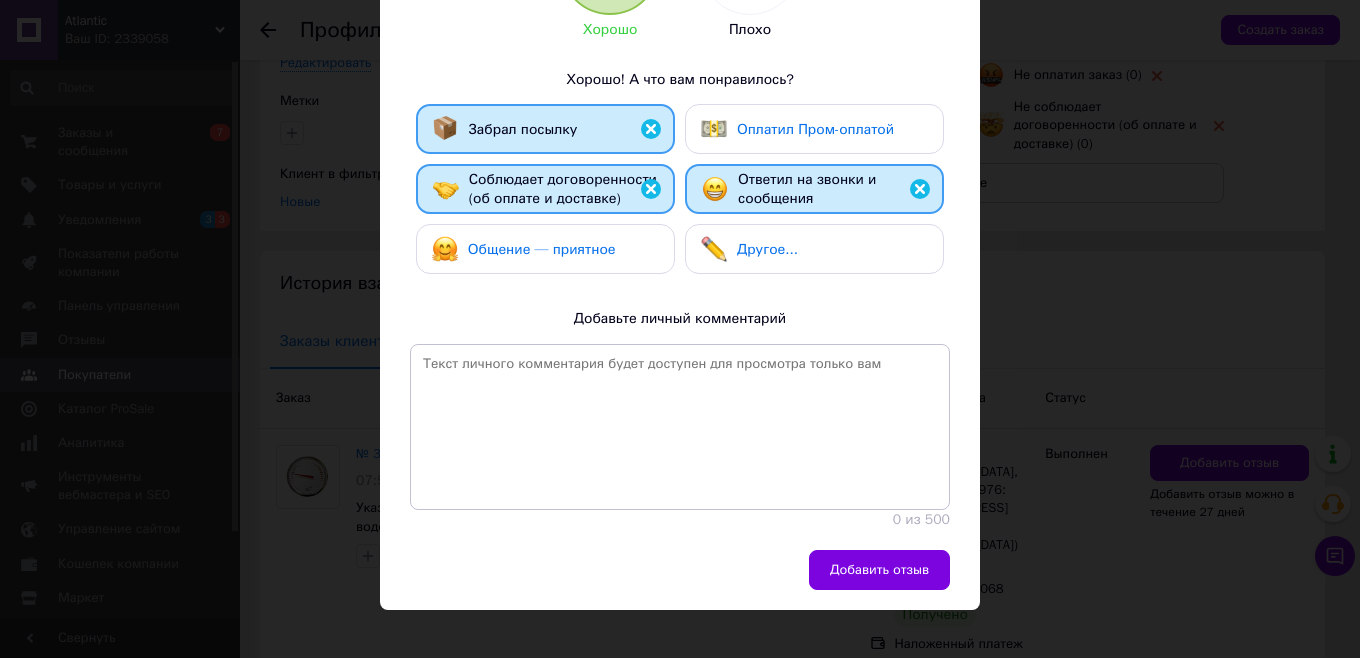 scroll, scrollTop: 343, scrollLeft: 0, axis: vertical 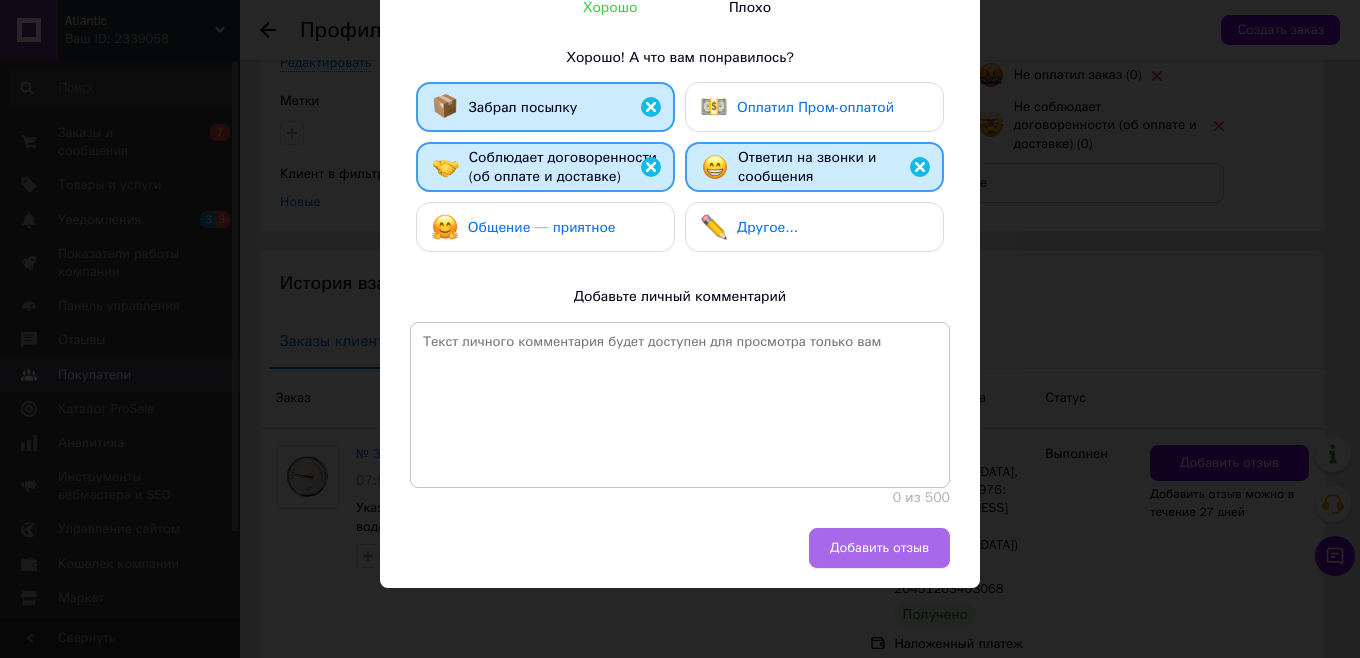 click on "Добавить отзыв" at bounding box center (879, 548) 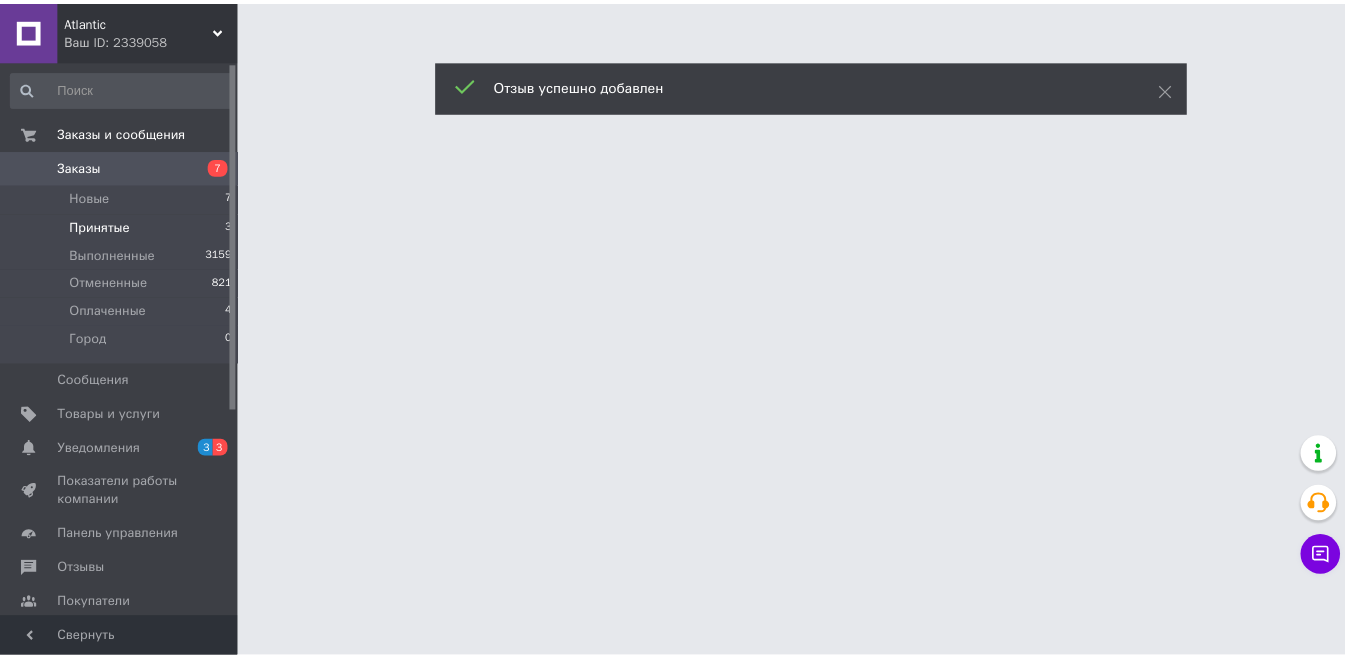 scroll, scrollTop: 0, scrollLeft: 0, axis: both 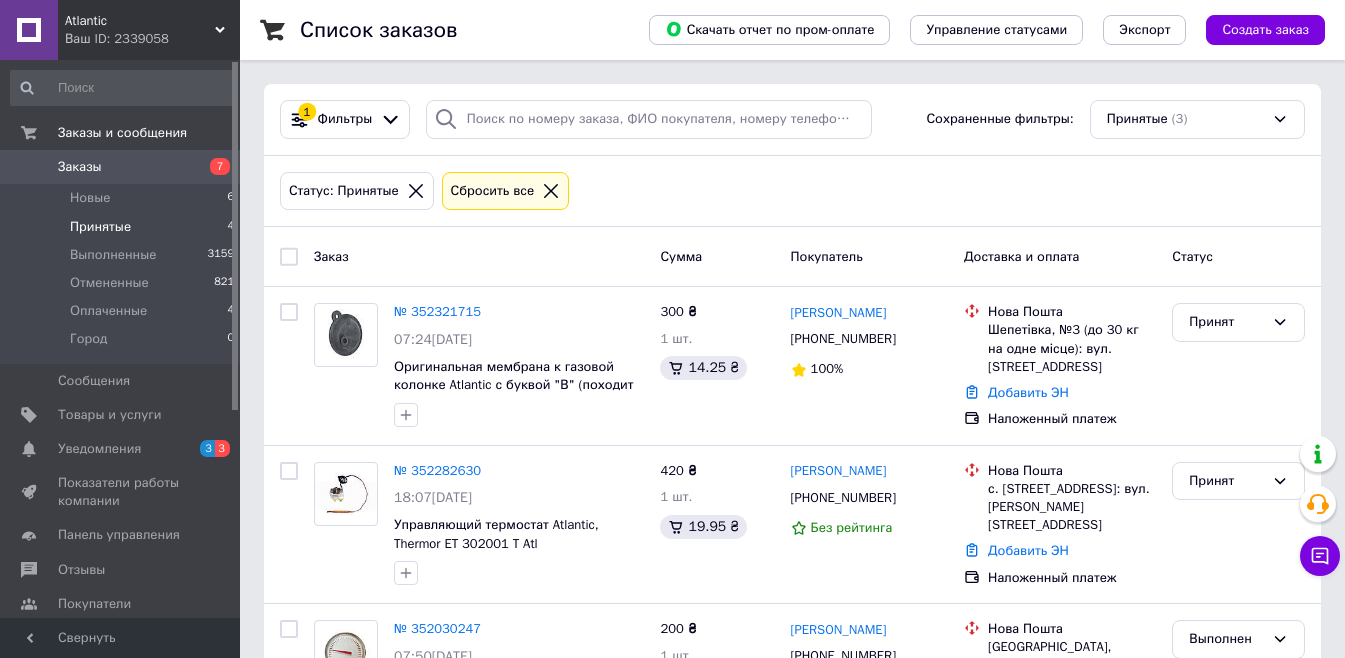 click on "Уведомления" at bounding box center (99, 449) 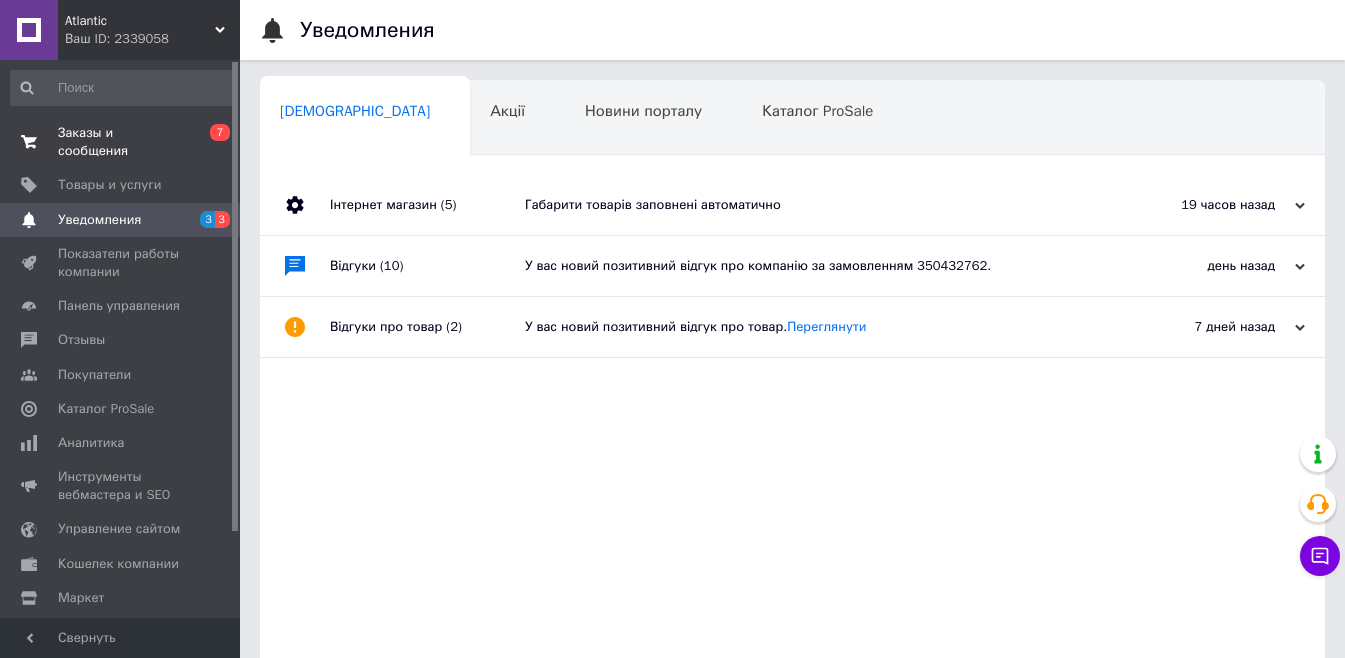 click on "Заказы и сообщения" at bounding box center (121, 142) 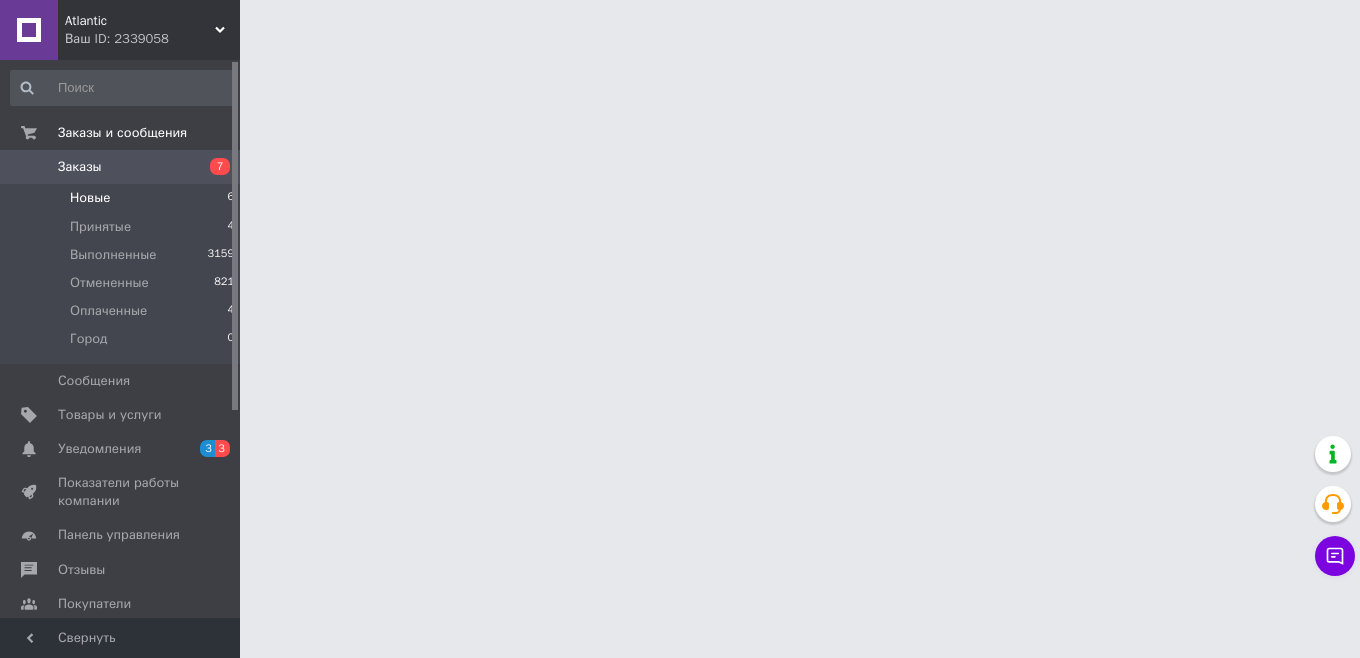 click on "Новые" at bounding box center (90, 198) 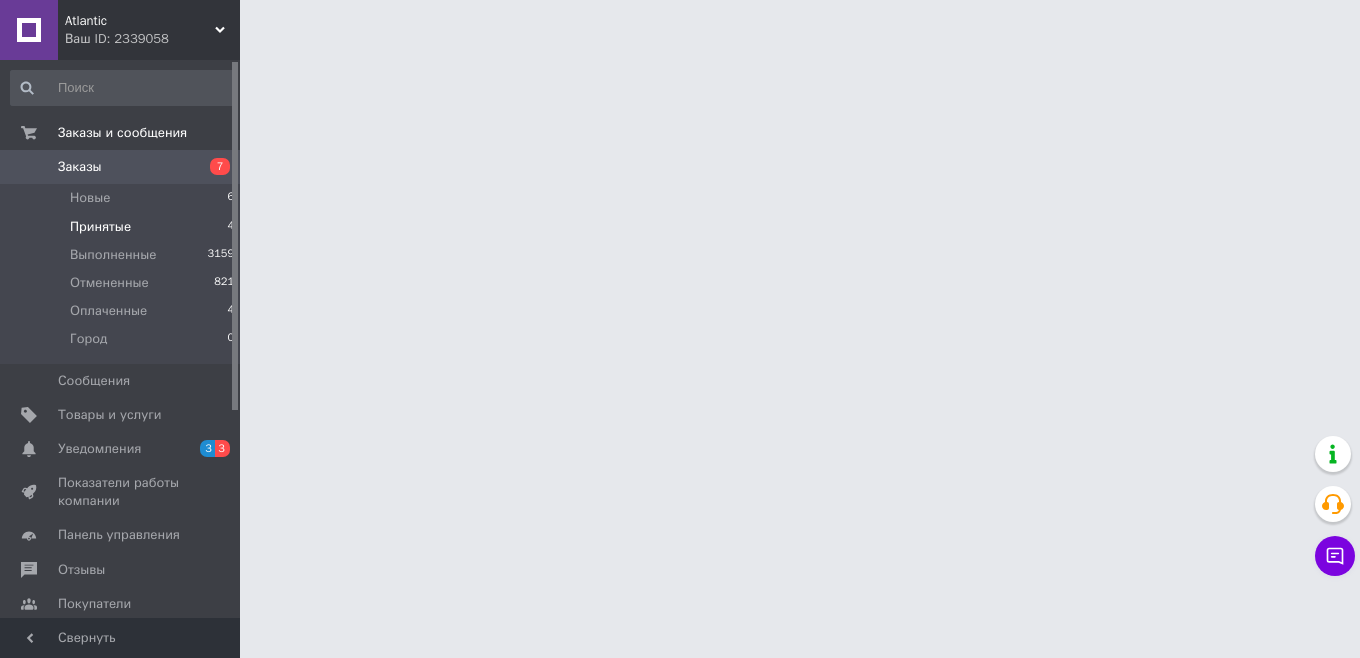 click on "Новые" at bounding box center (90, 198) 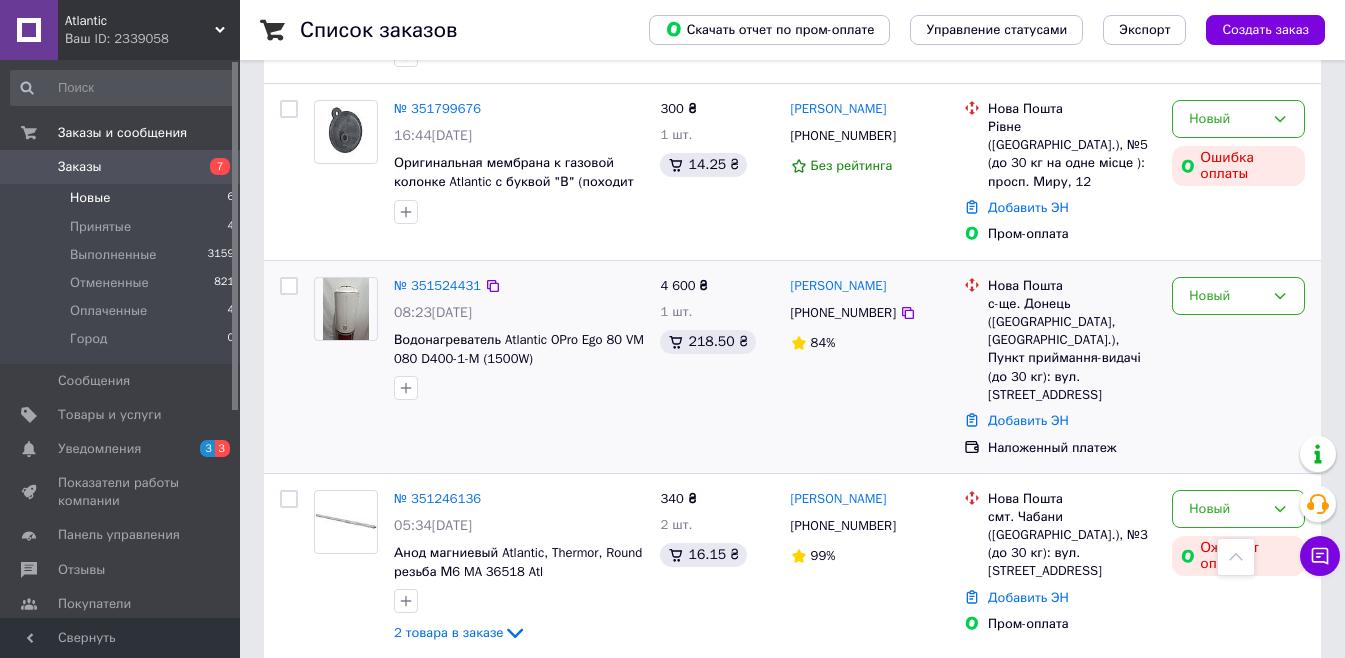 scroll, scrollTop: 752, scrollLeft: 0, axis: vertical 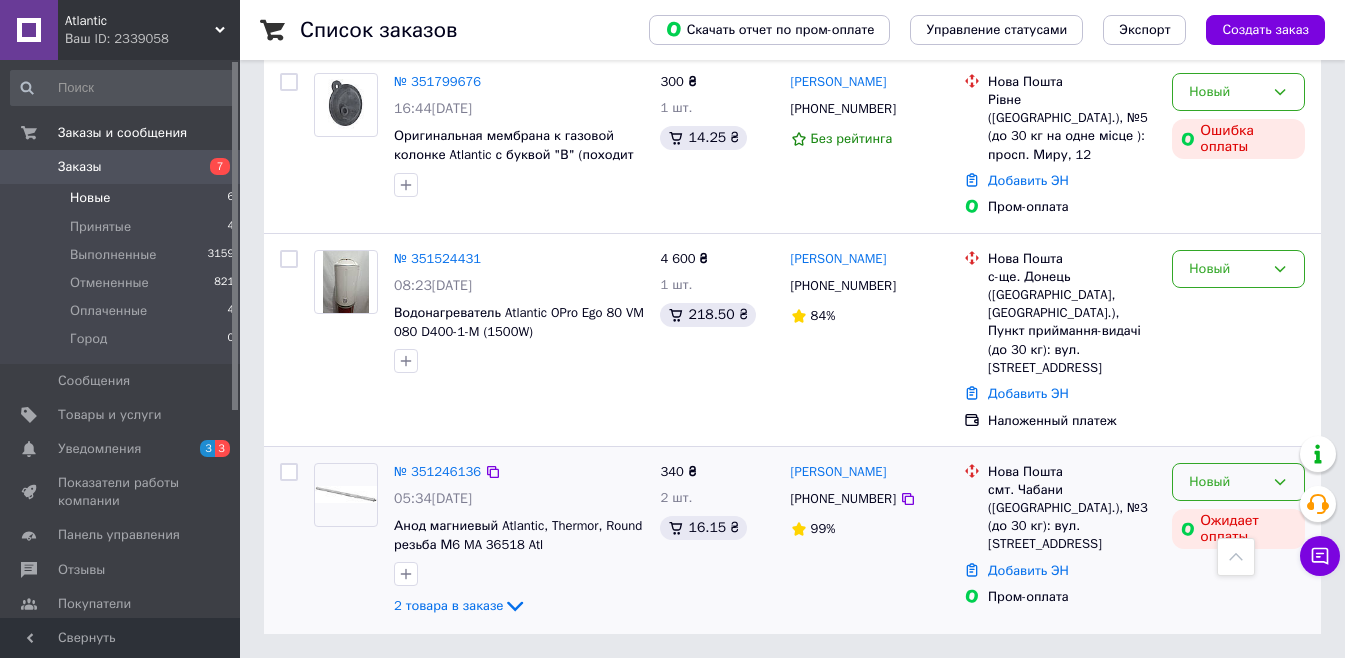 click on "Новый" at bounding box center [1226, 482] 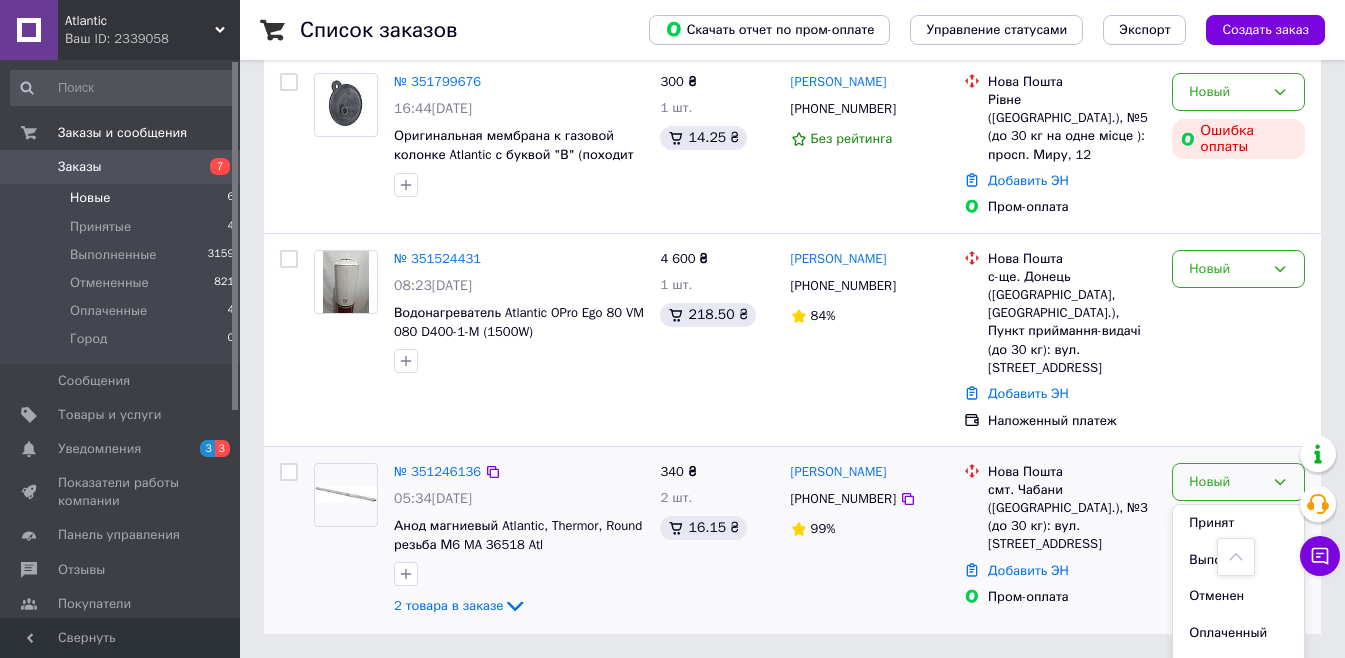 click on "[PERSON_NAME] [PHONE_NUMBER] 99%" at bounding box center [870, 541] 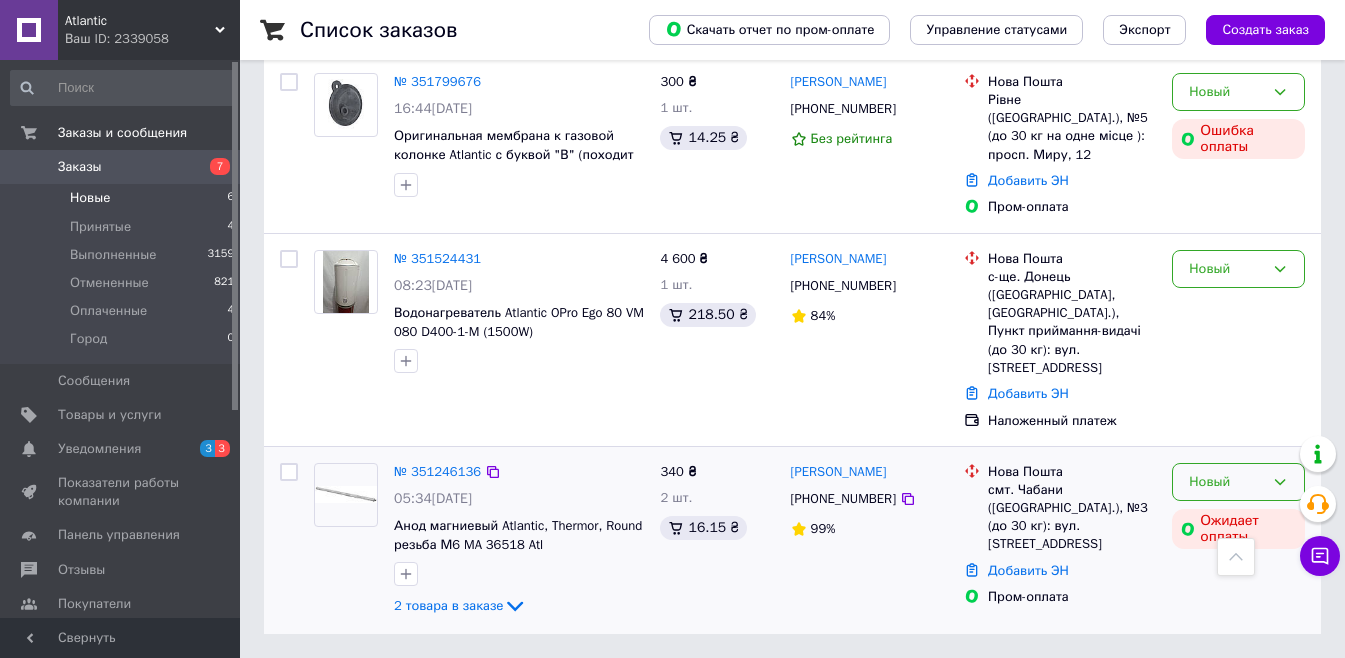 click on "Новый" at bounding box center [1226, 482] 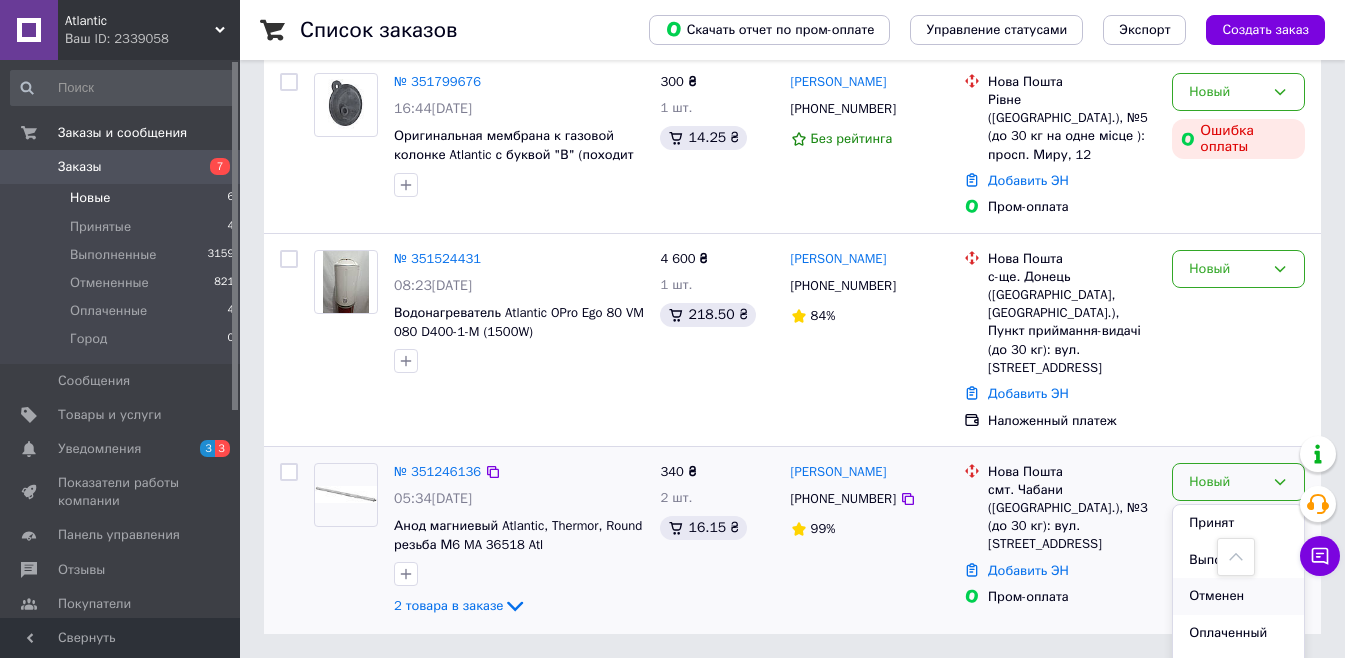 click on "Отменен" at bounding box center (1238, 596) 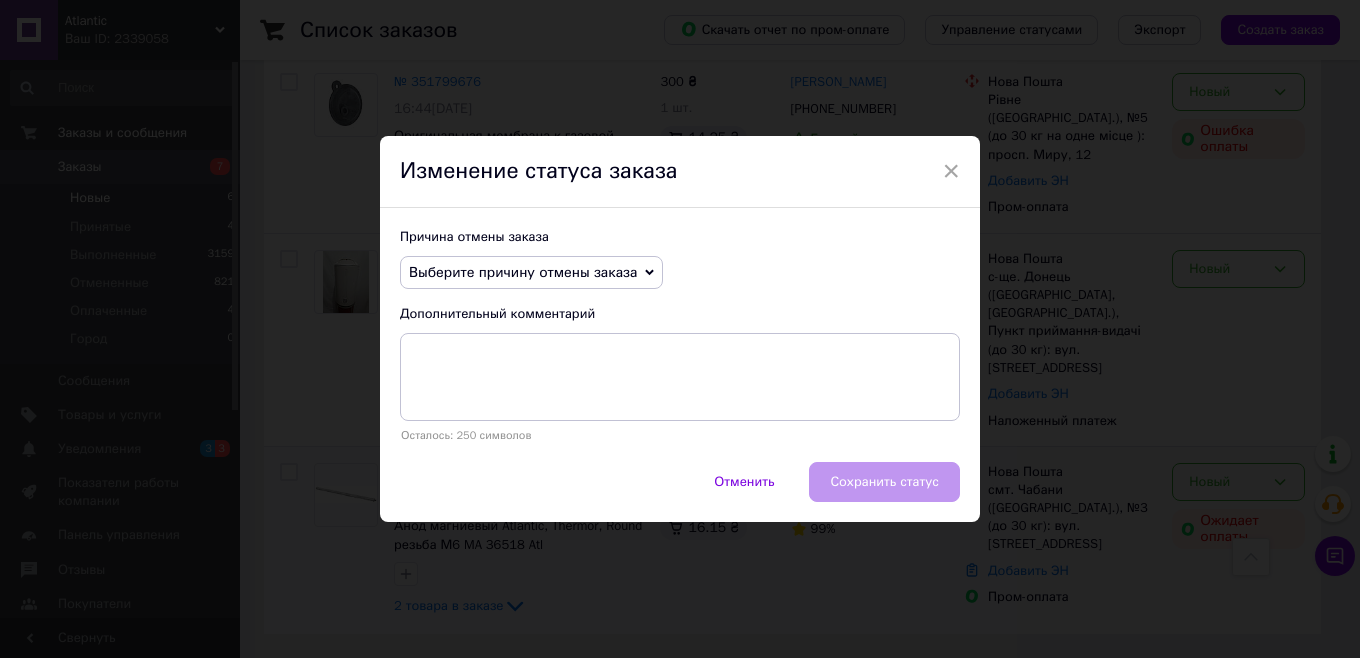 drag, startPoint x: 614, startPoint y: 274, endPoint x: 609, endPoint y: 291, distance: 17.720045 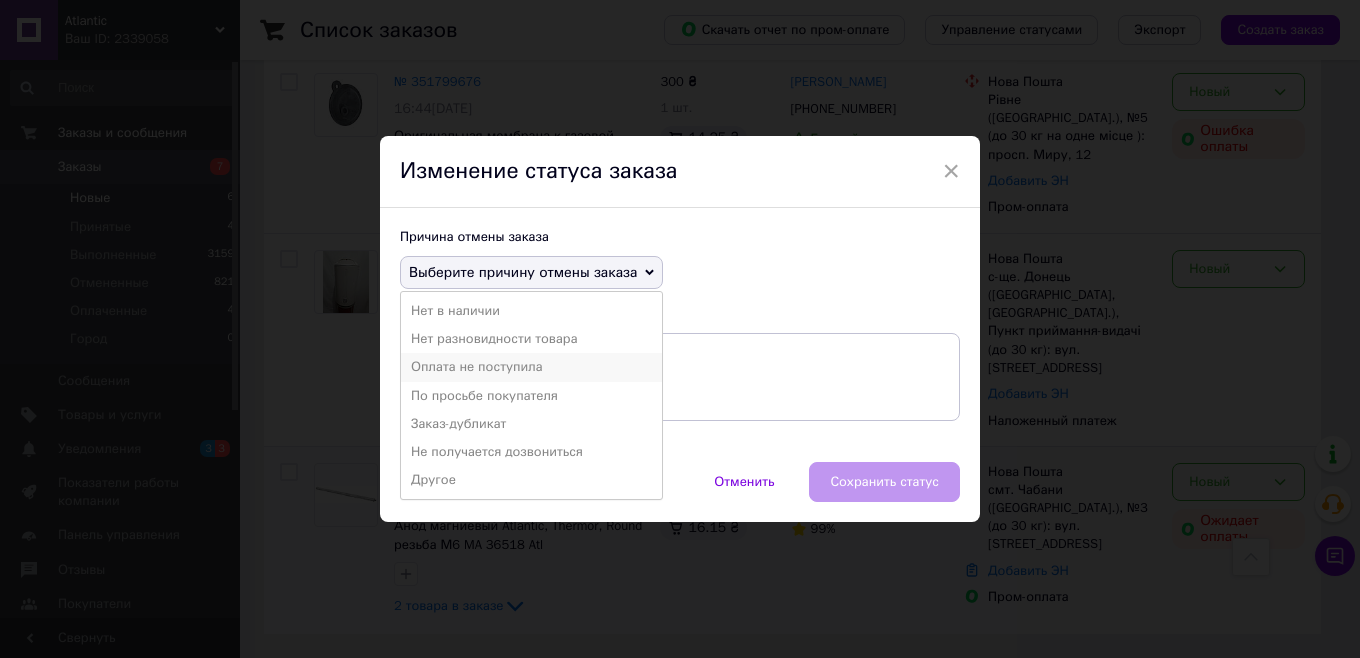 click on "Оплата не поступила" at bounding box center [531, 367] 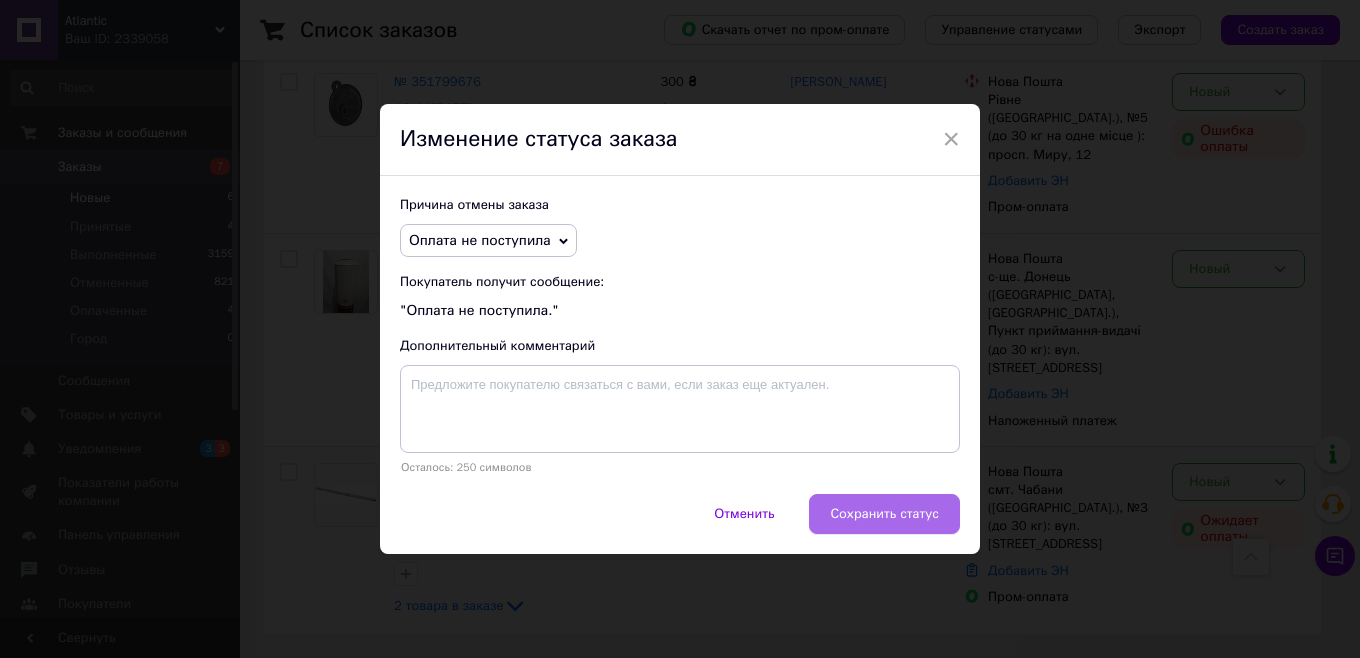 click on "Сохранить статус" at bounding box center (884, 514) 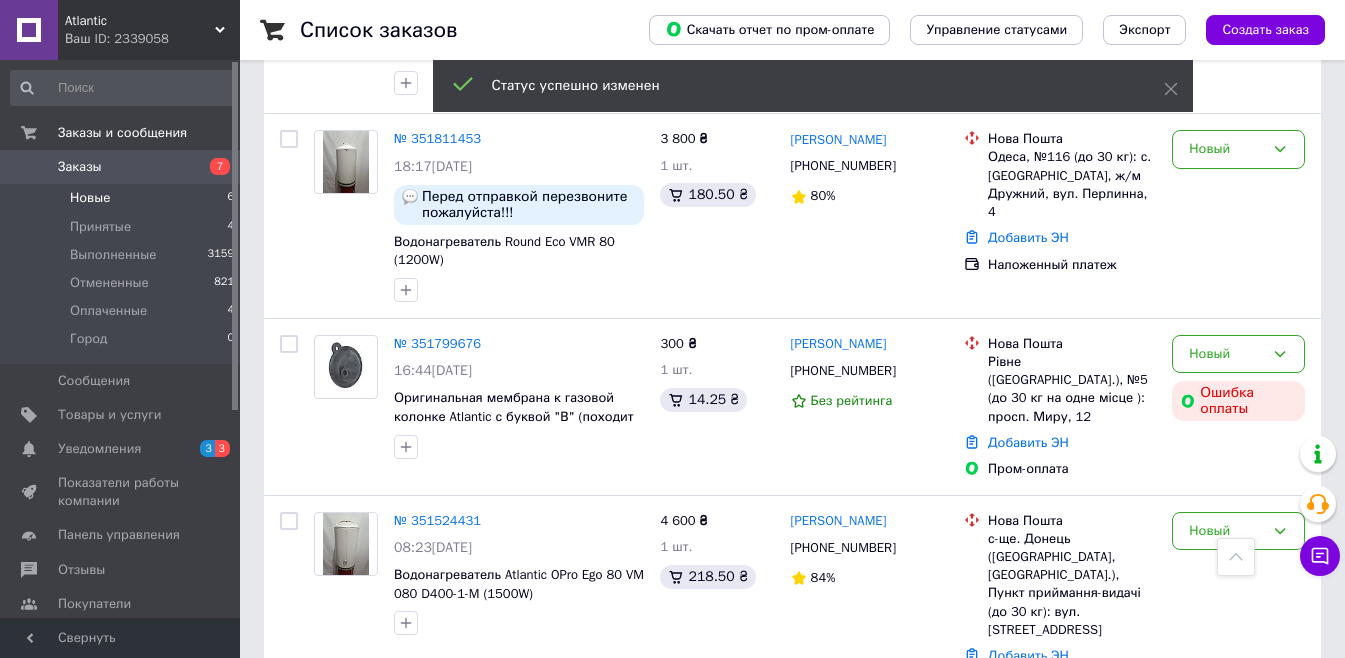 scroll, scrollTop: 487, scrollLeft: 0, axis: vertical 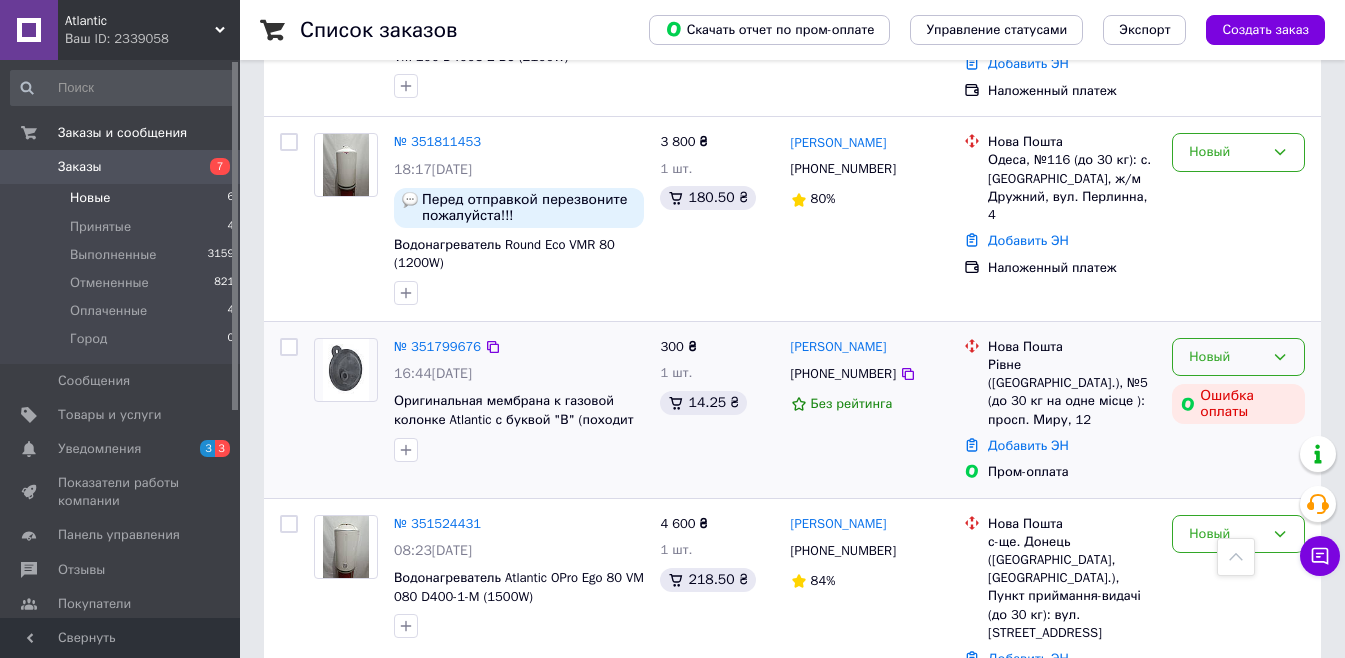 click on "Новый" at bounding box center (1226, 357) 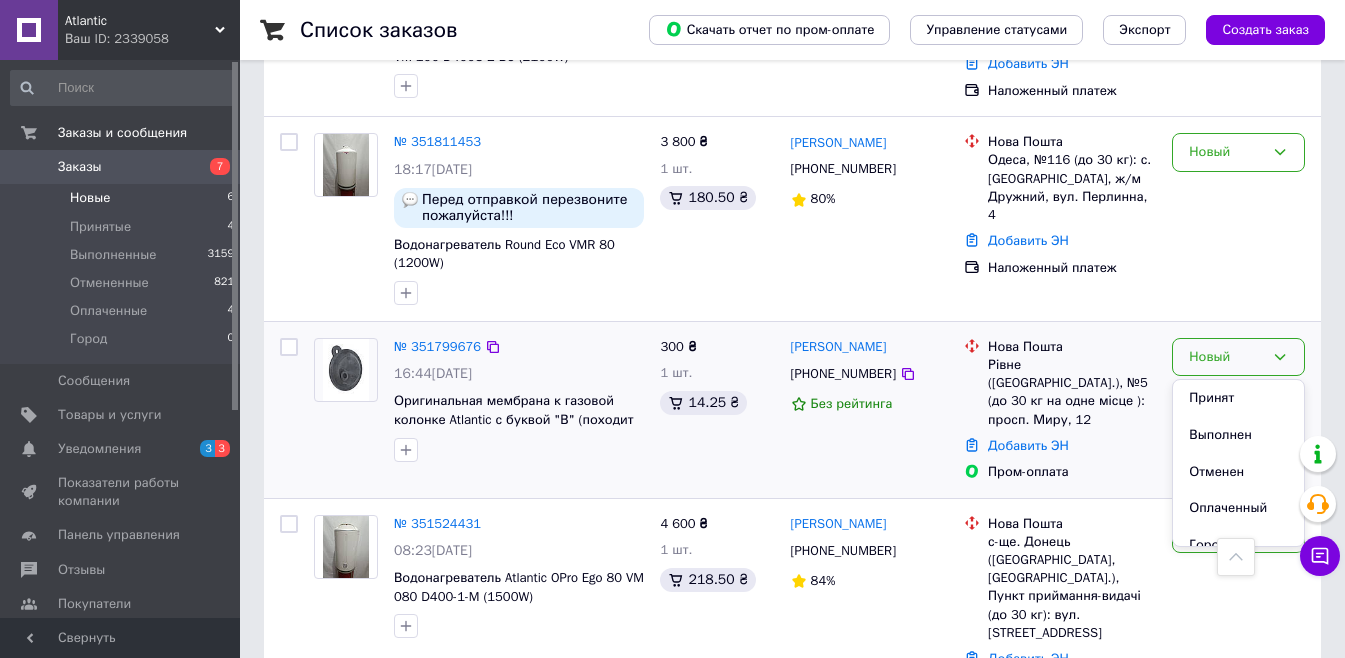 click on "Пром-оплата" at bounding box center [1072, 472] 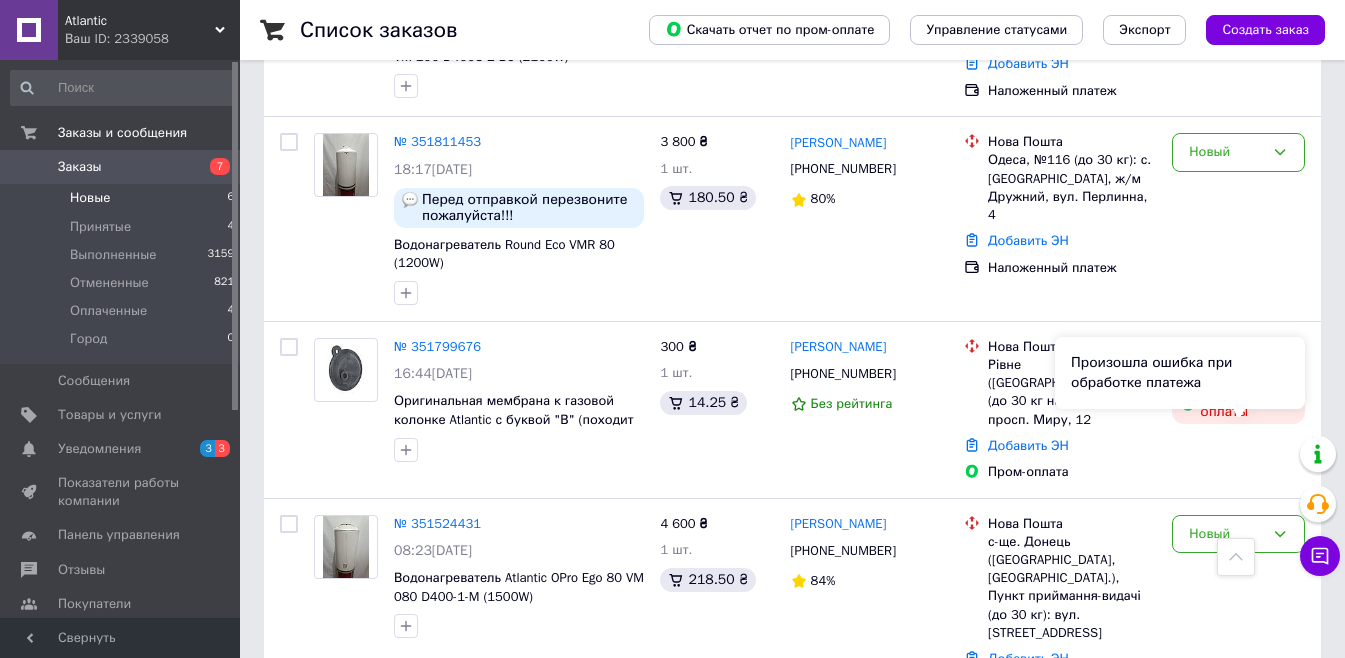 click on "Произошла ошибка при обработке платежа" at bounding box center (1180, 373) 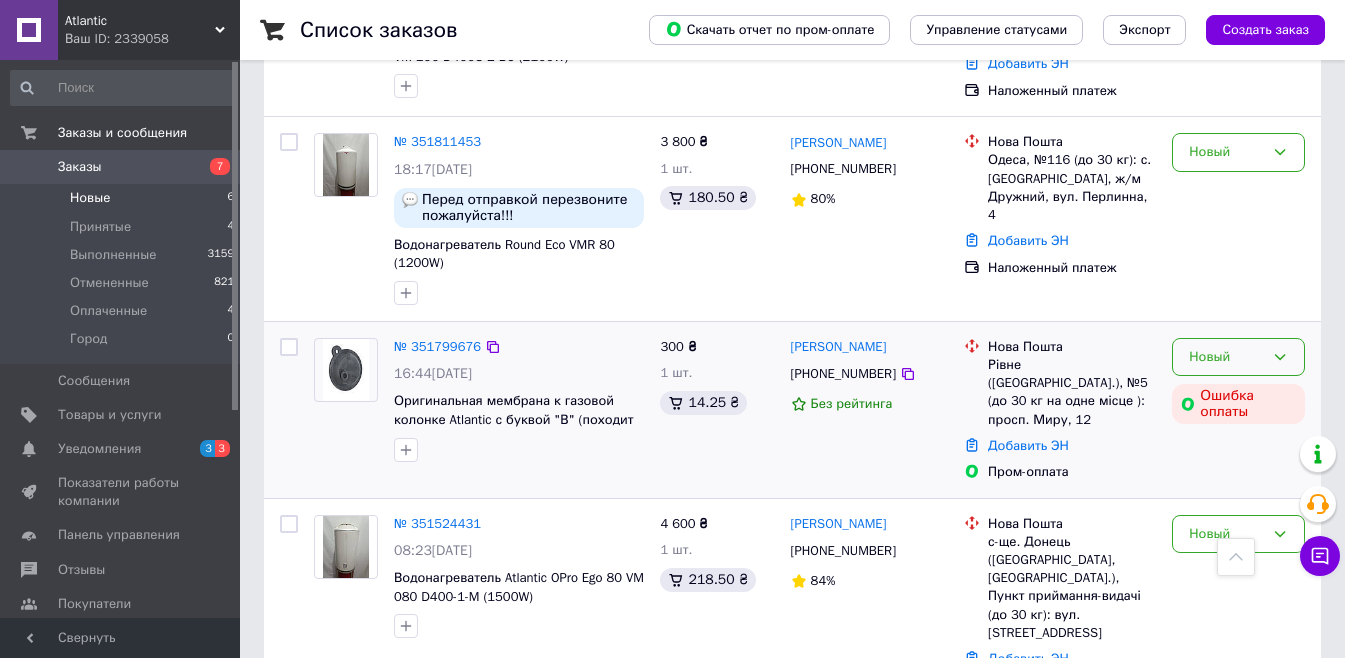 click 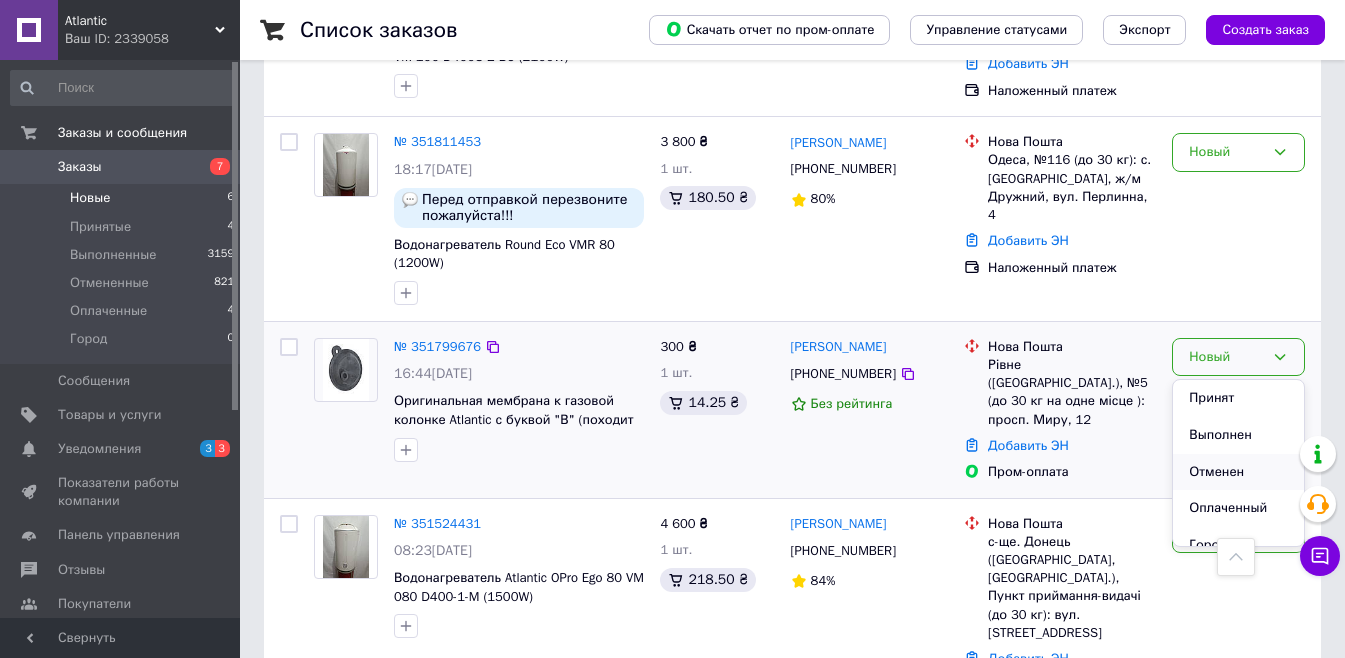 click on "Отменен" at bounding box center [1238, 472] 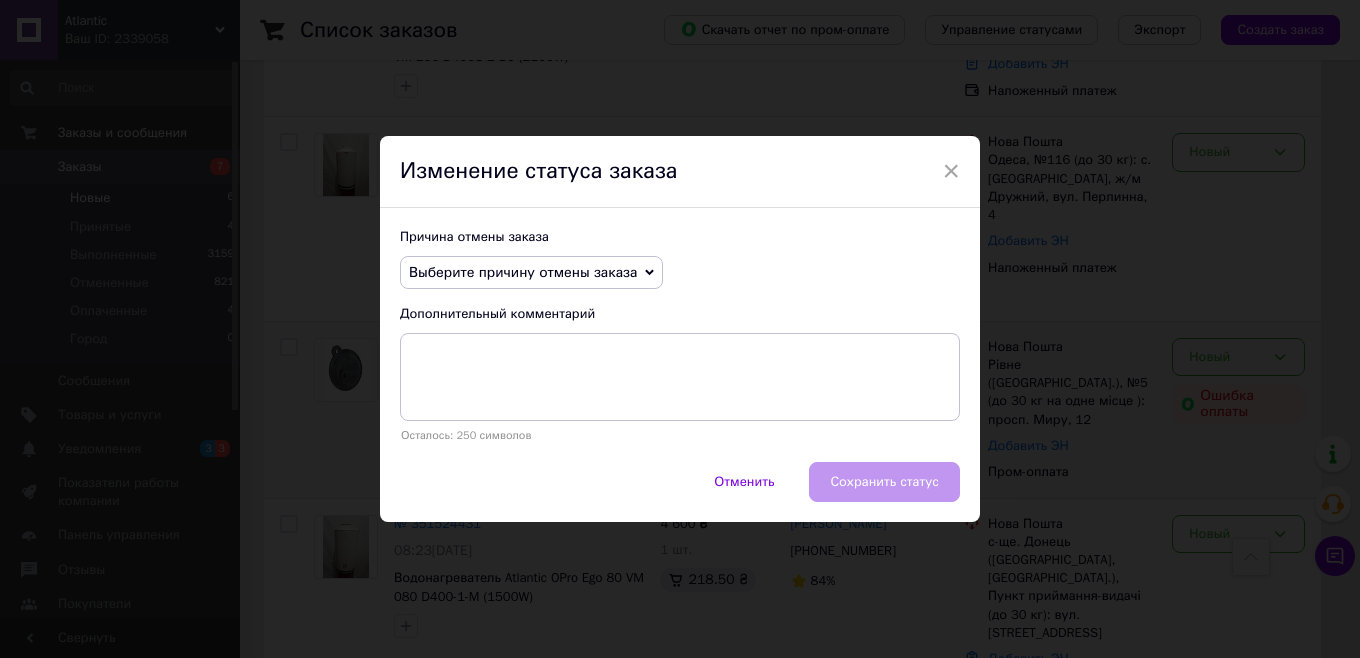 click on "Выберите причину отмены заказа" at bounding box center [523, 272] 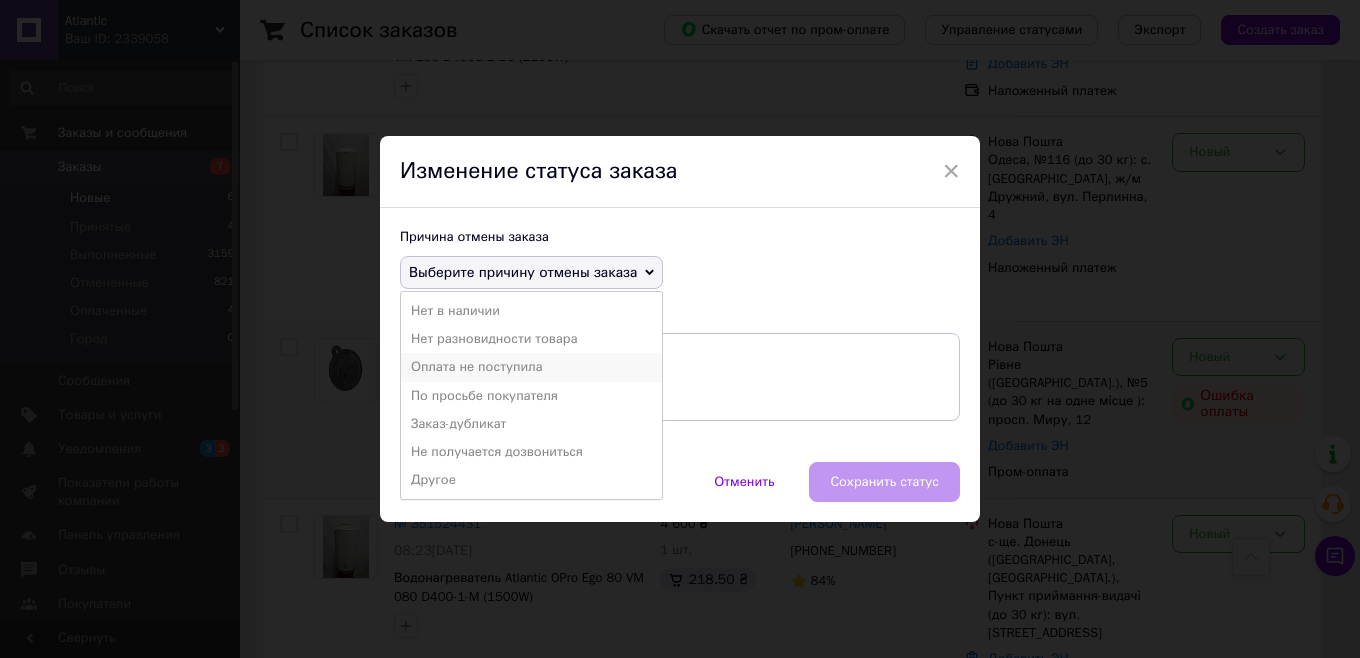 click on "Оплата не поступила" at bounding box center (531, 367) 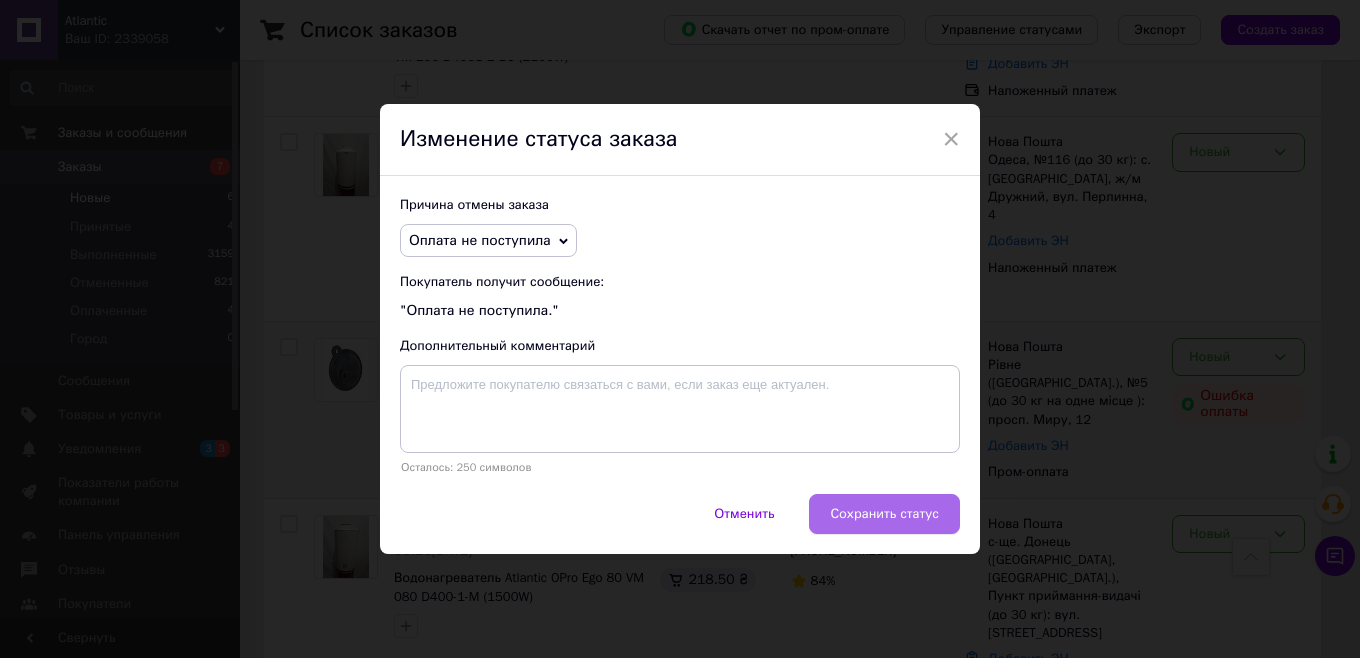 click on "Сохранить статус" at bounding box center [884, 514] 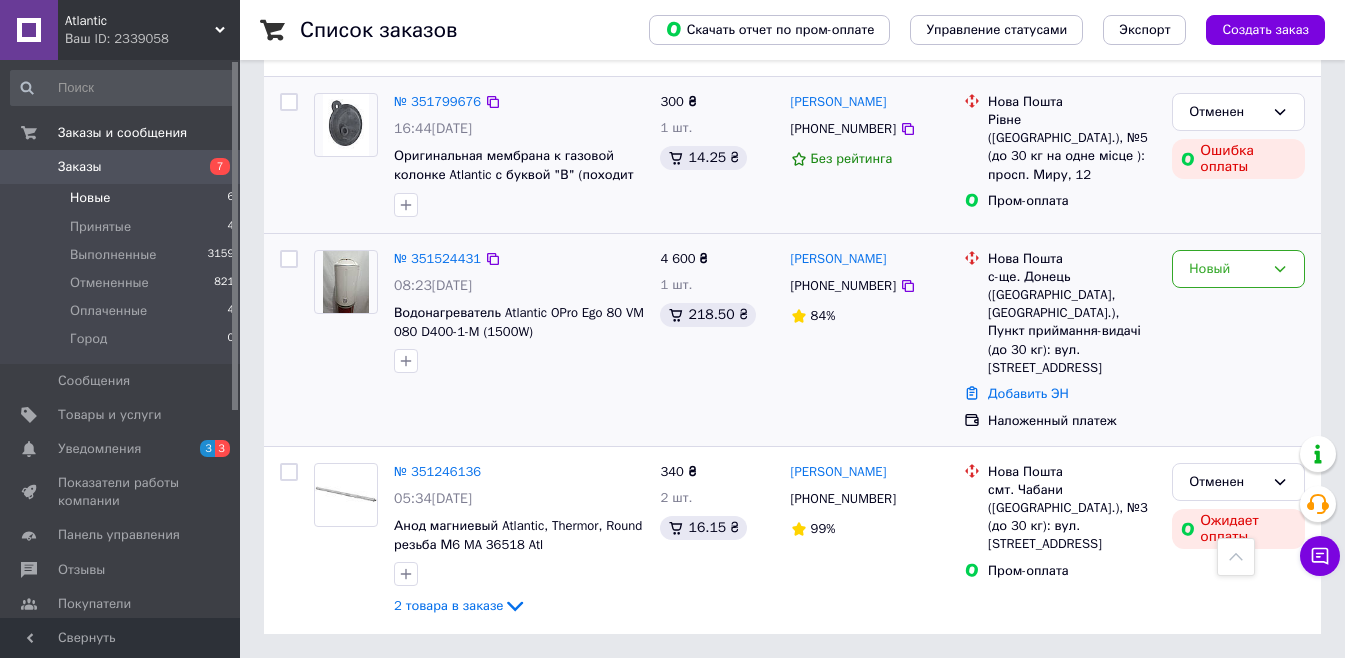 scroll, scrollTop: 750, scrollLeft: 0, axis: vertical 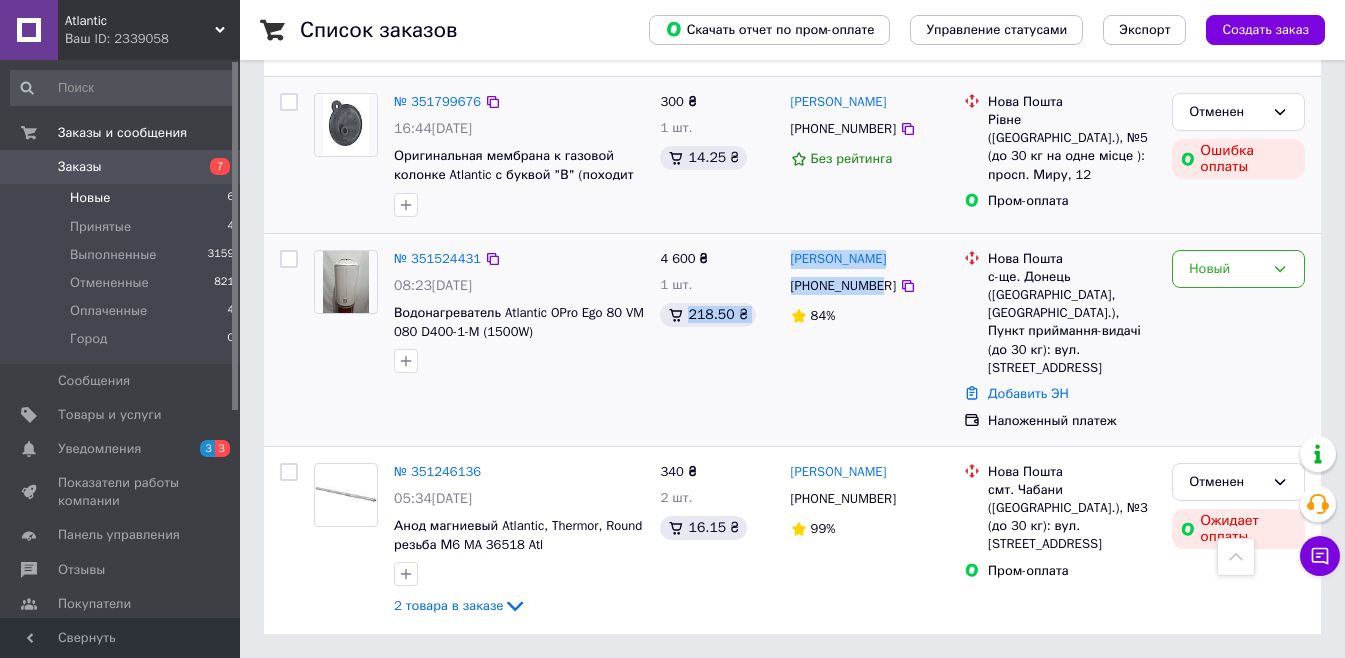 drag, startPoint x: 780, startPoint y: 308, endPoint x: 925, endPoint y: 321, distance: 145.58159 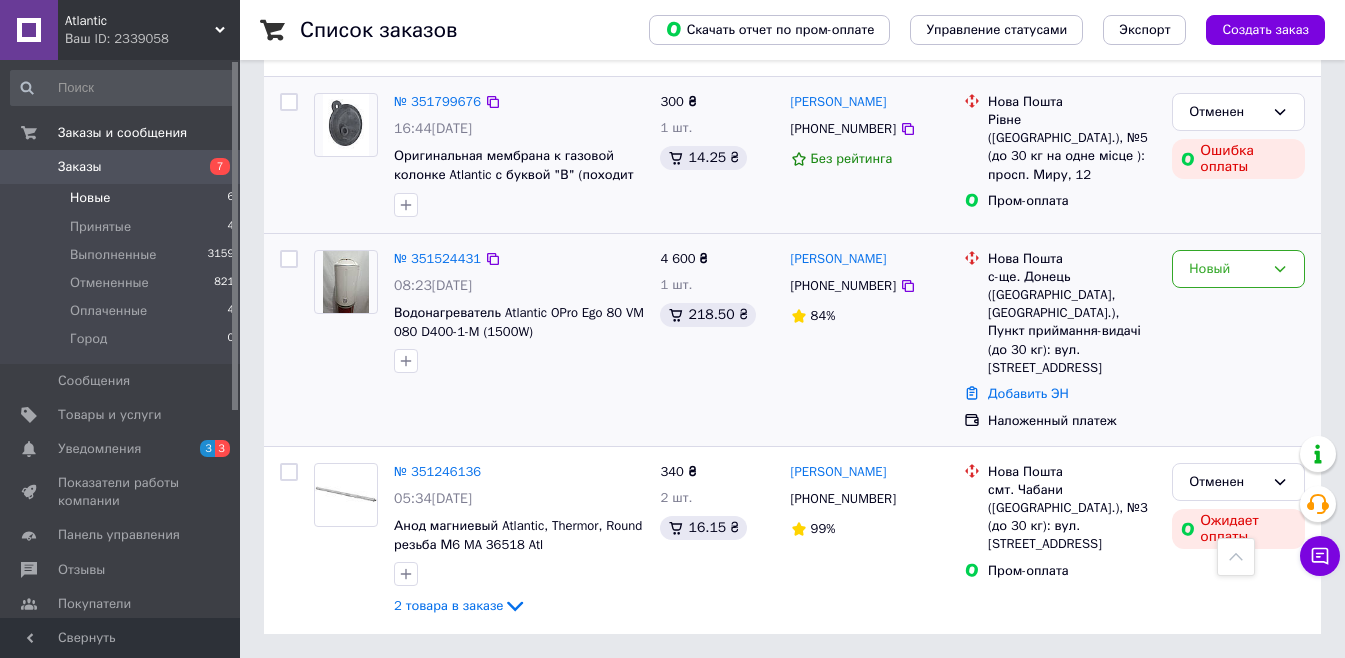 click on "84%" at bounding box center [870, 316] 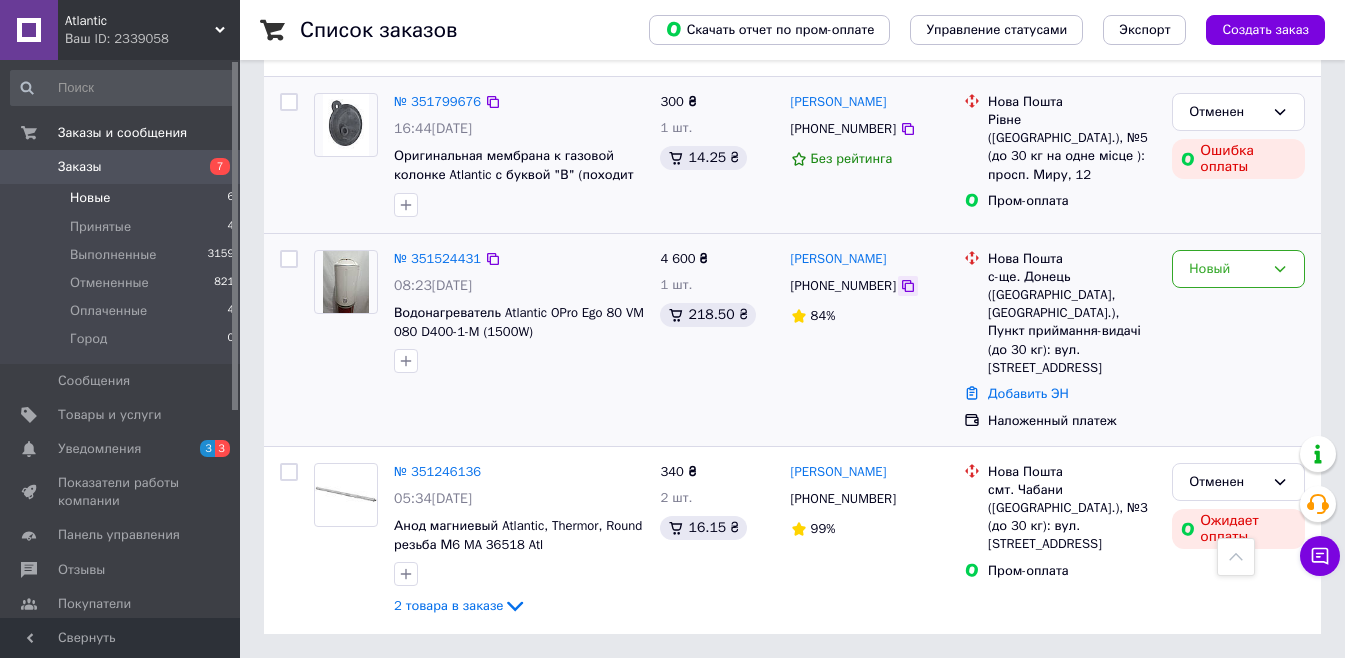 click 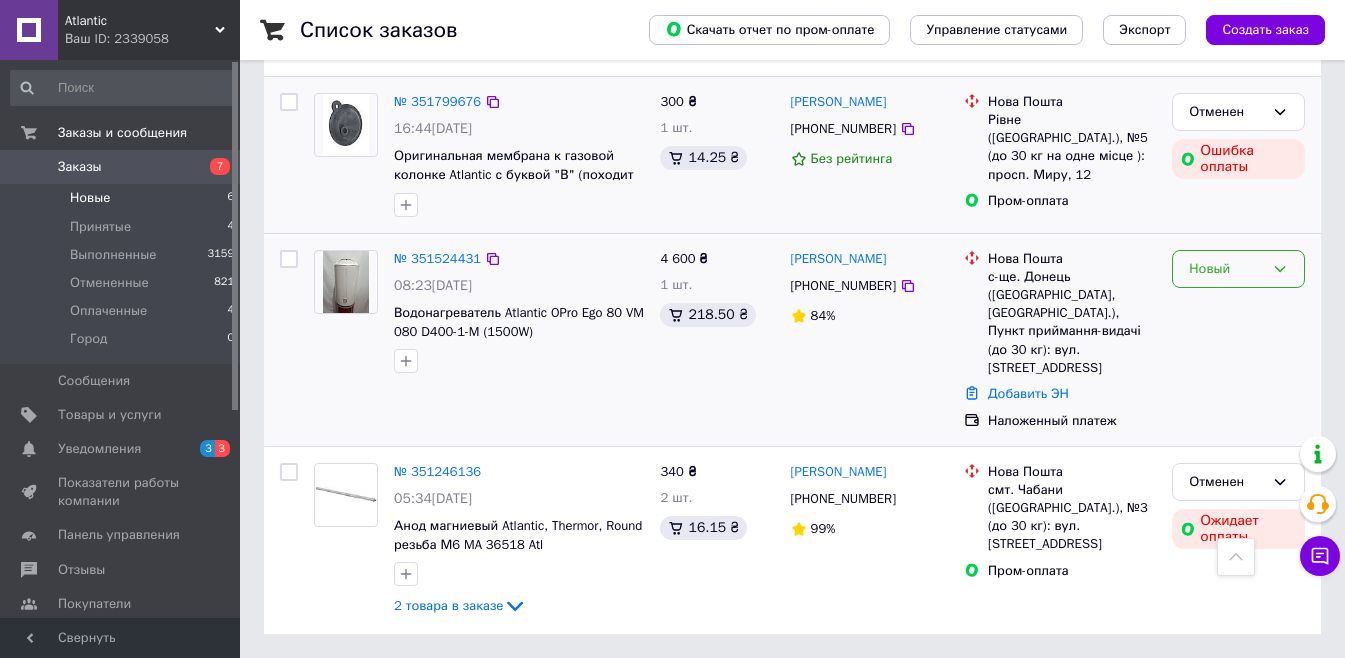 click on "Новый" at bounding box center (1226, 269) 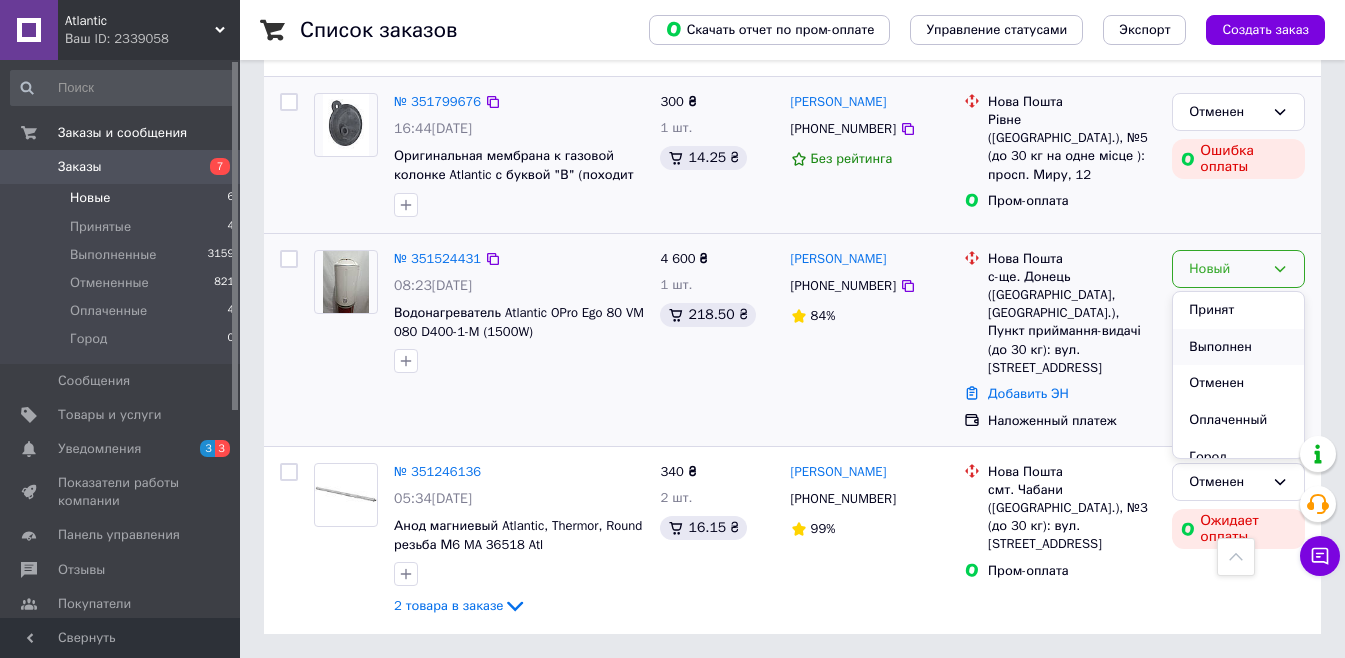 click on "Выполнен" at bounding box center (1238, 347) 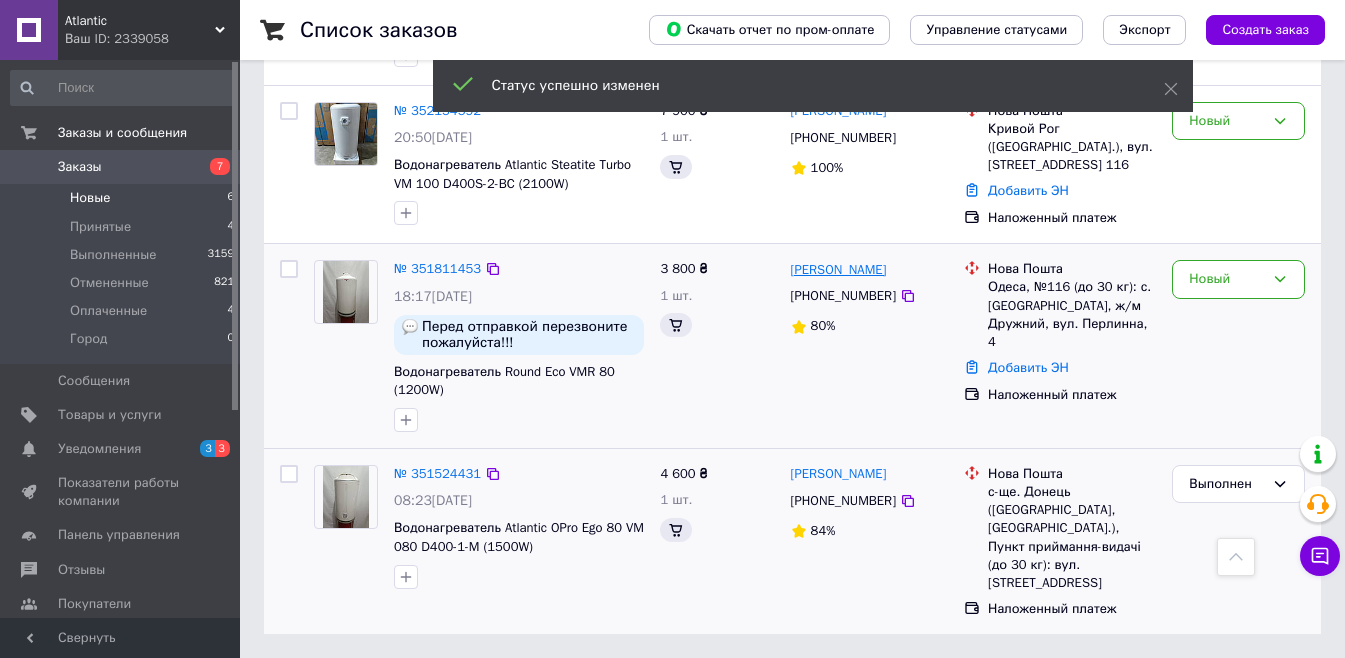 scroll, scrollTop: 379, scrollLeft: 0, axis: vertical 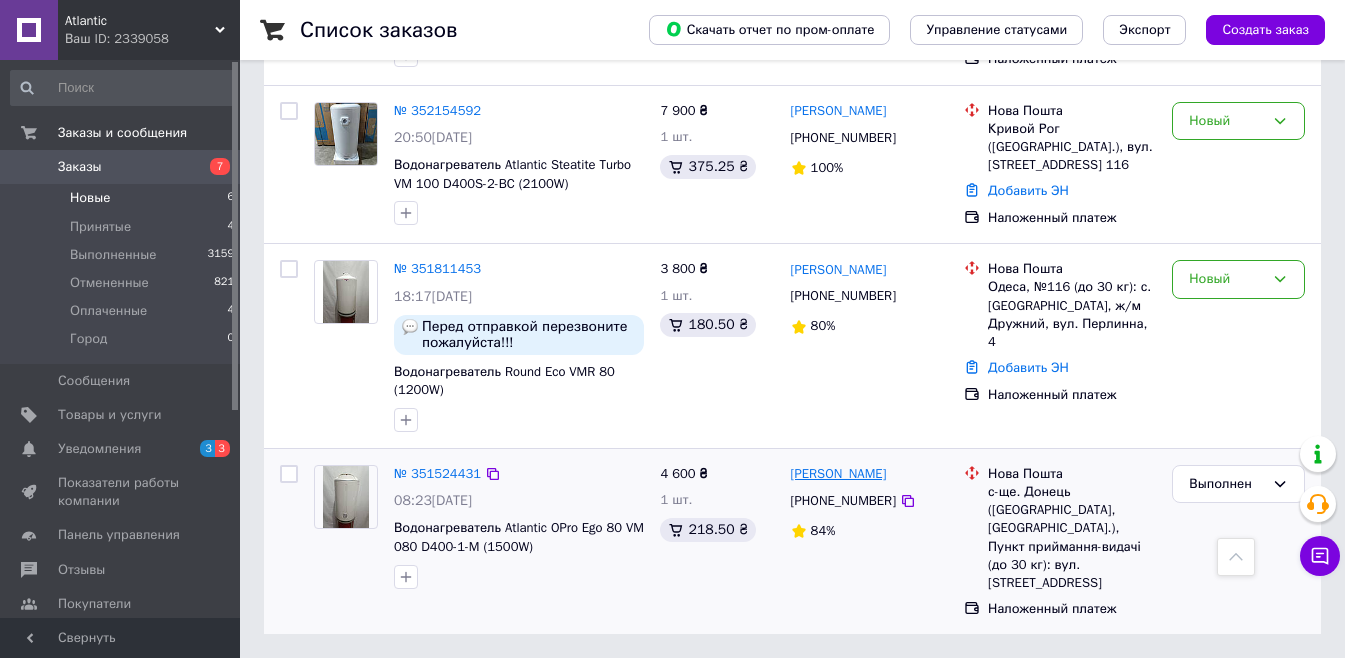 click on "[PERSON_NAME]" at bounding box center [839, 474] 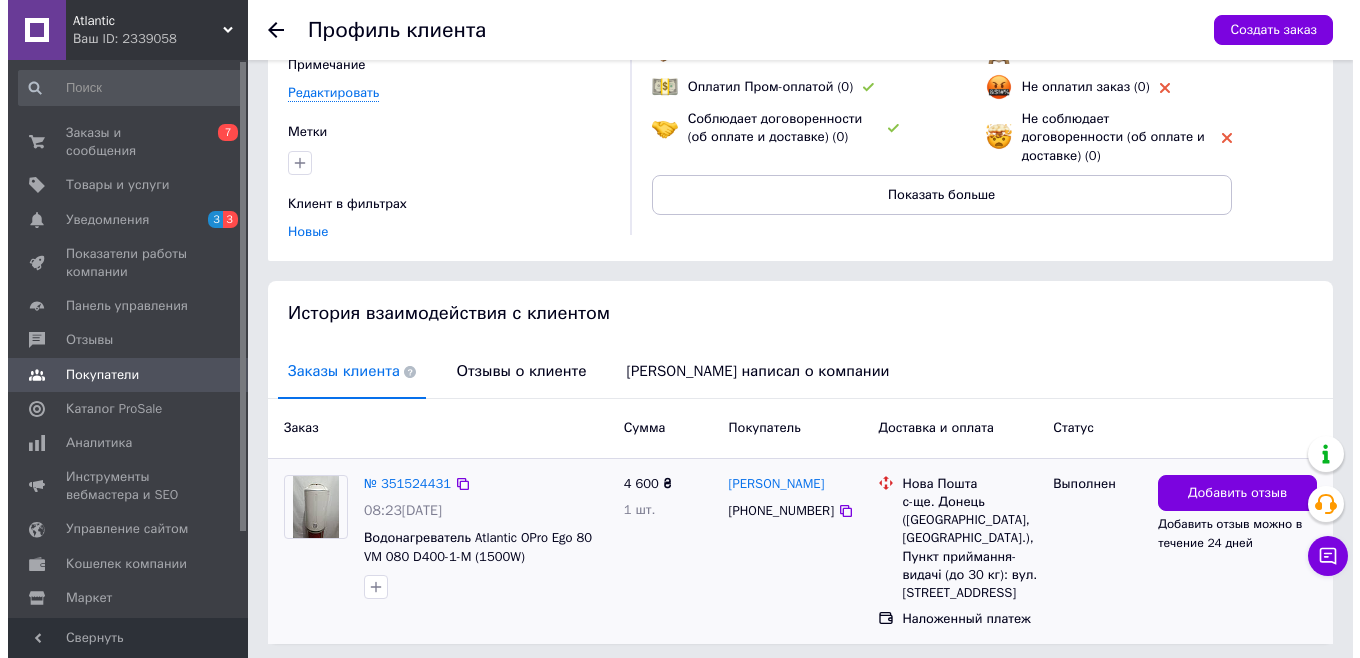 scroll, scrollTop: 266, scrollLeft: 0, axis: vertical 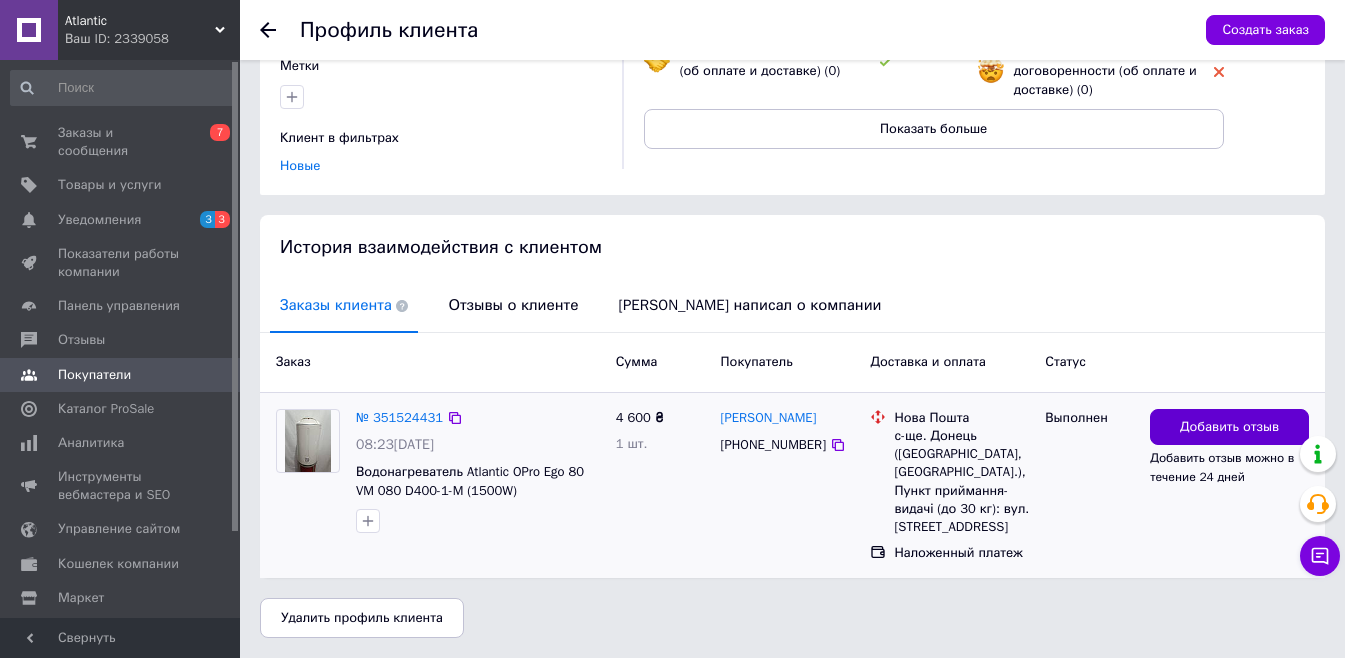 click on "Добавить отзыв" at bounding box center [1229, 427] 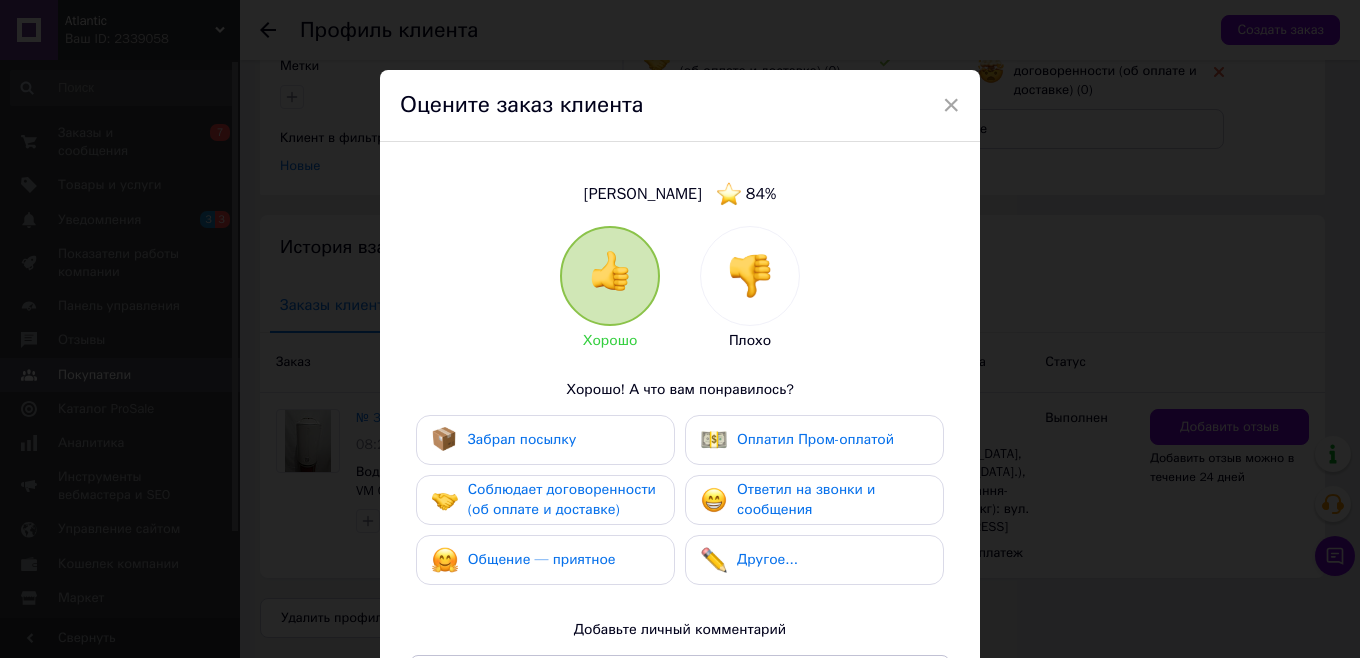 click on "Забрал посылку" at bounding box center [522, 439] 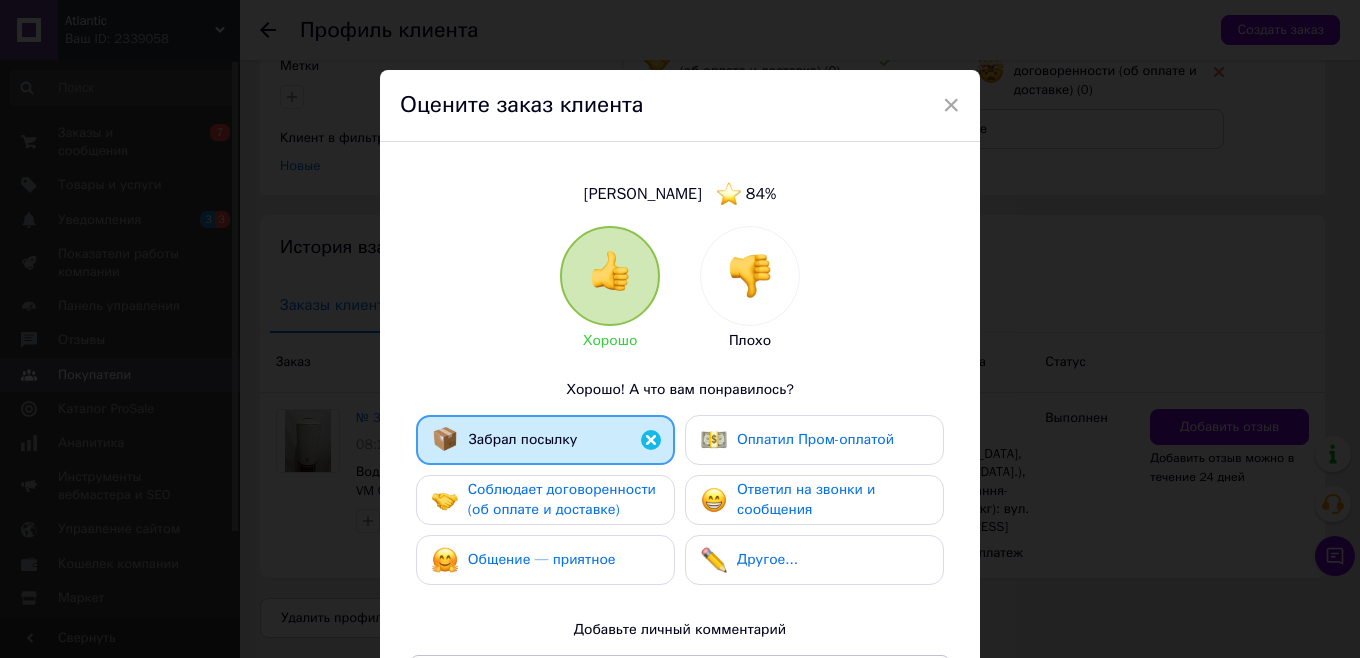 click on "Соблюдает договоренности (об оплате и доставке)" at bounding box center (562, 499) 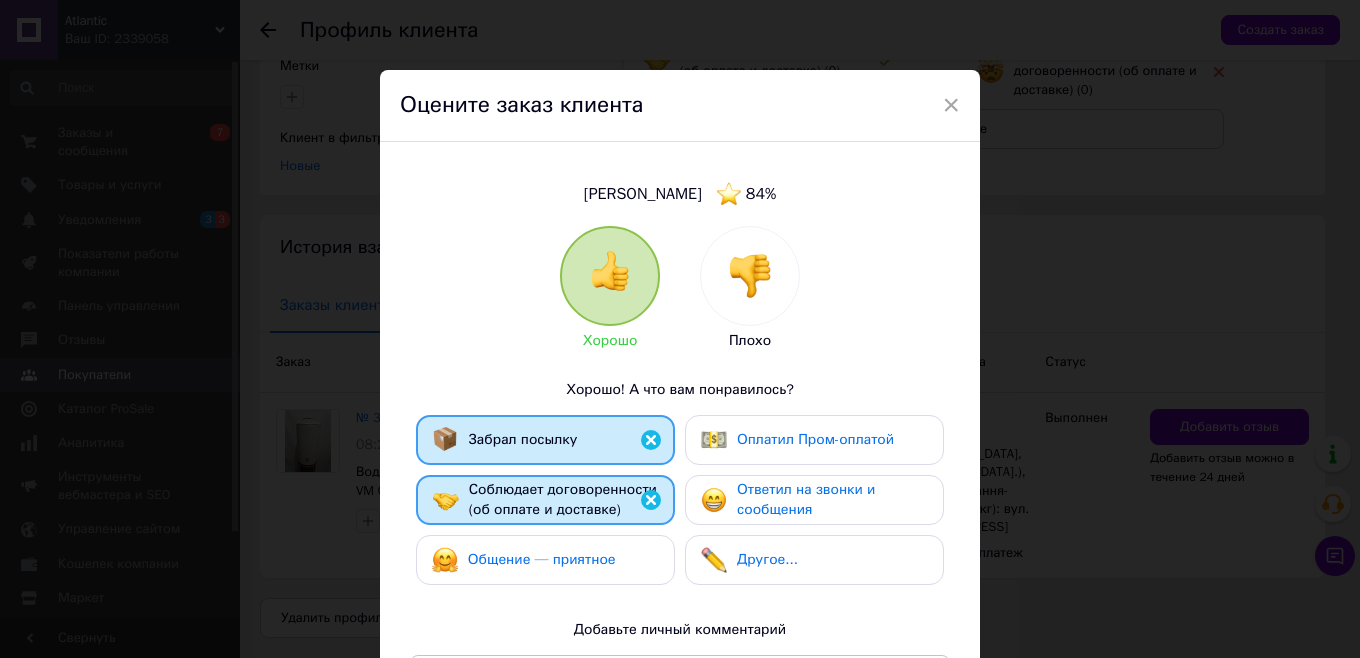 click on "Ответил на звонки и сообщения" at bounding box center (806, 499) 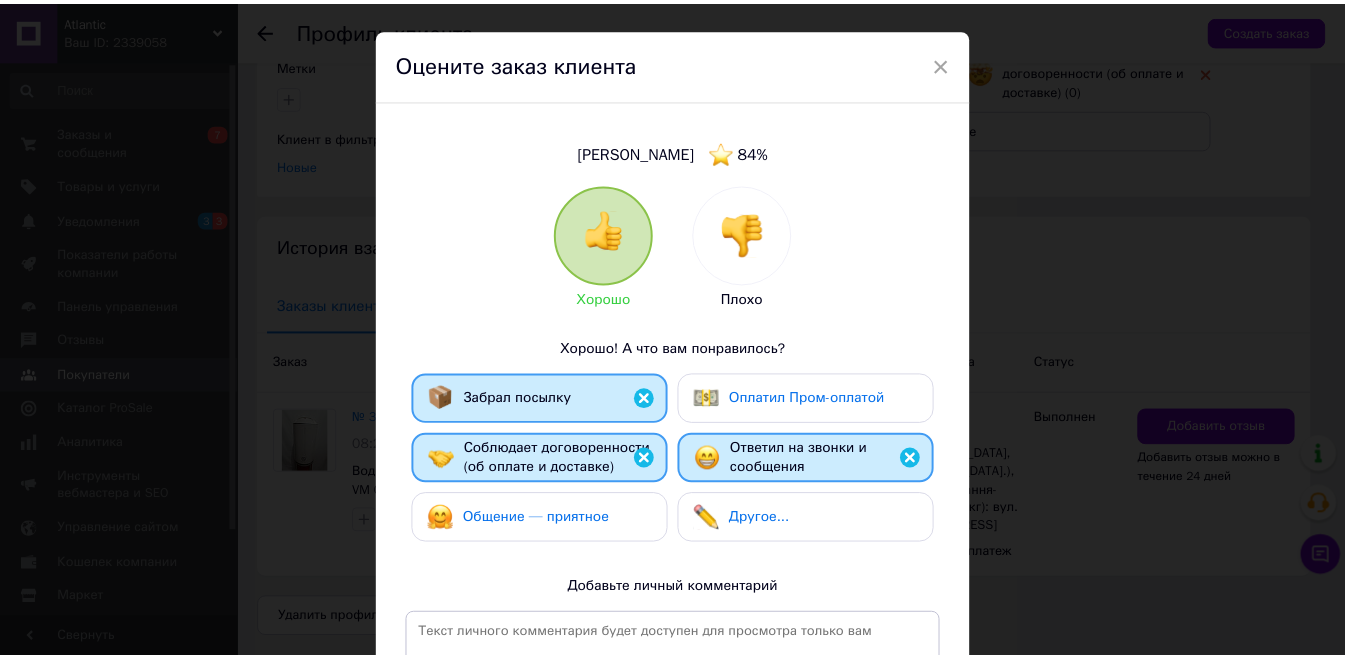 scroll, scrollTop: 345, scrollLeft: 0, axis: vertical 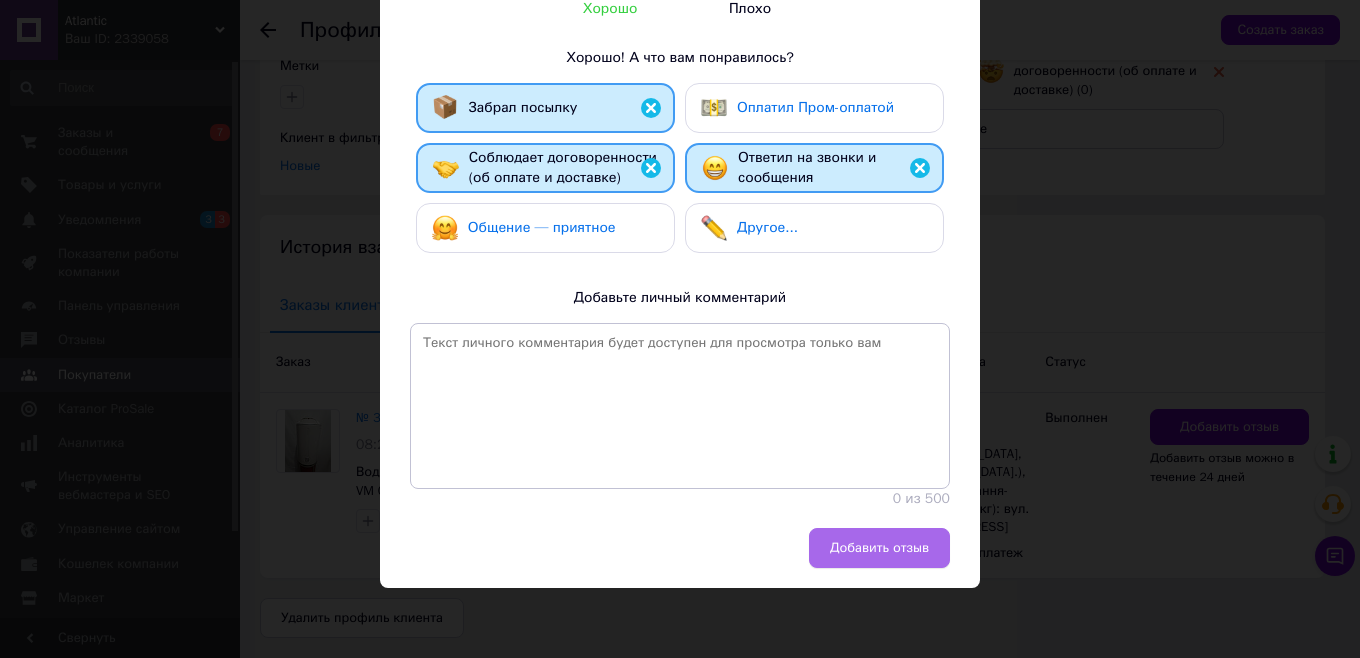 click on "Добавить отзыв" at bounding box center [879, 548] 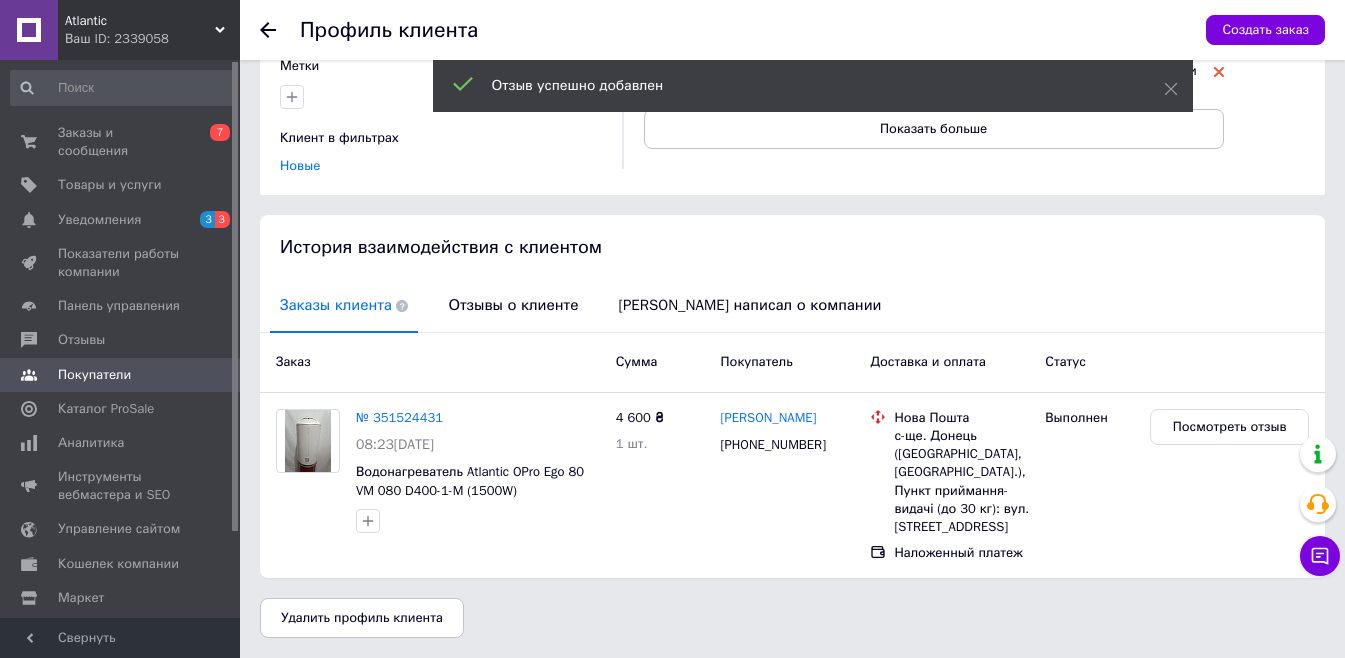 click 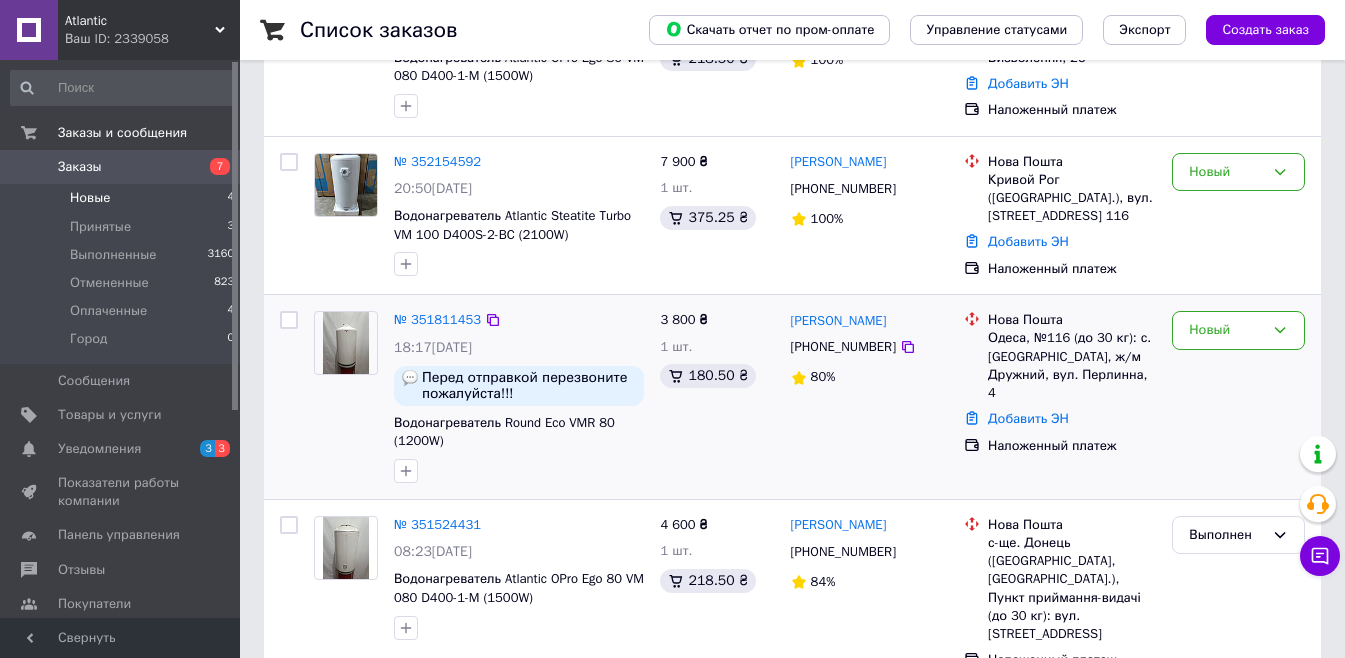 scroll, scrollTop: 326, scrollLeft: 0, axis: vertical 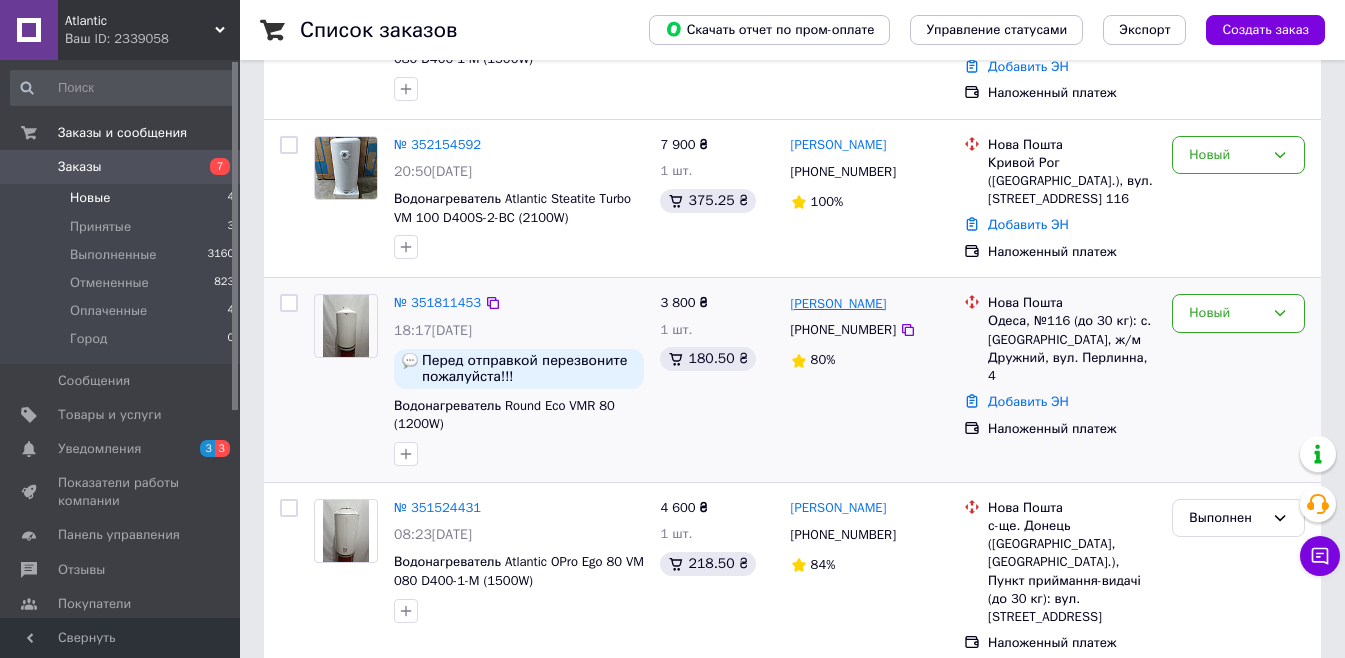 click on "[PERSON_NAME]" at bounding box center (839, 304) 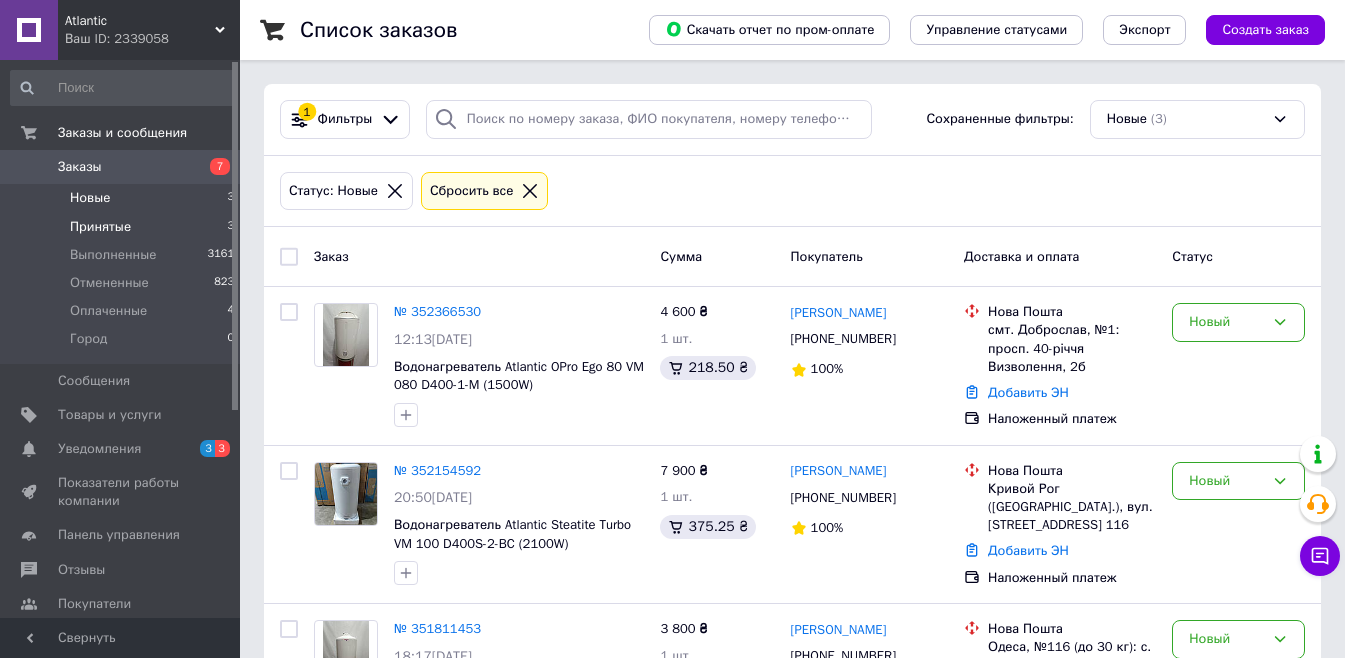 click on "Принятые" at bounding box center (100, 227) 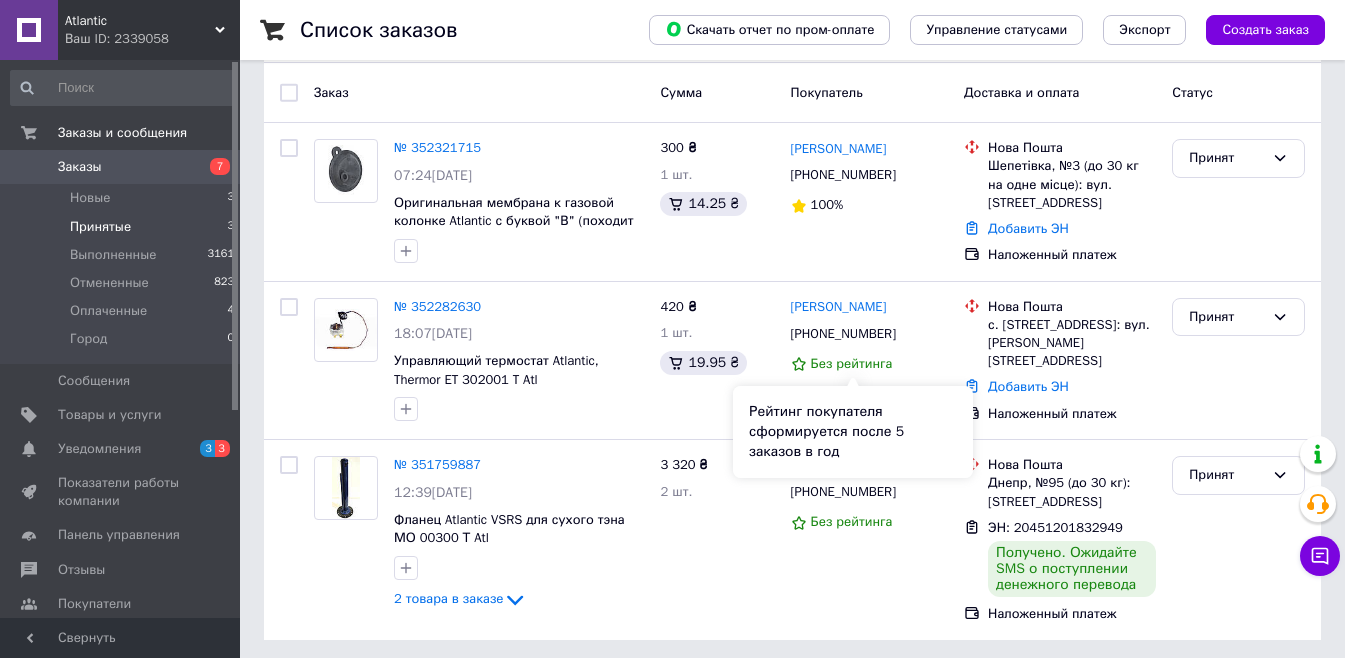scroll, scrollTop: 168, scrollLeft: 0, axis: vertical 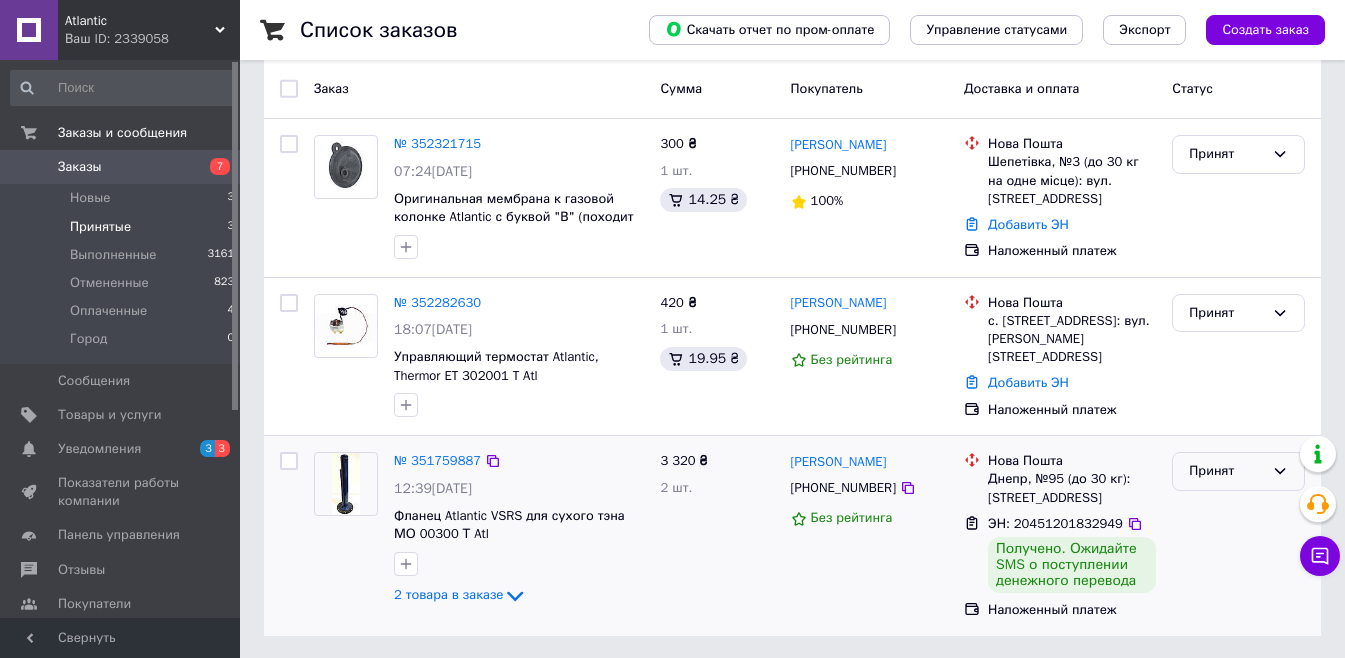 click on "Принят" at bounding box center (1226, 471) 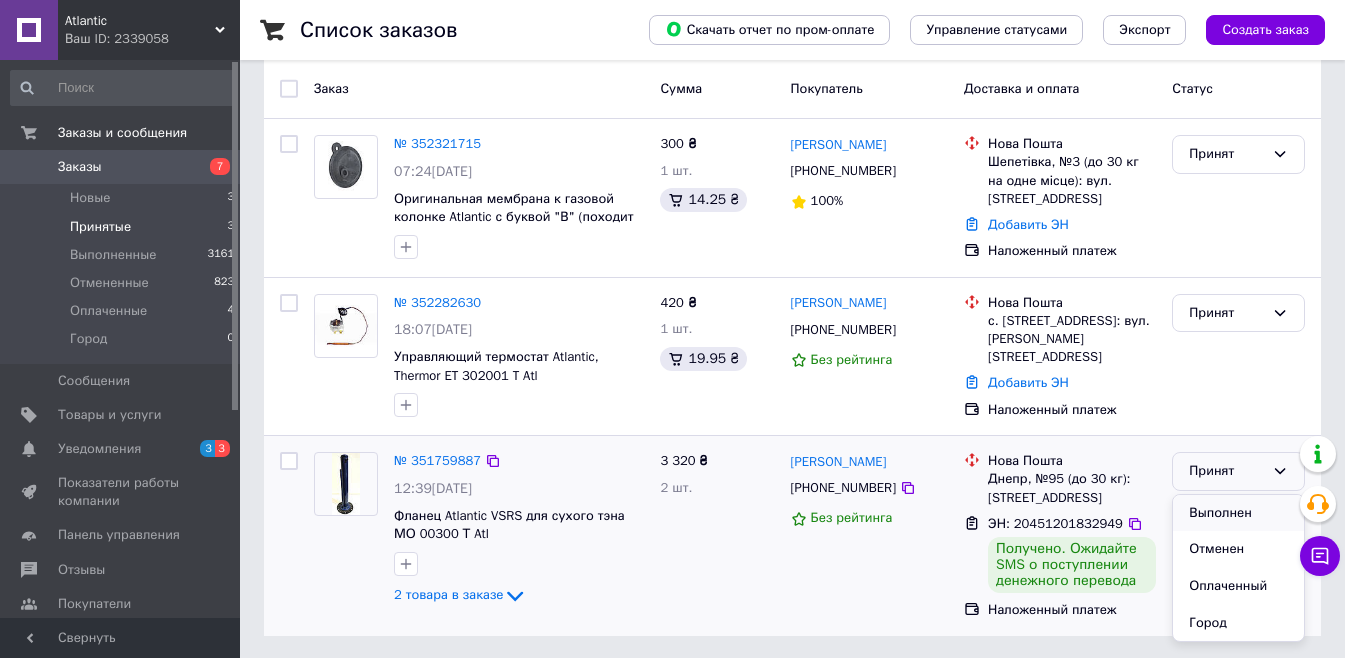 click on "Выполнен" at bounding box center [1238, 513] 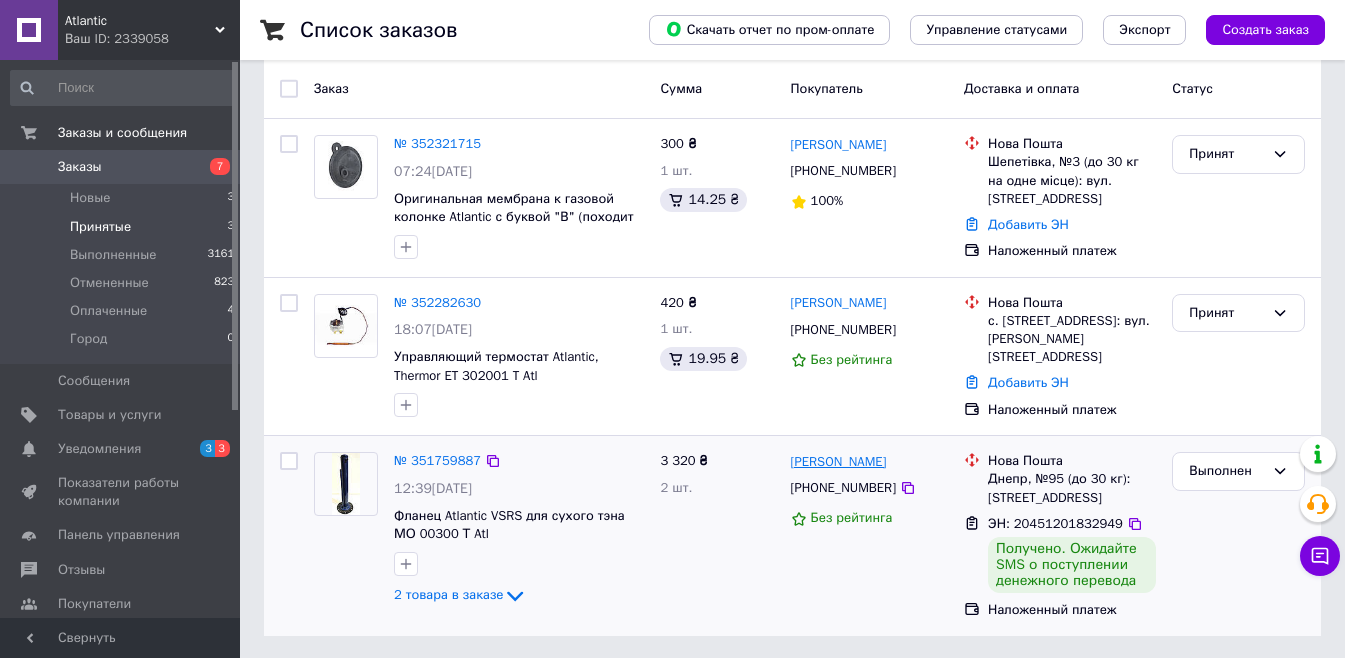 click on "[PERSON_NAME]" at bounding box center (839, 462) 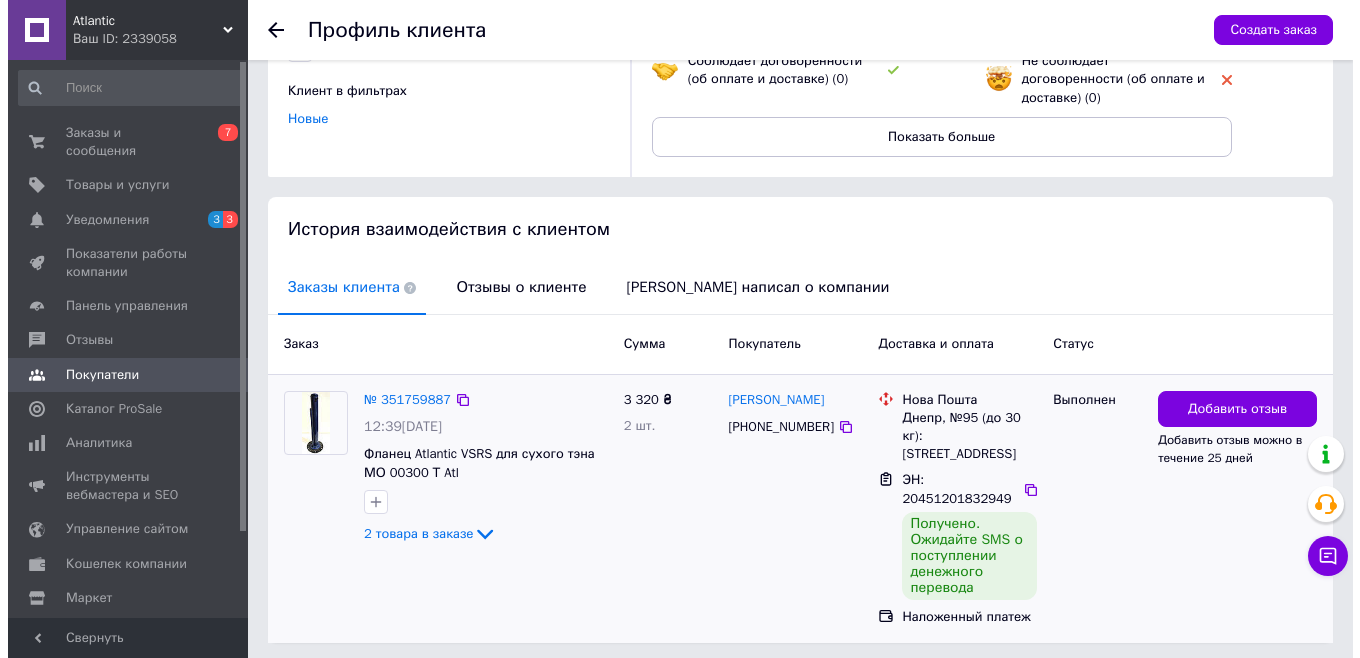 scroll, scrollTop: 265, scrollLeft: 0, axis: vertical 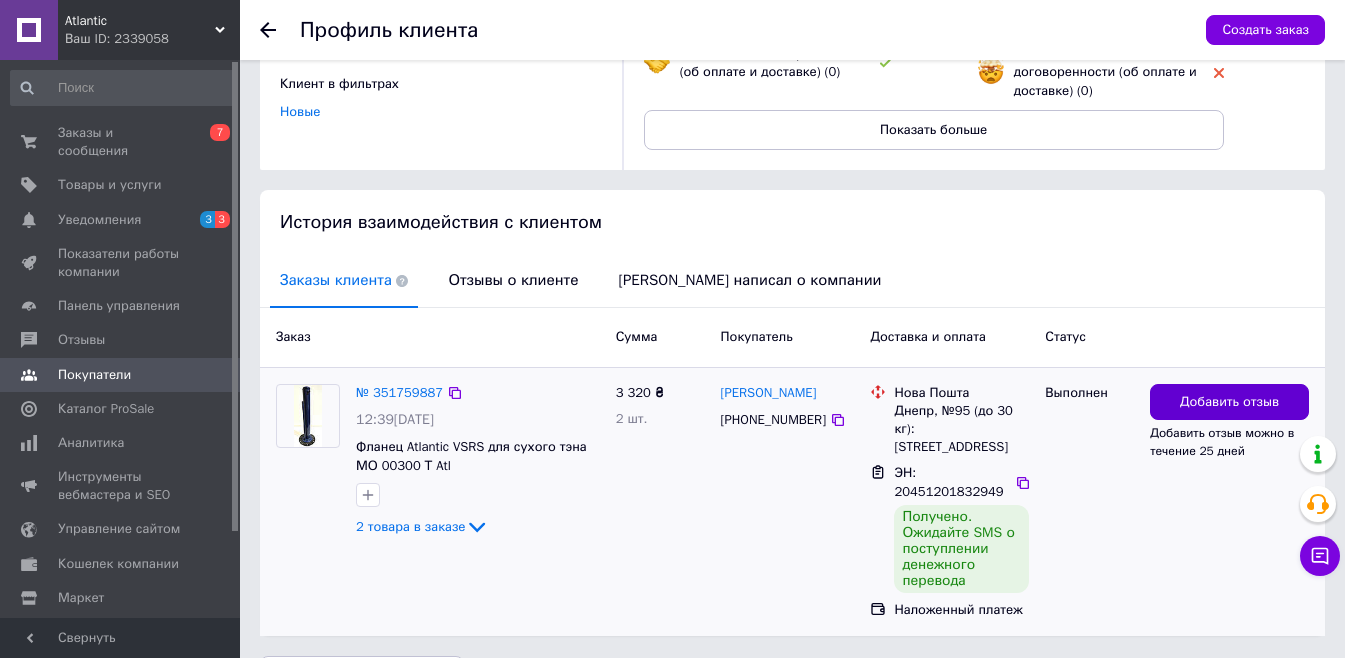 click on "Добавить отзыв" at bounding box center [1229, 402] 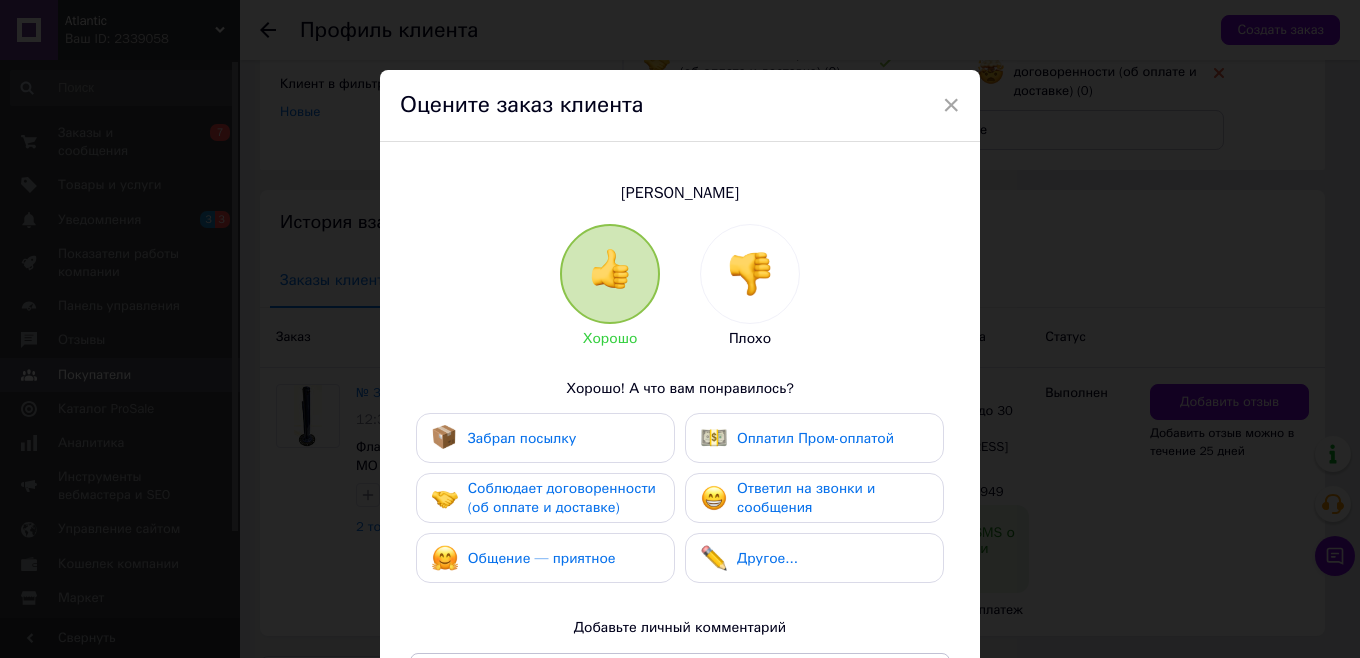 click on "Забрал посылку" at bounding box center [522, 438] 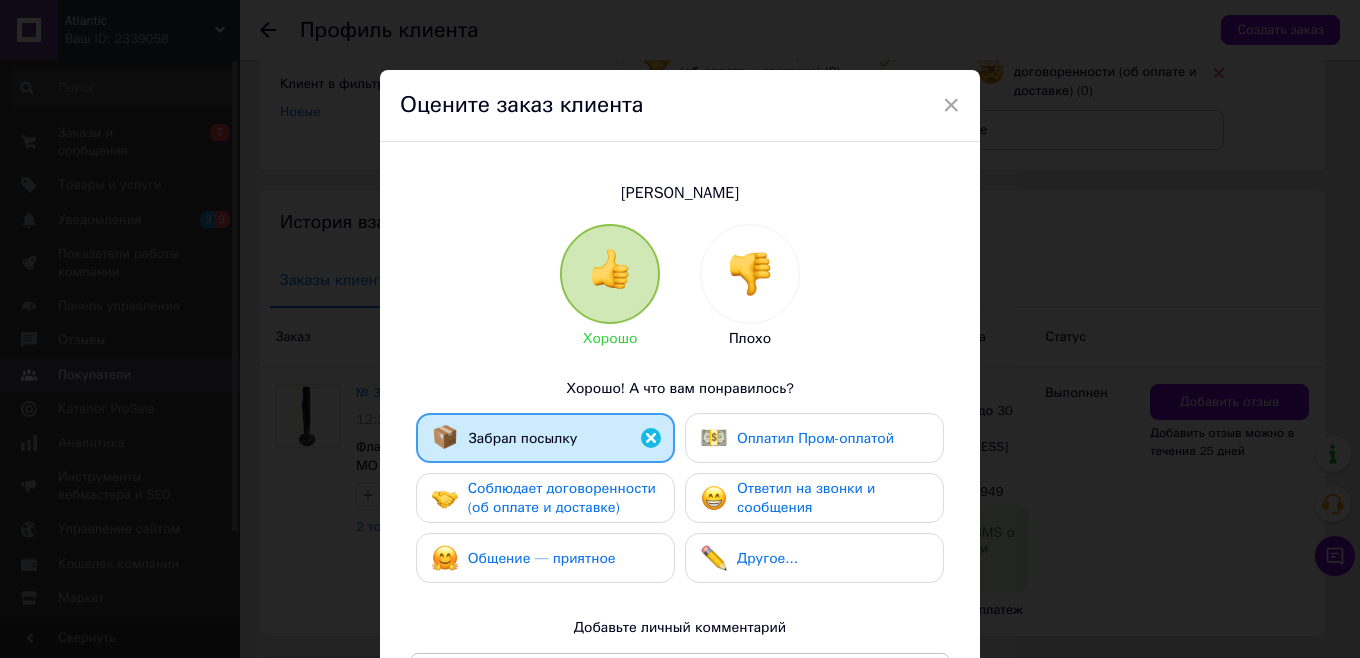 click on "Соблюдает договоренности (об оплате и доставке)" at bounding box center [563, 498] 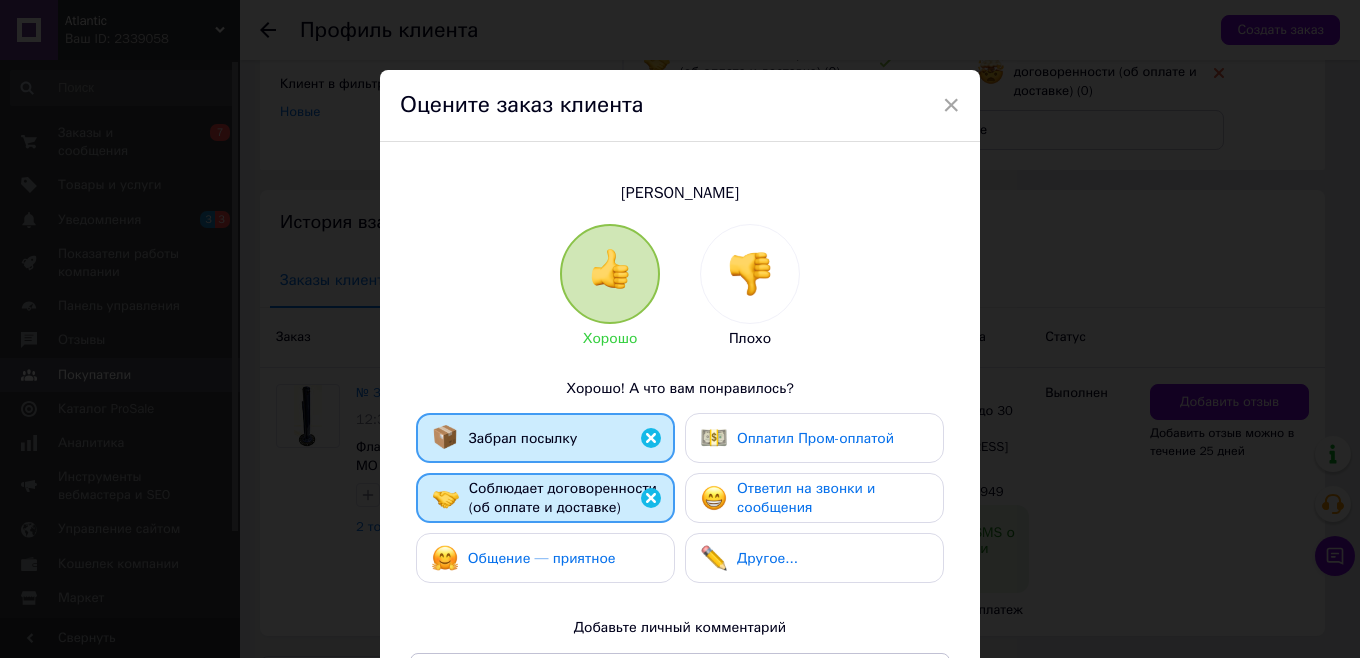 click on "Ответил на звонки и сообщения" at bounding box center (806, 498) 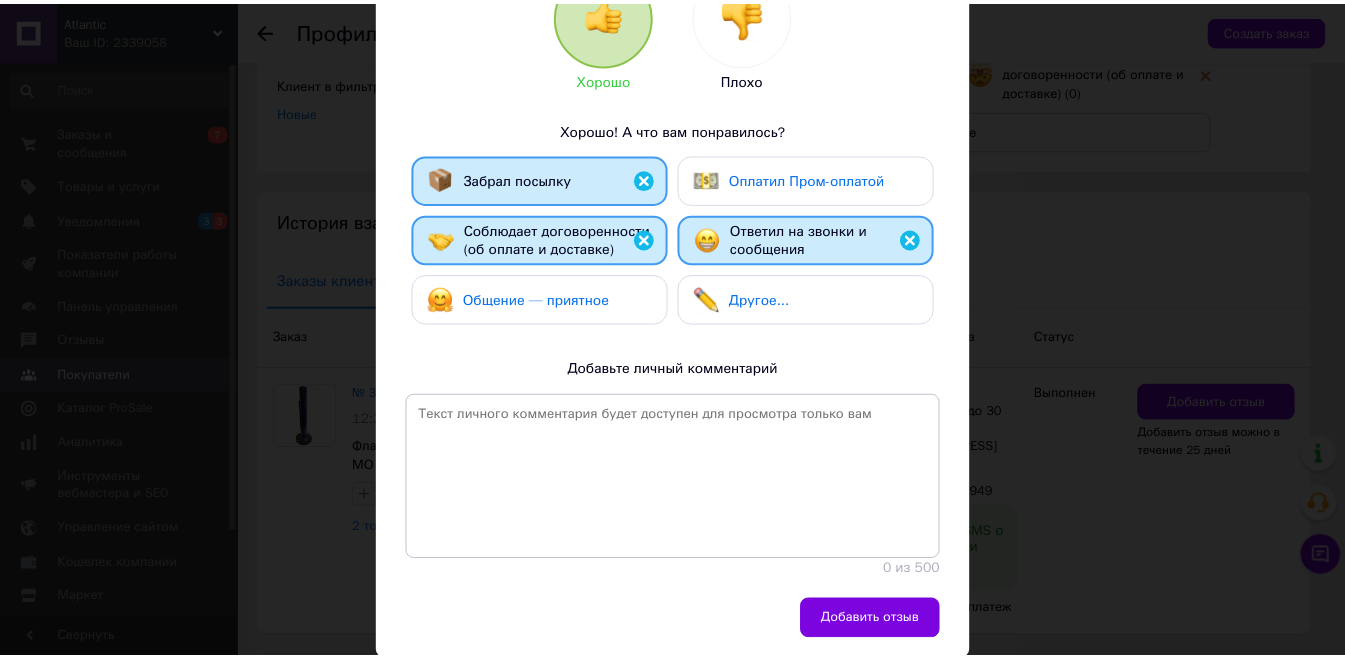 scroll, scrollTop: 318, scrollLeft: 0, axis: vertical 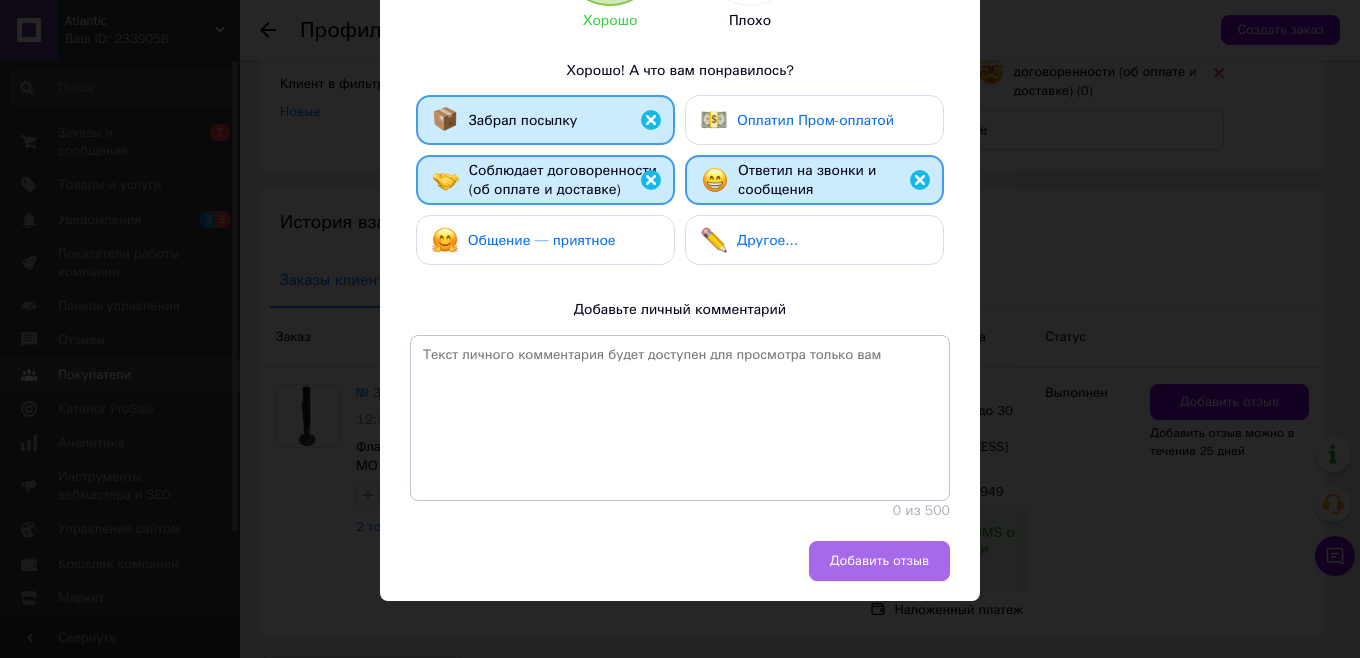 click on "Добавить отзыв" at bounding box center (879, 561) 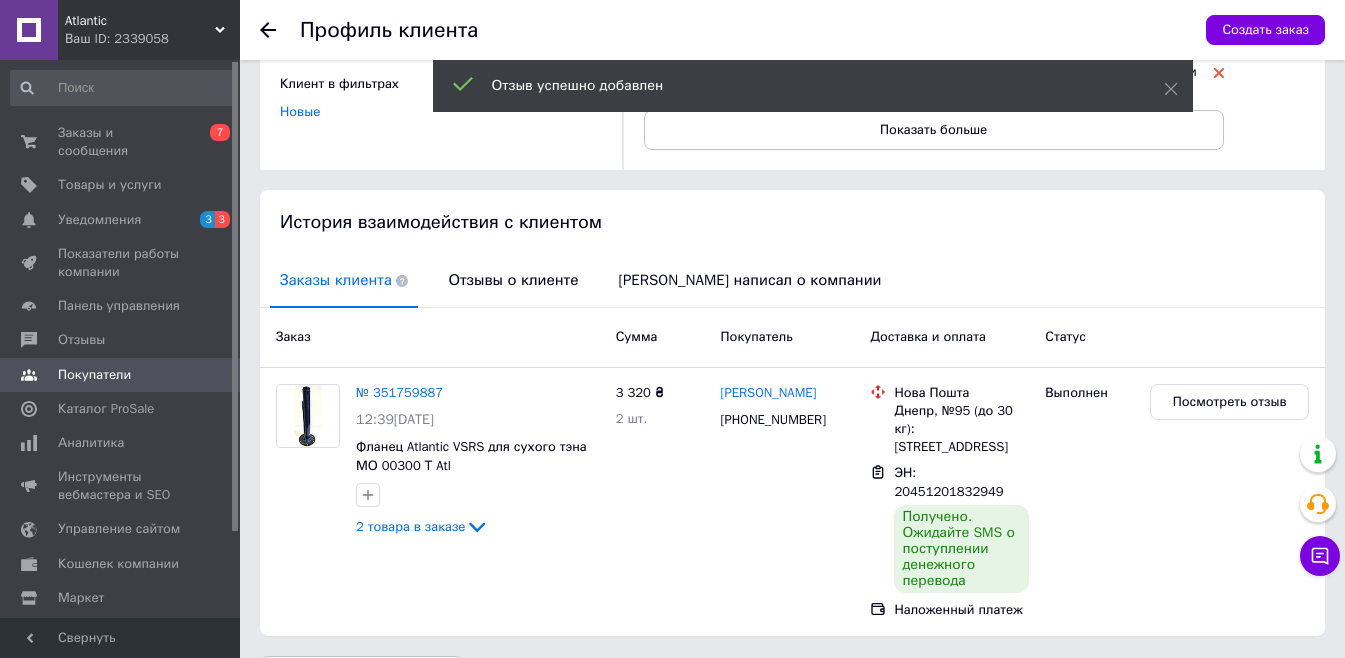 click 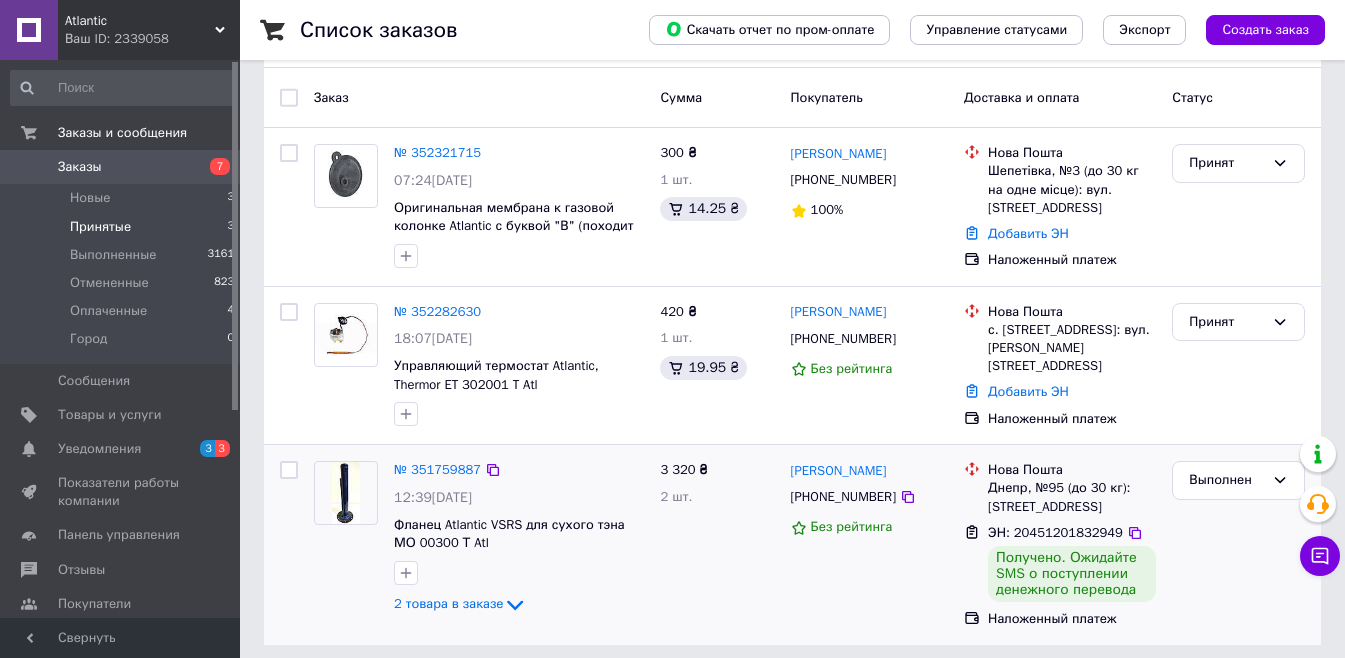 scroll, scrollTop: 168, scrollLeft: 0, axis: vertical 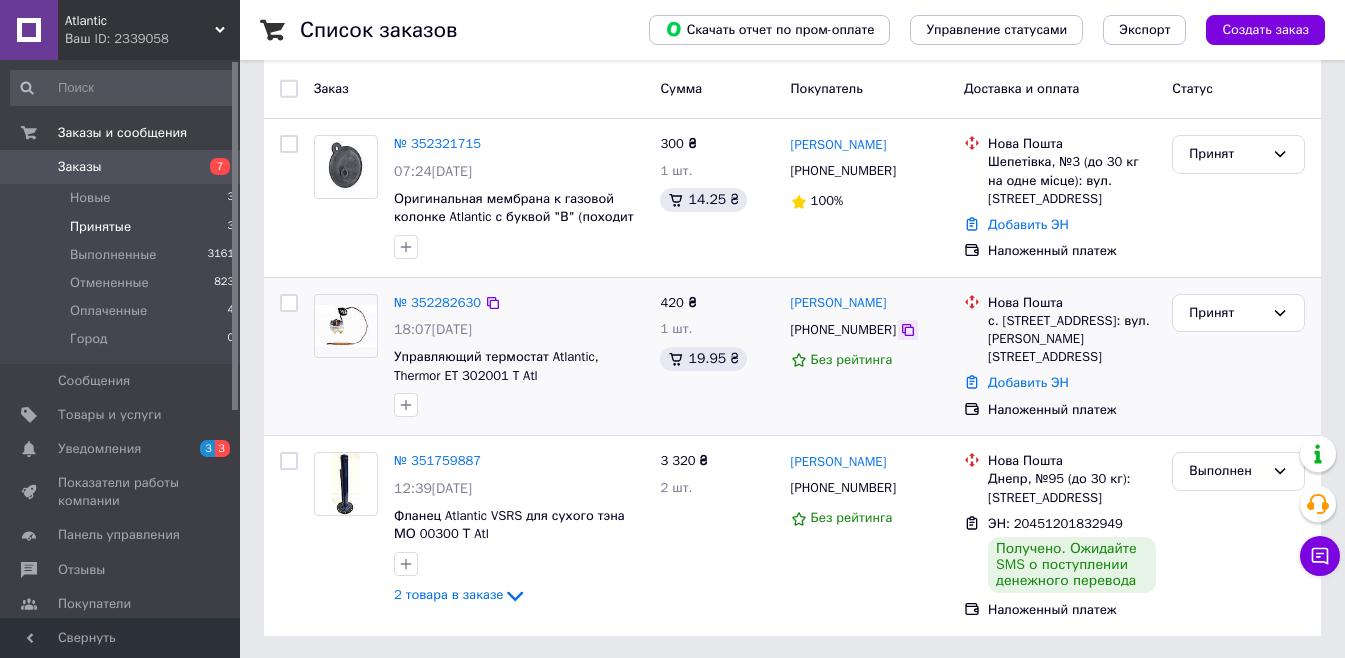 click 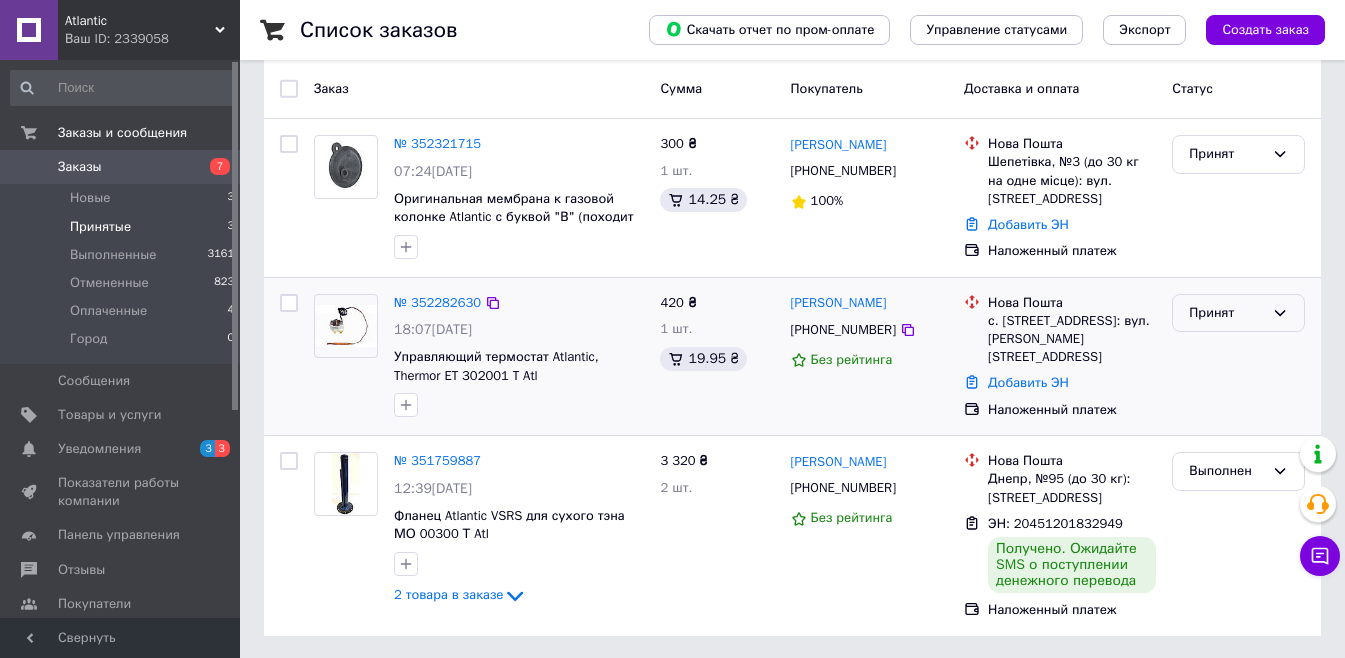click on "Принят" at bounding box center [1226, 313] 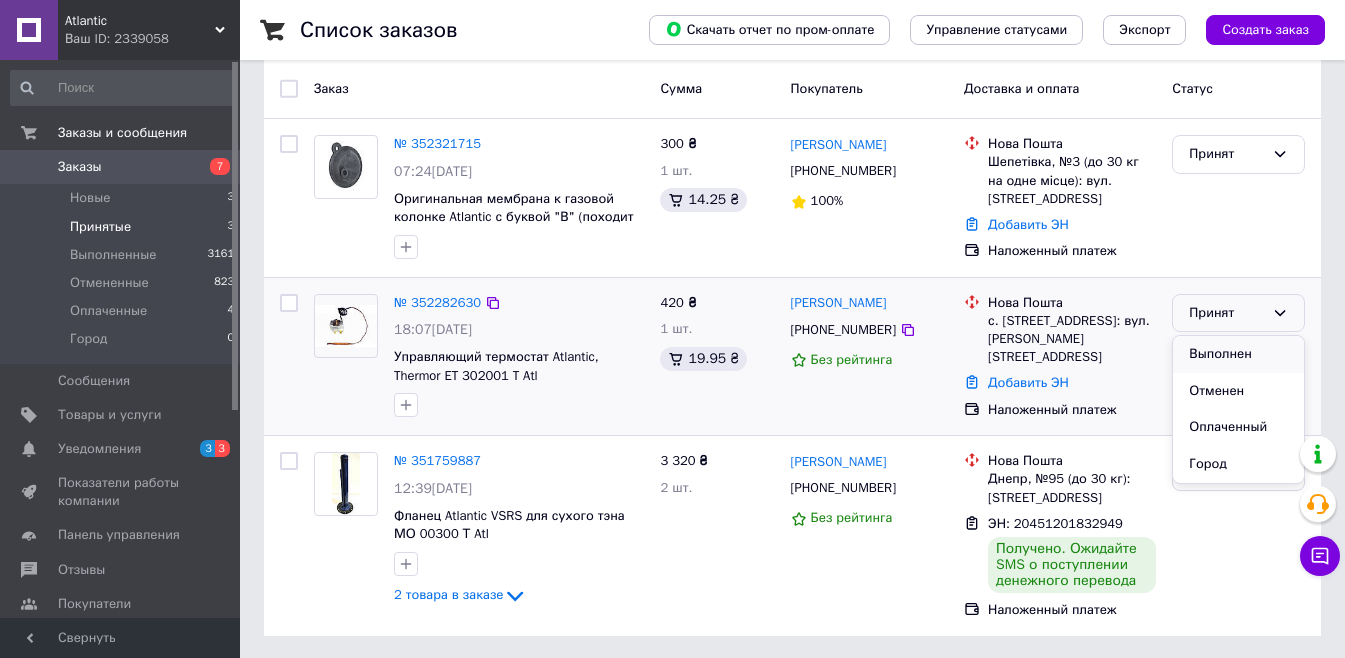 click on "Выполнен" at bounding box center [1238, 354] 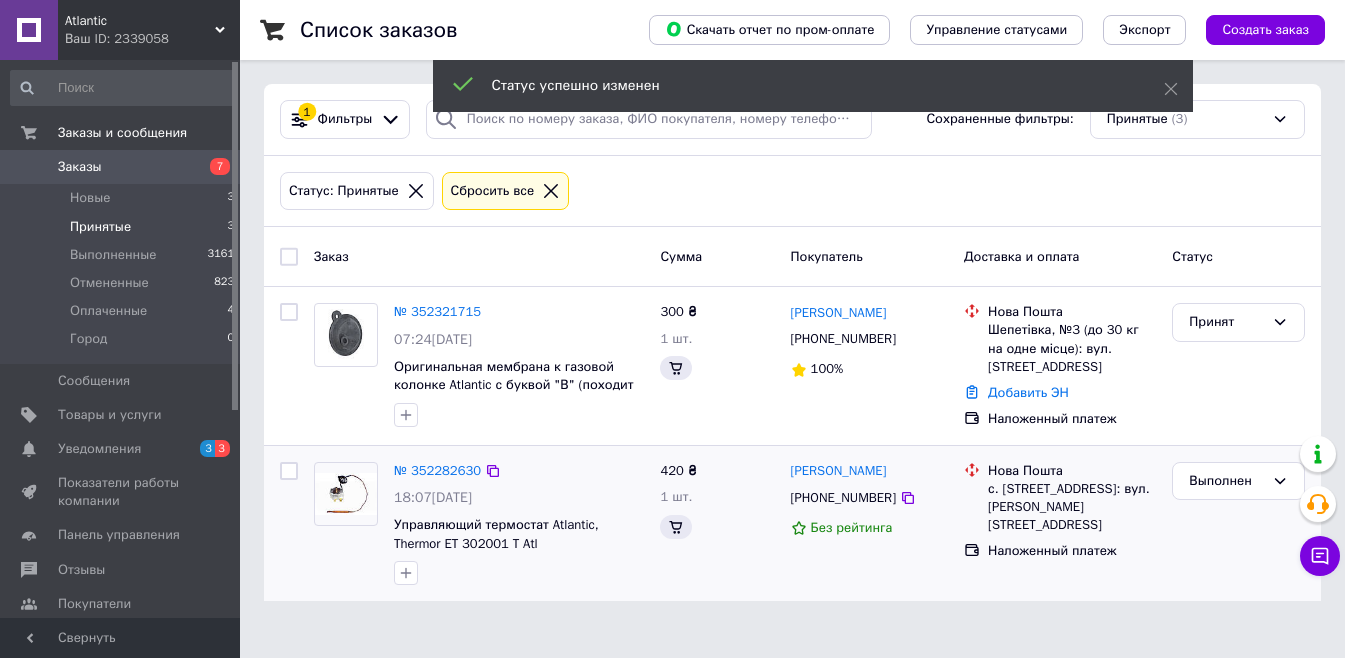 scroll, scrollTop: 0, scrollLeft: 0, axis: both 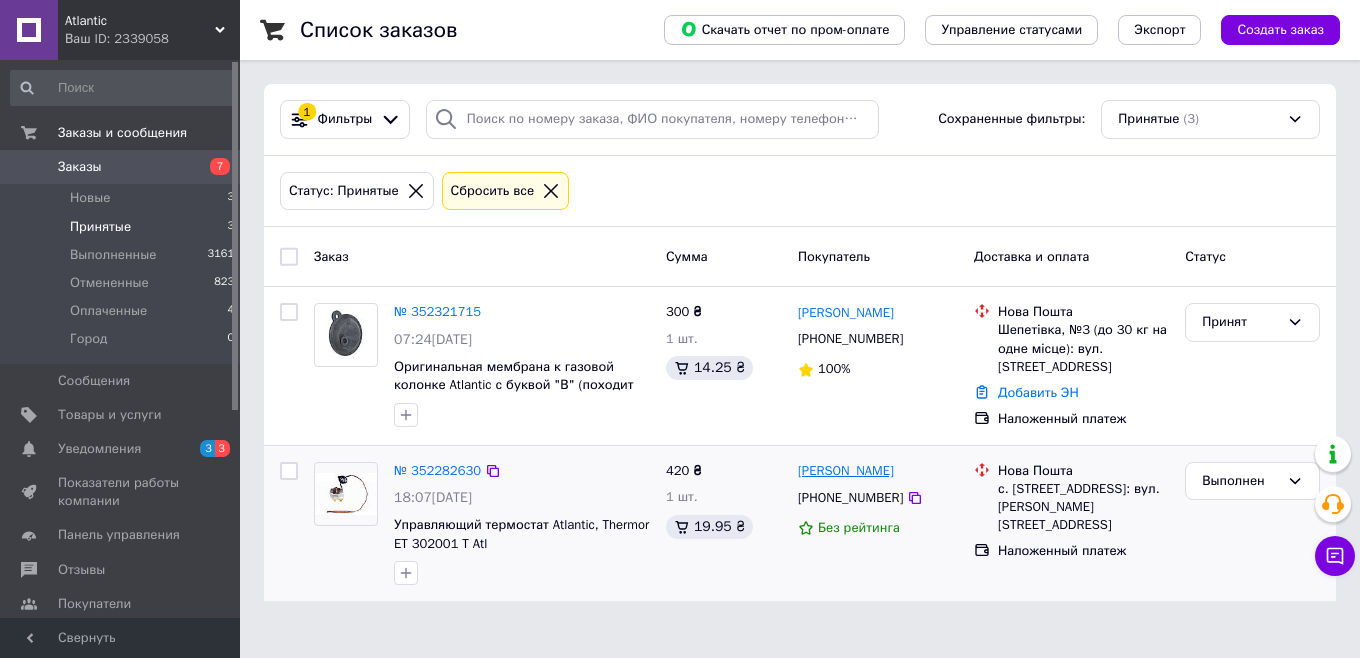 click on "[PERSON_NAME]" at bounding box center [846, 471] 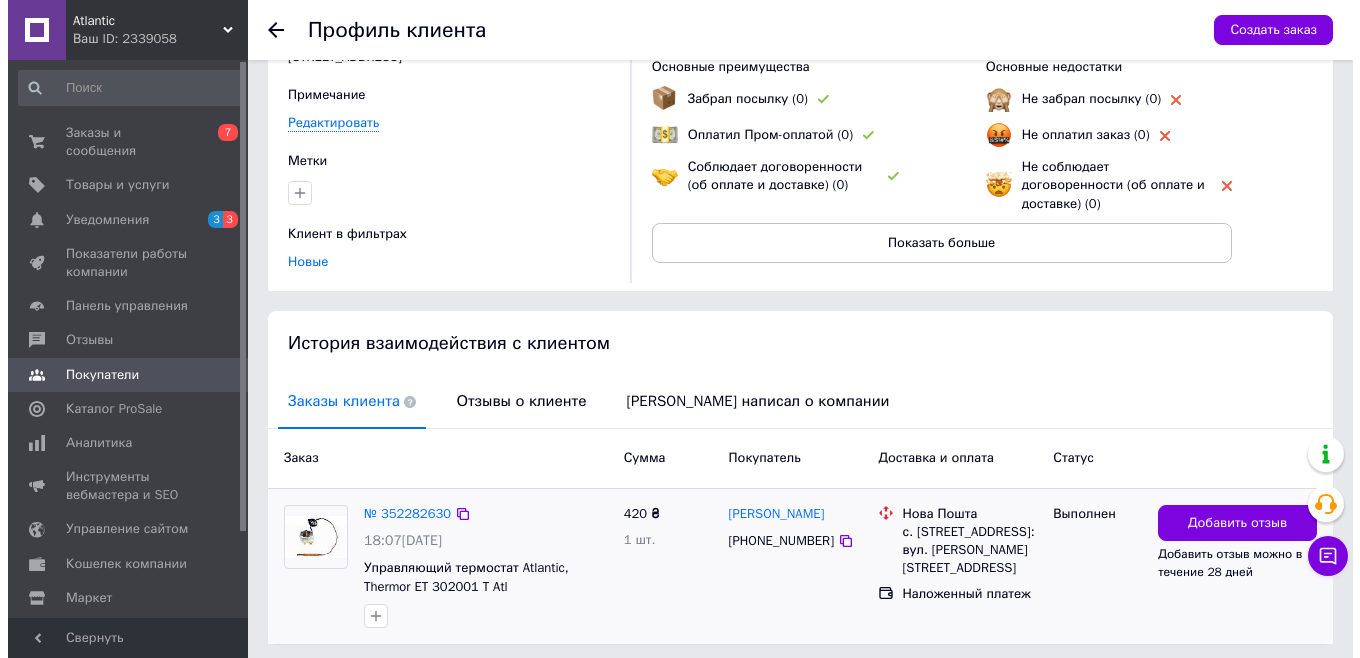 scroll, scrollTop: 210, scrollLeft: 0, axis: vertical 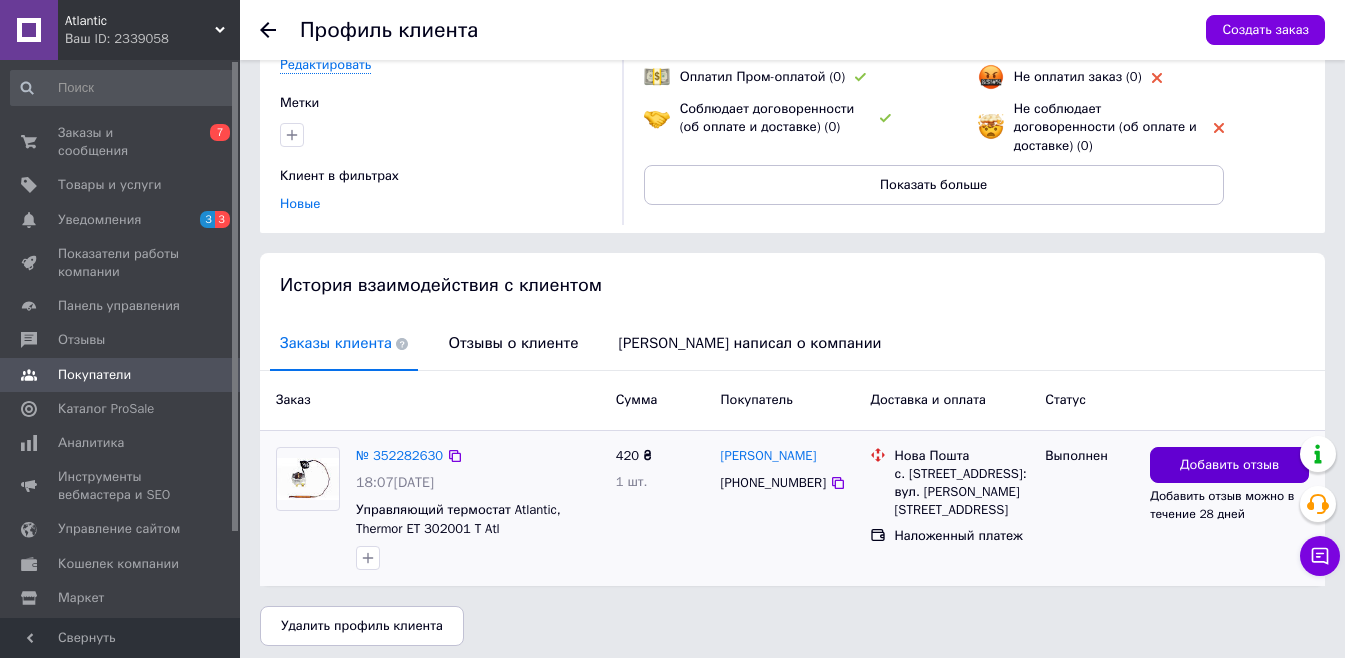 click on "Добавить отзыв" at bounding box center (1229, 465) 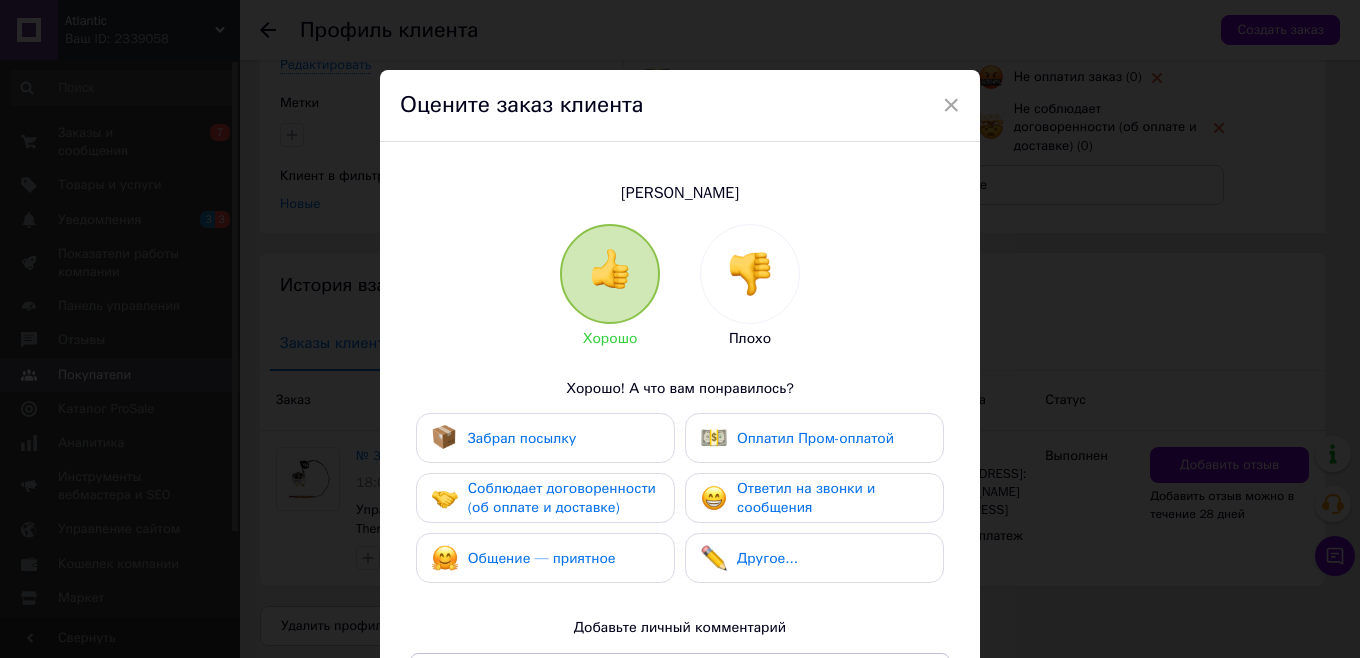 drag, startPoint x: 538, startPoint y: 436, endPoint x: 538, endPoint y: 451, distance: 15 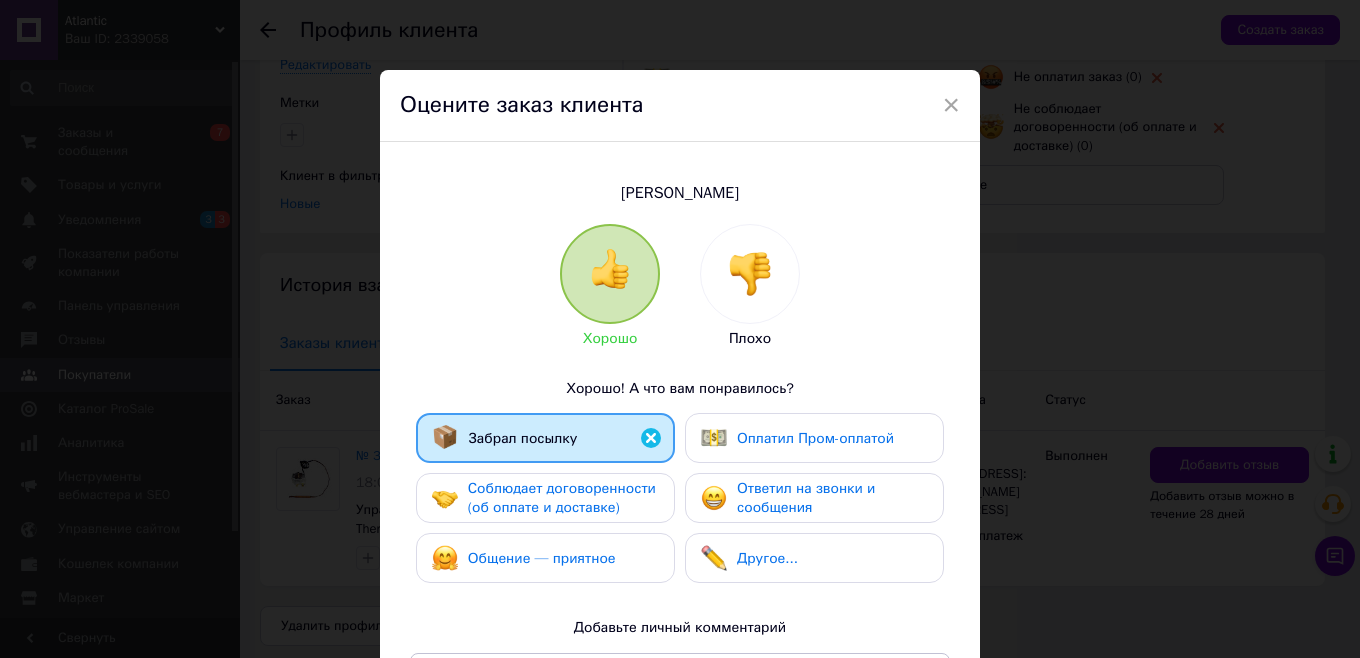 click on "Соблюдает договоренности (об оплате и доставке)" at bounding box center (563, 498) 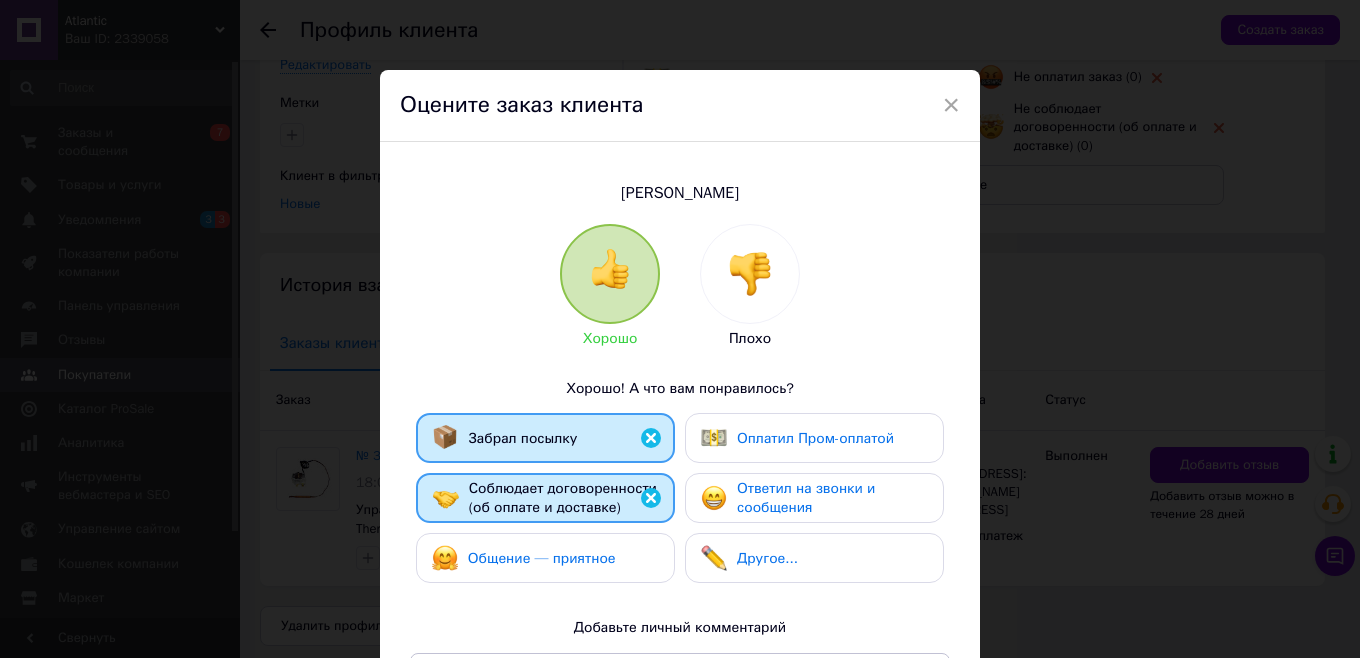 click on "Ответил на звонки и сообщения" at bounding box center (806, 498) 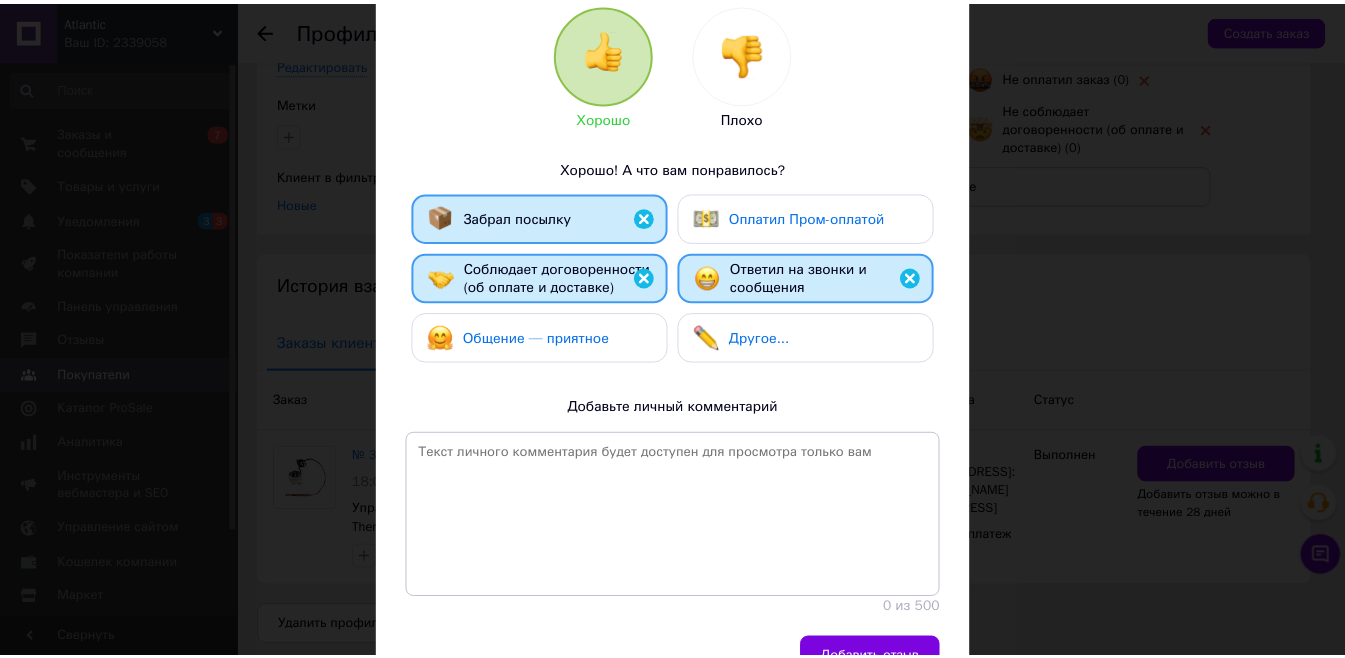 scroll, scrollTop: 318, scrollLeft: 0, axis: vertical 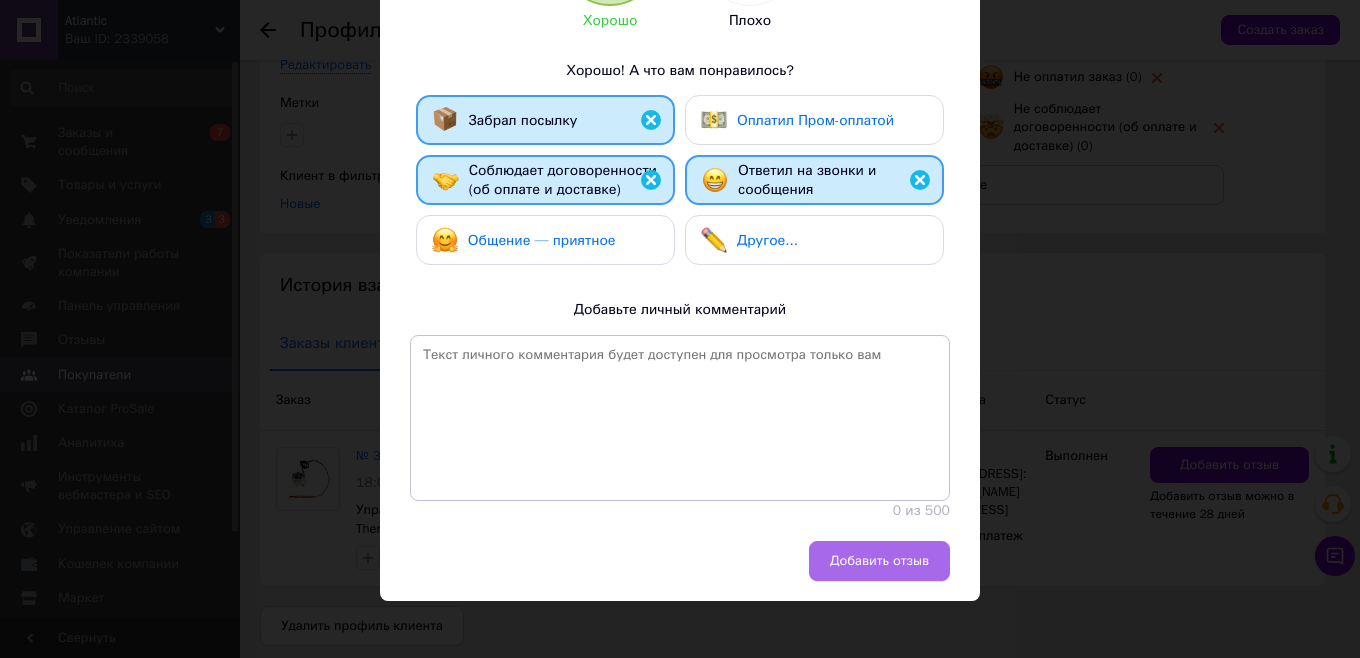 click on "Добавить отзыв" at bounding box center [879, 561] 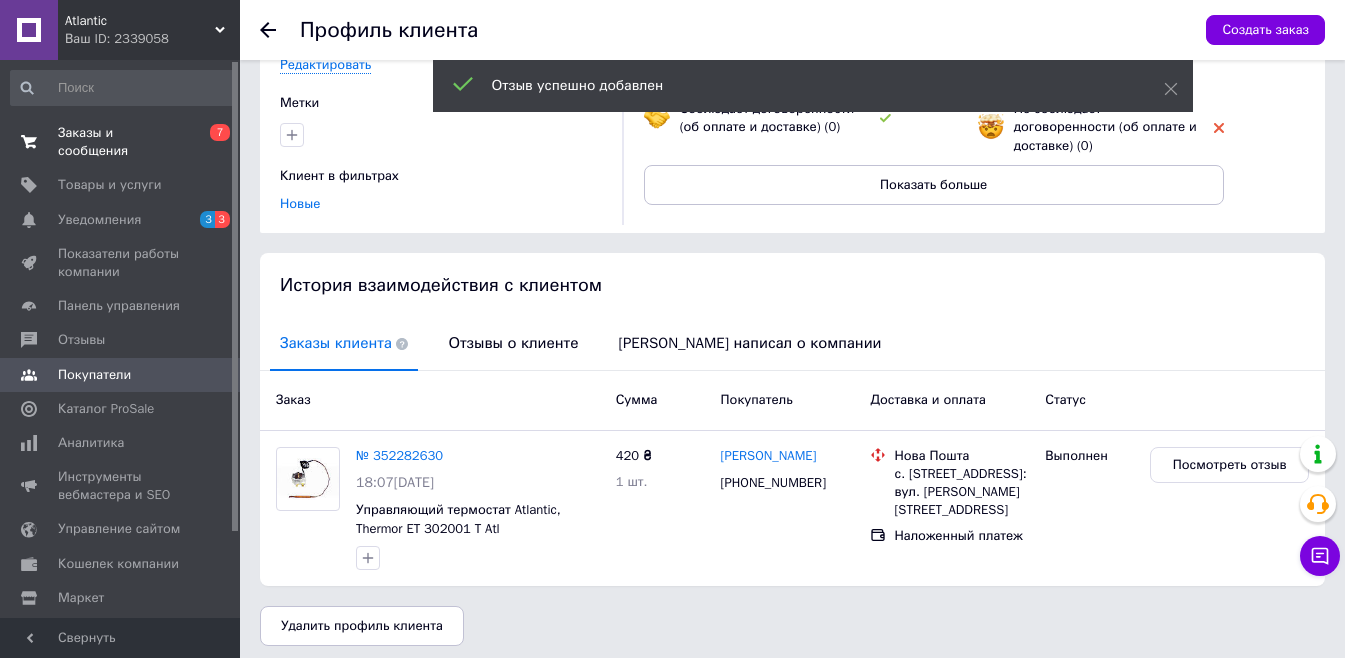 click on "Заказы и сообщения" at bounding box center [121, 142] 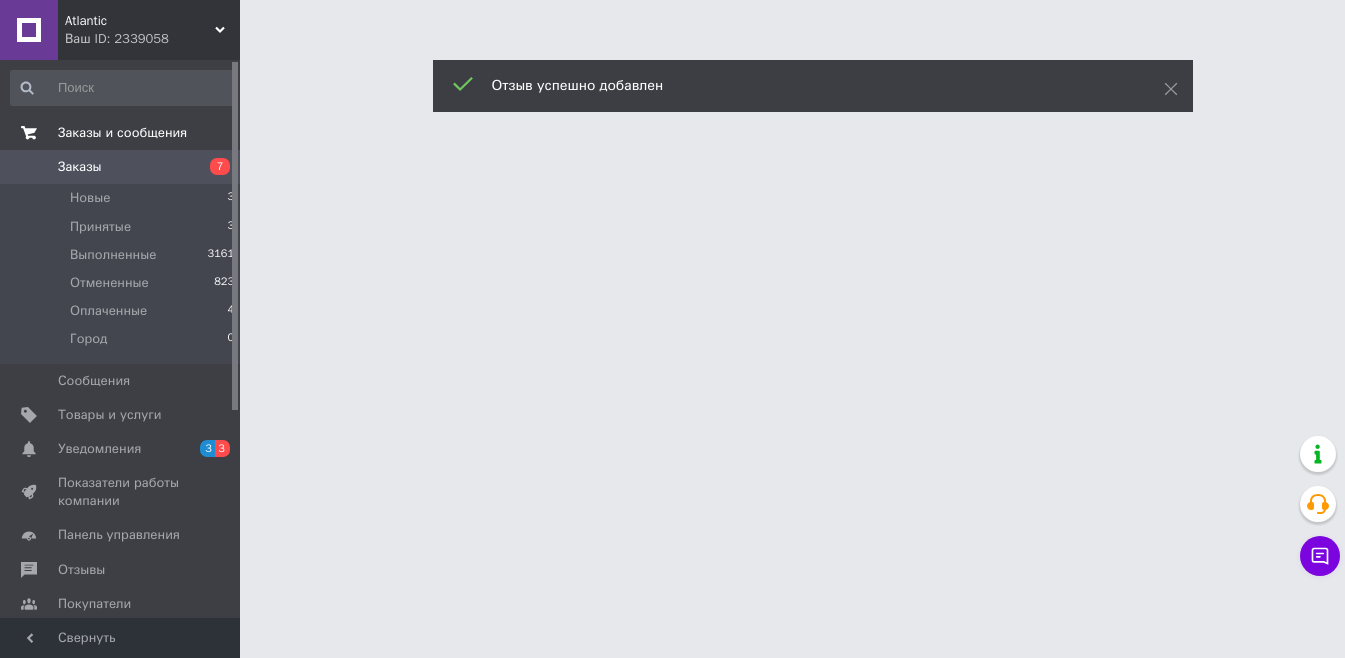 scroll, scrollTop: 0, scrollLeft: 0, axis: both 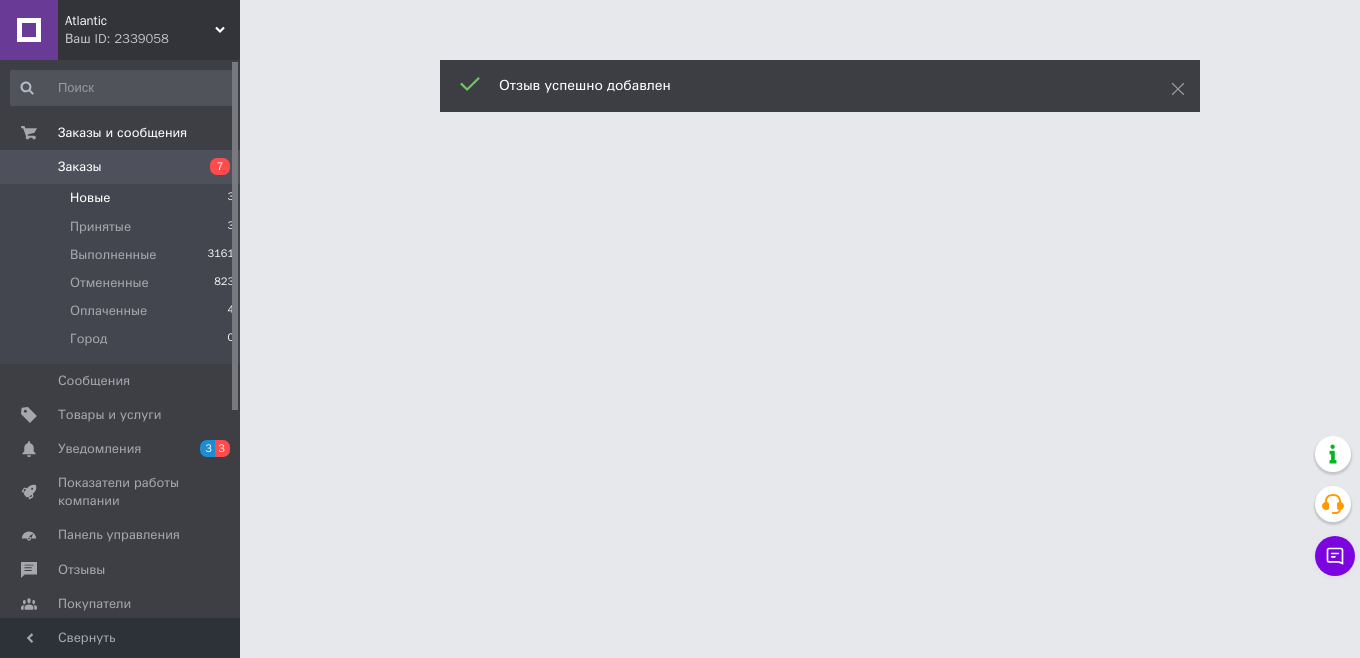 click on "Новые" at bounding box center [90, 198] 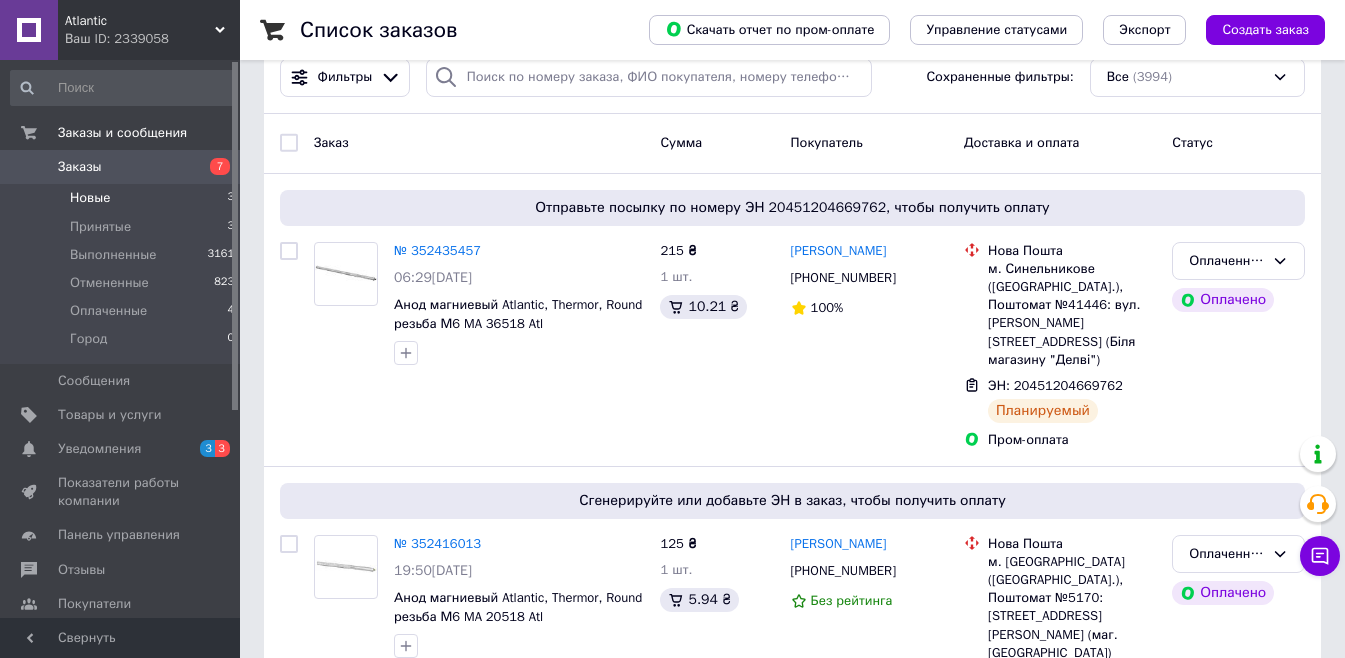 scroll, scrollTop: 33, scrollLeft: 0, axis: vertical 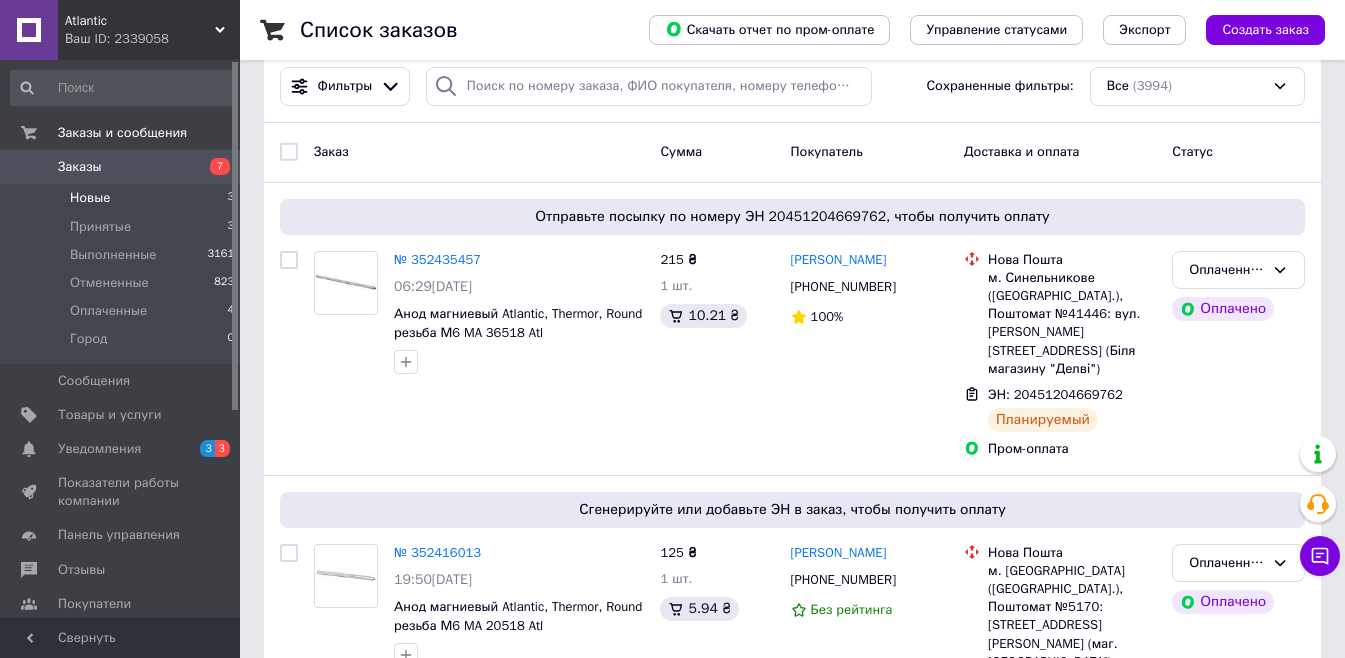 click on "Новые" at bounding box center [90, 198] 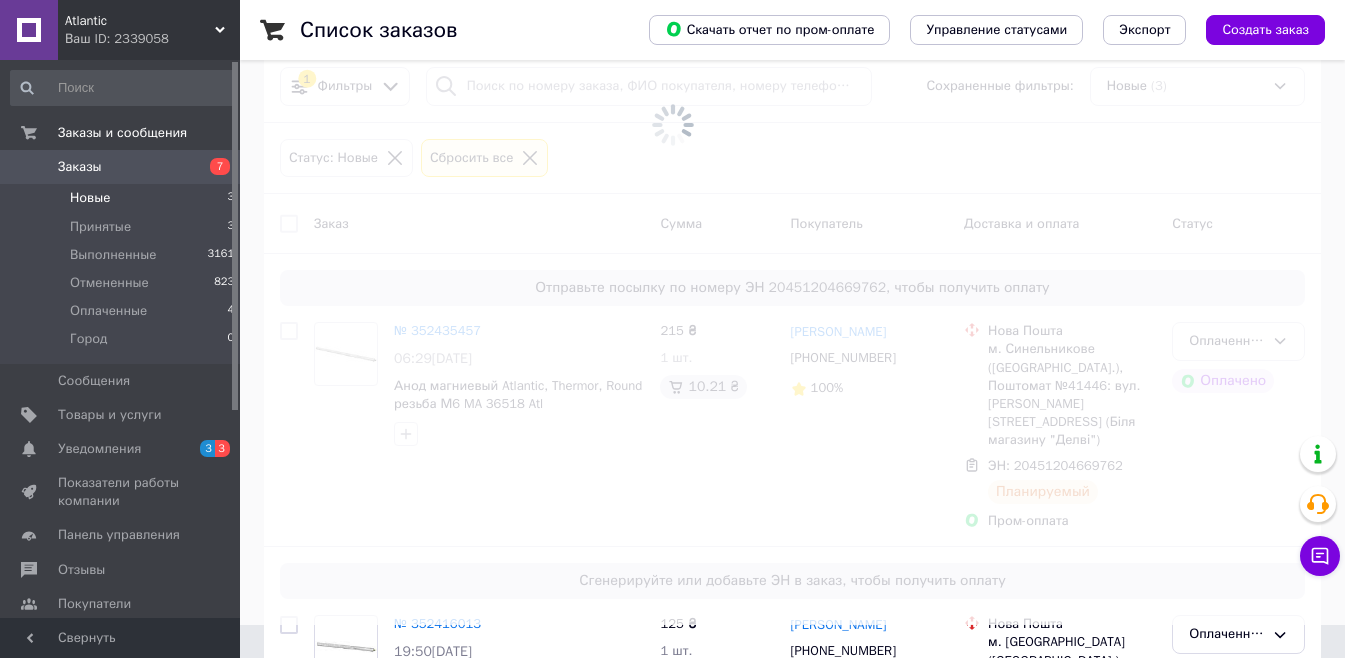 scroll, scrollTop: 0, scrollLeft: 0, axis: both 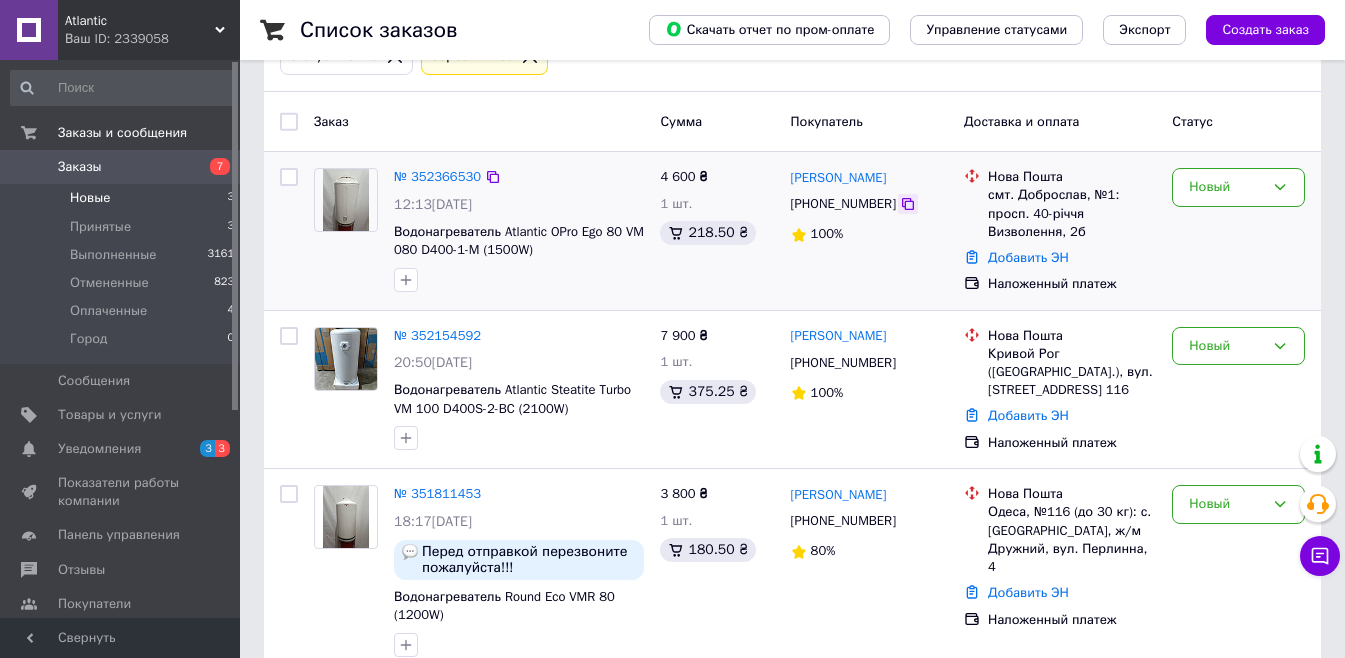 click 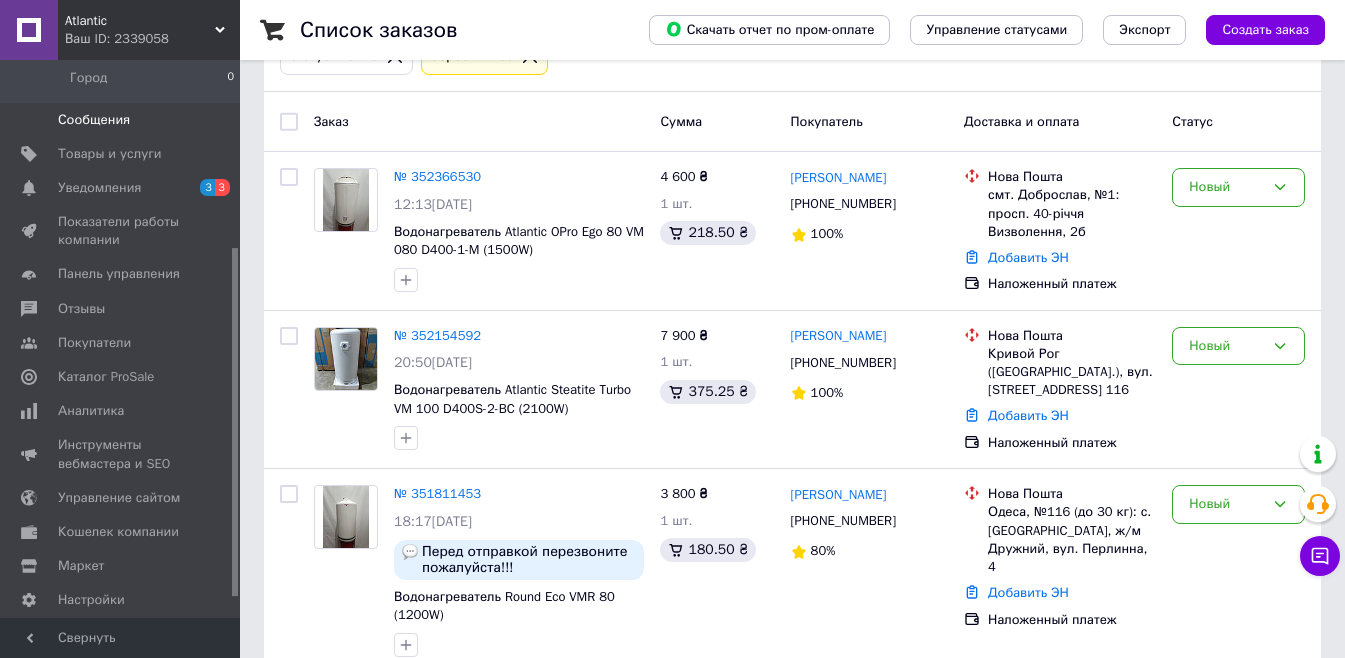 scroll, scrollTop: 331, scrollLeft: 0, axis: vertical 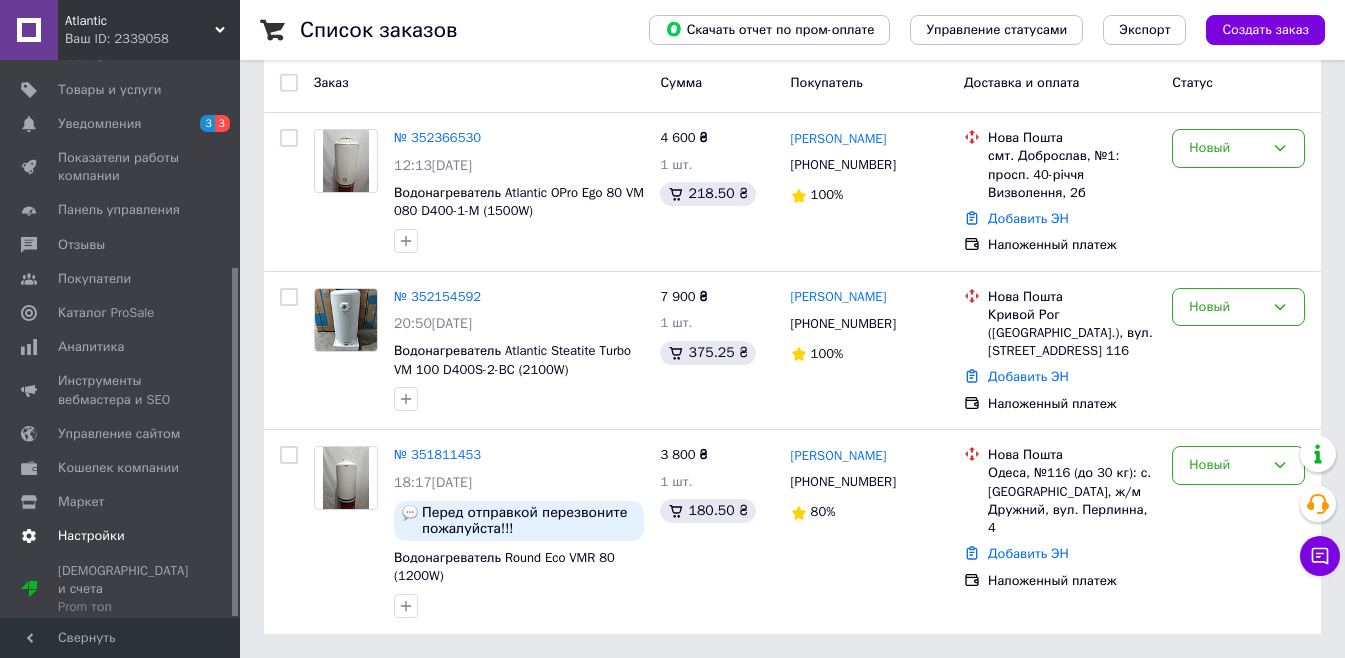 click on "Настройки" at bounding box center (91, 536) 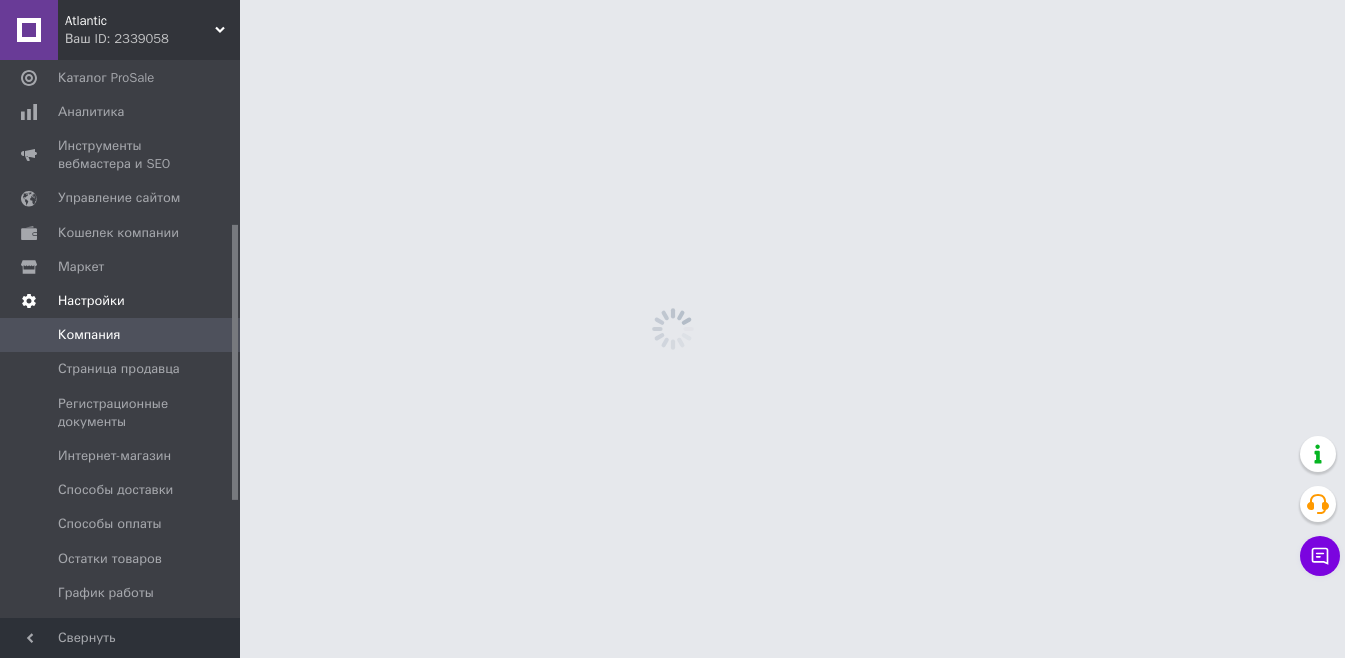 scroll, scrollTop: 0, scrollLeft: 0, axis: both 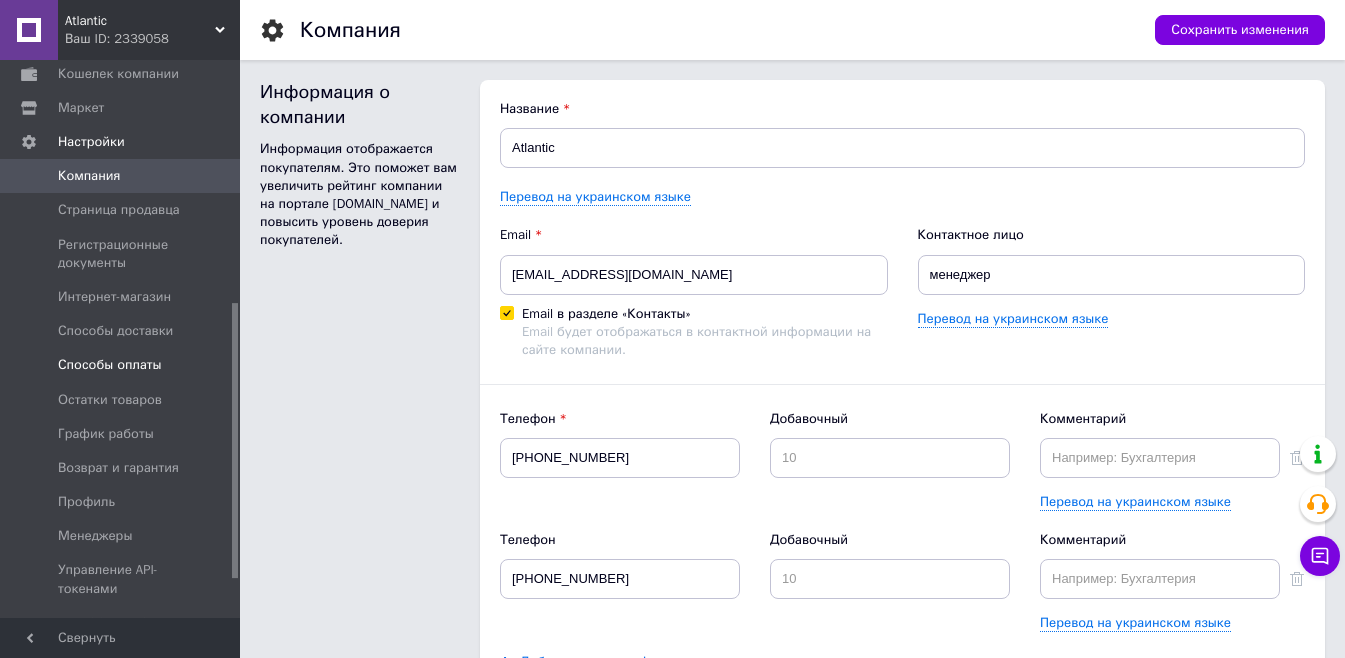 click on "Способы оплаты" at bounding box center (110, 365) 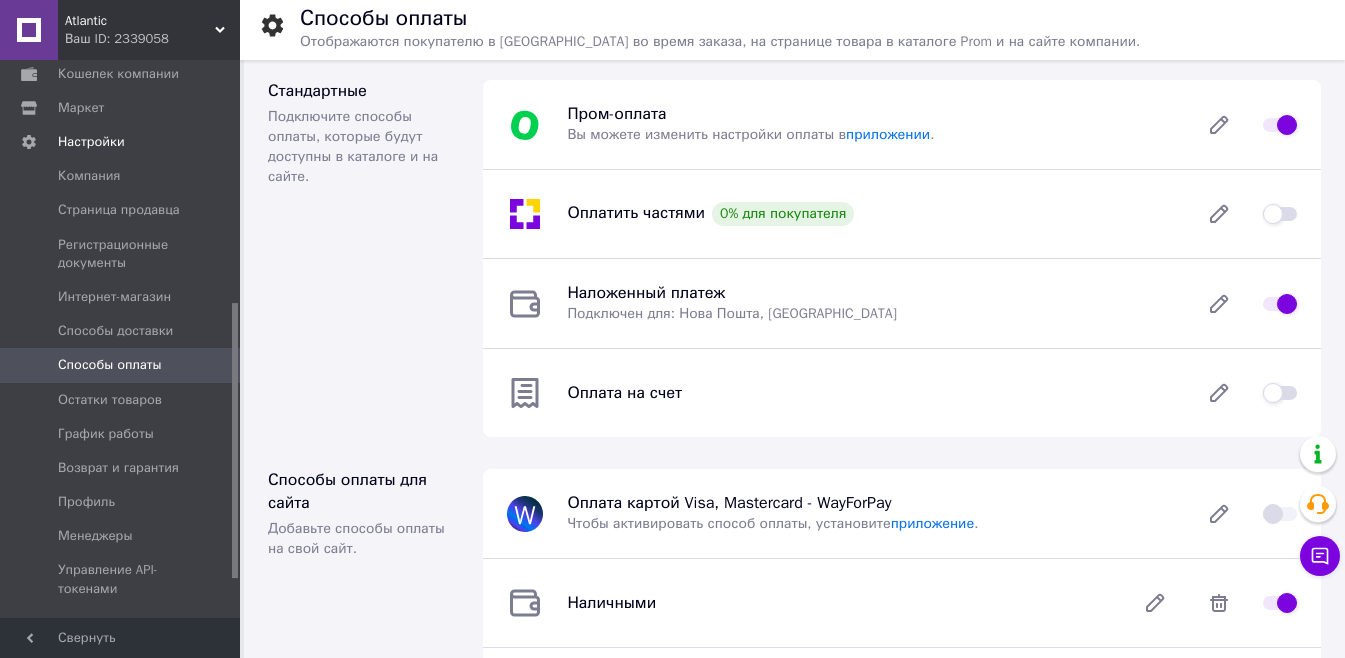 click at bounding box center (1280, 393) 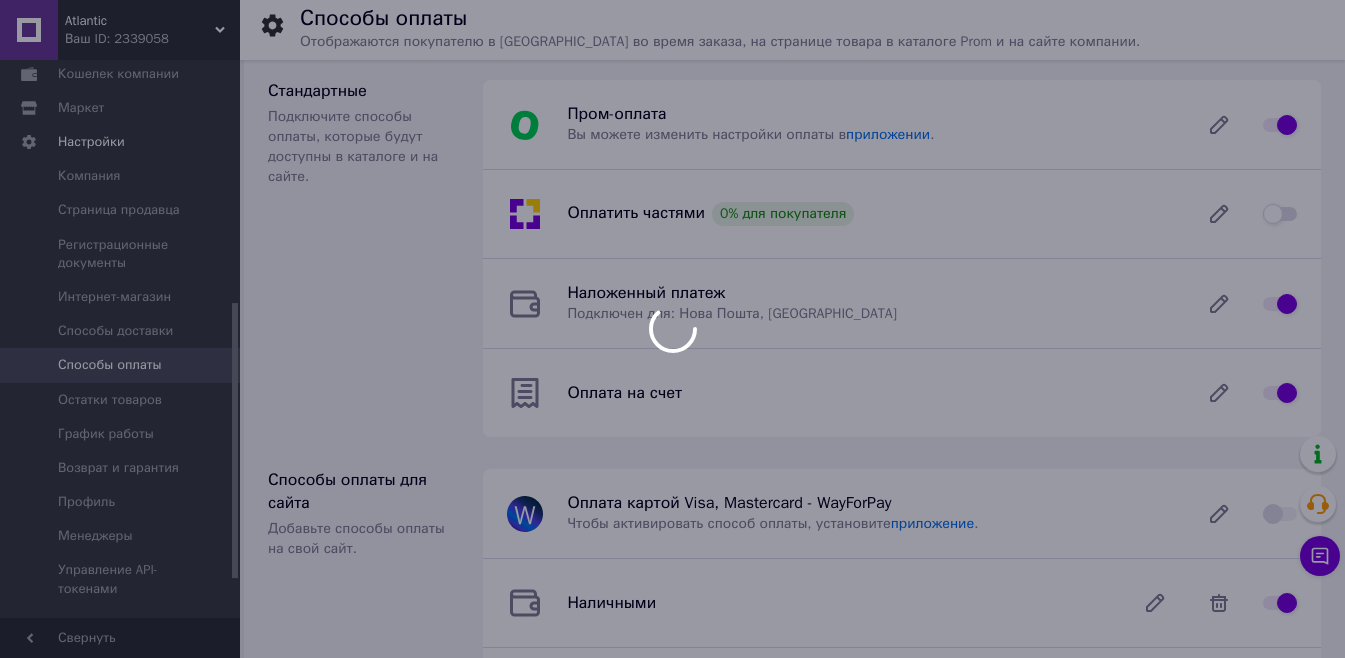 checkbox on "false" 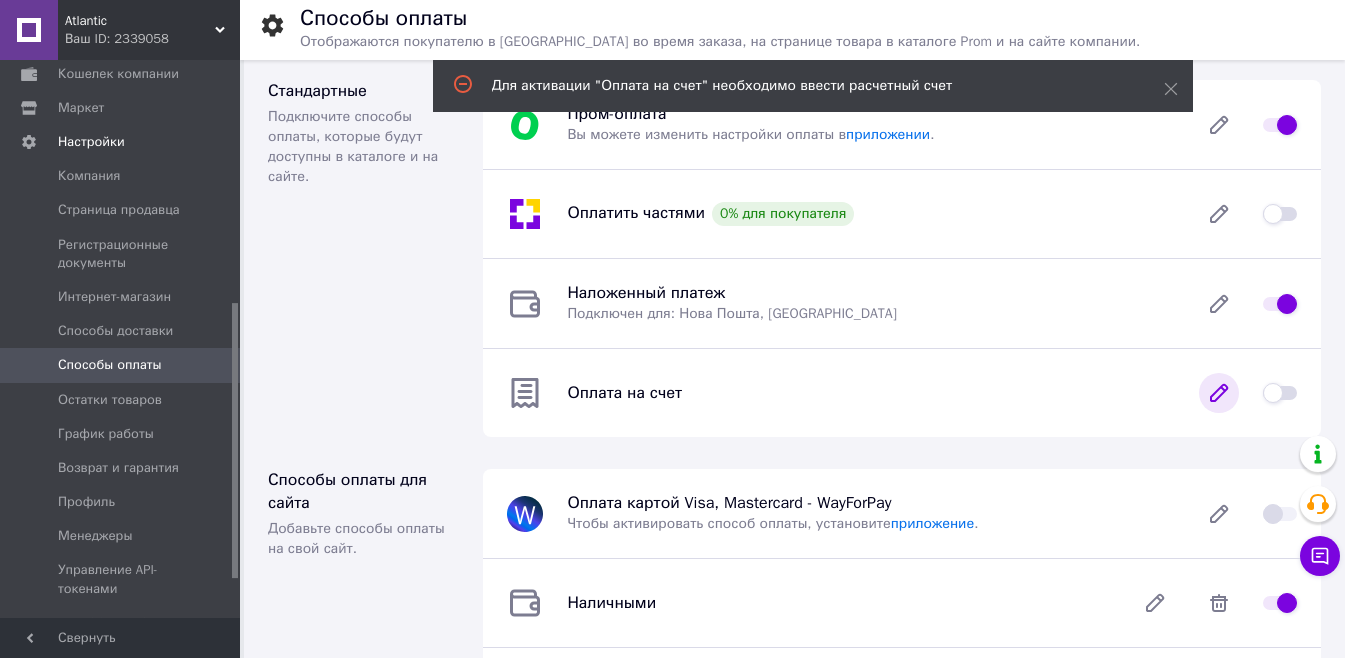 click 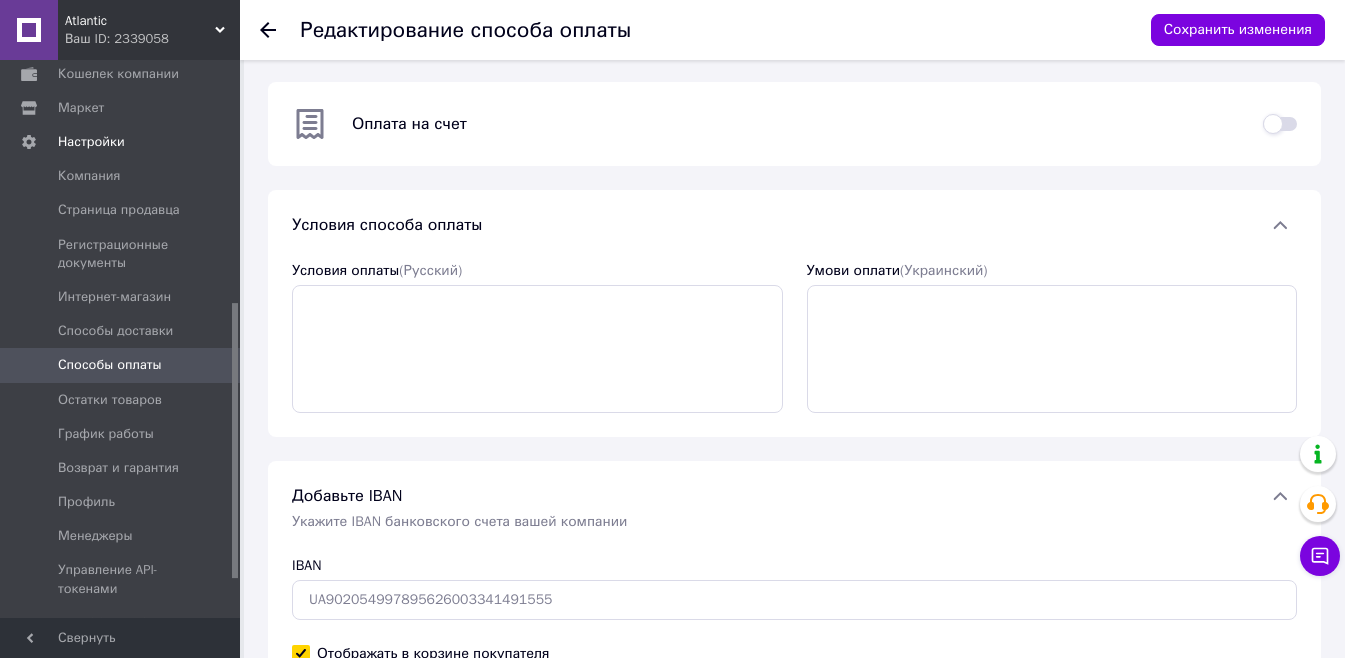 scroll, scrollTop: 0, scrollLeft: 0, axis: both 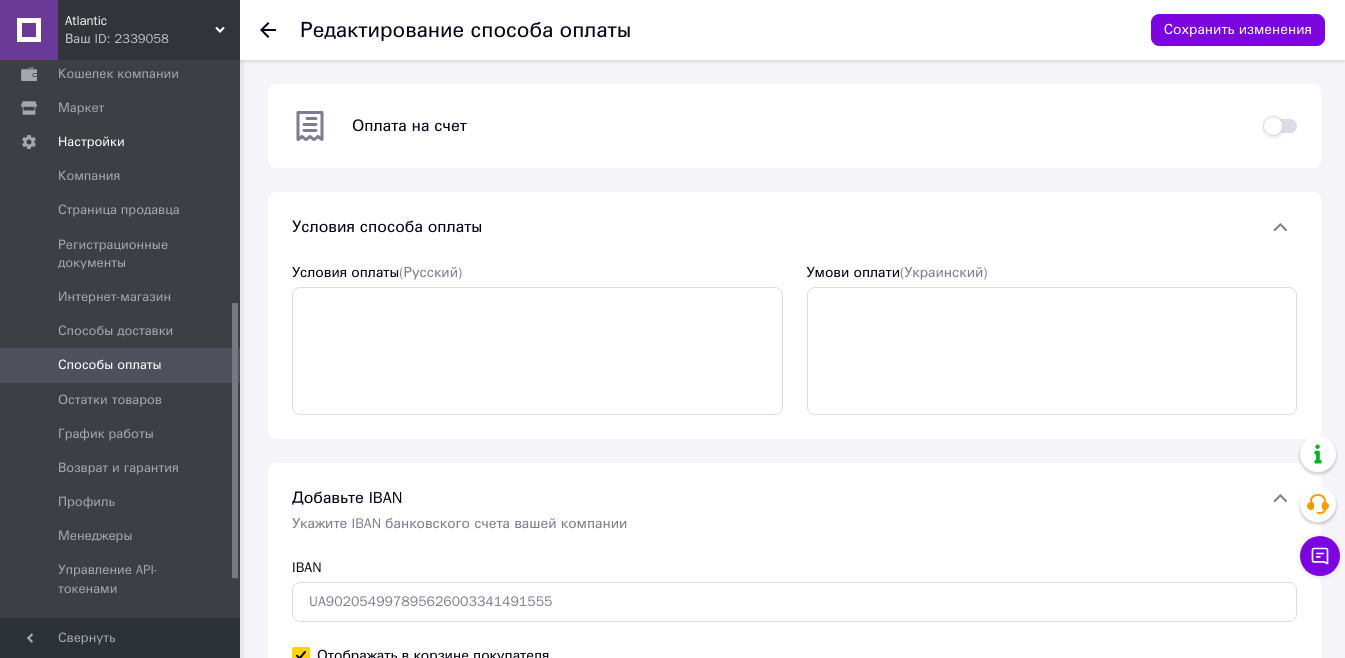 click 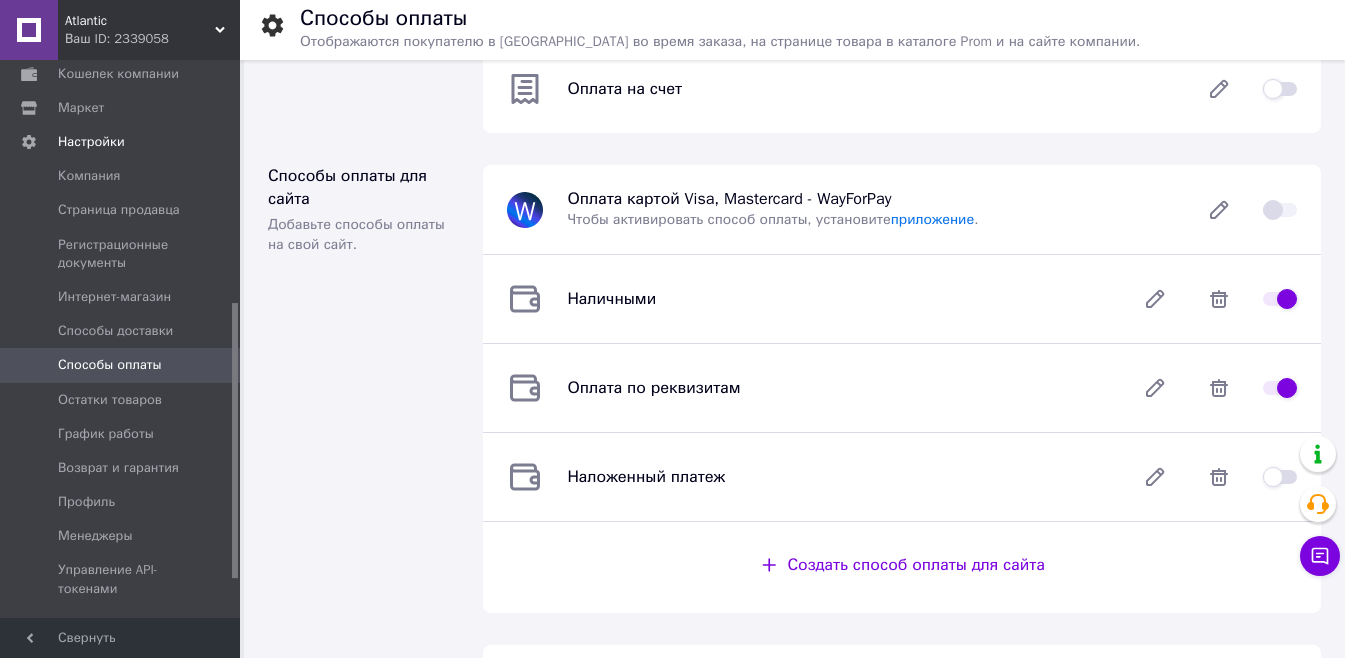 scroll, scrollTop: 318, scrollLeft: 0, axis: vertical 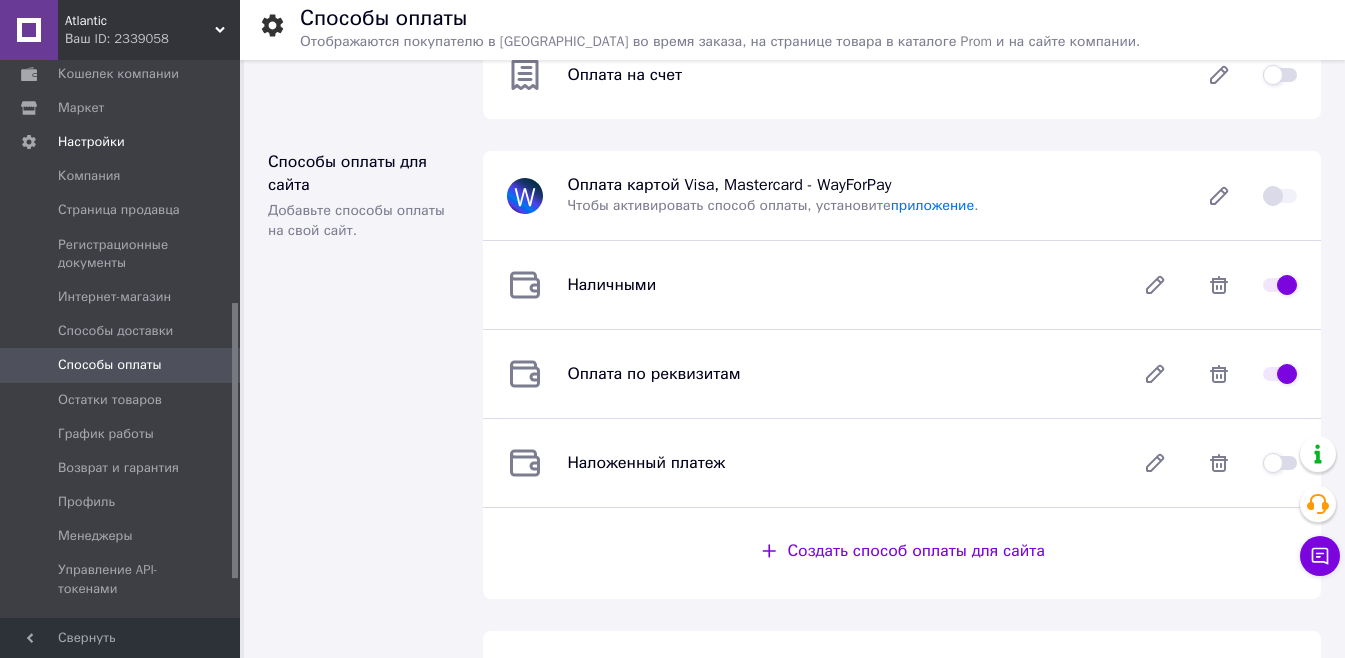 click at bounding box center [1280, 463] 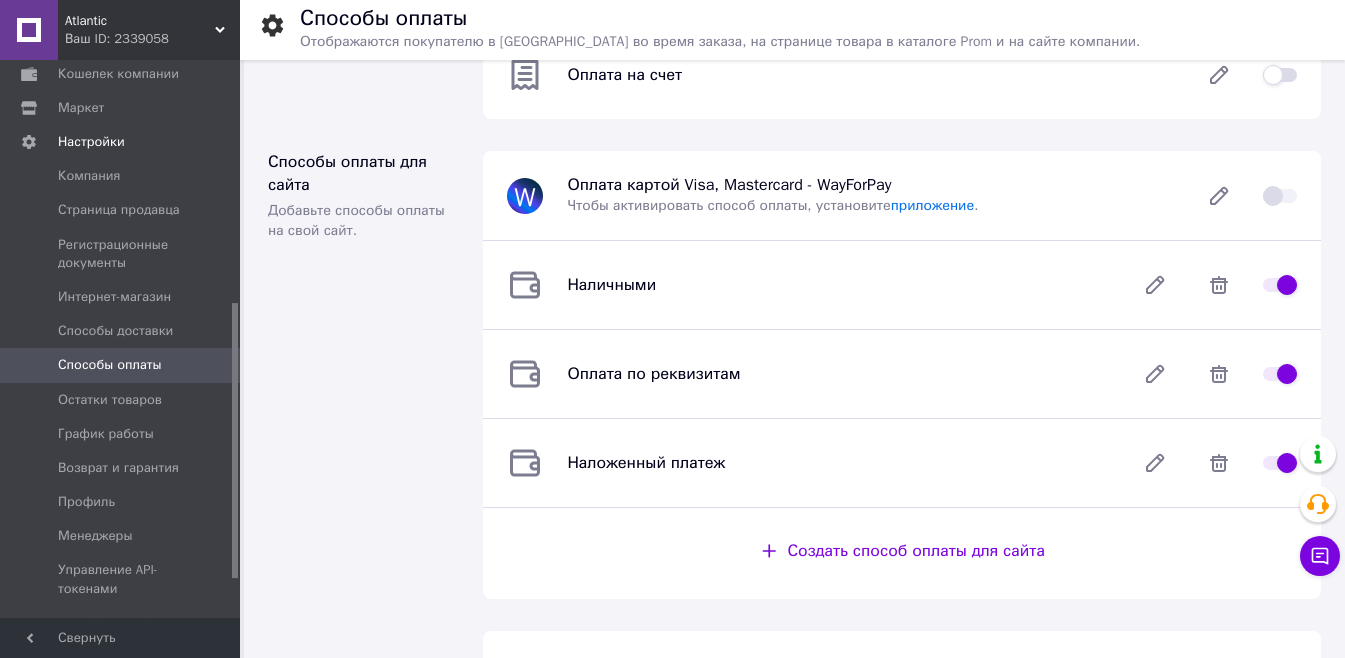 checkbox on "true" 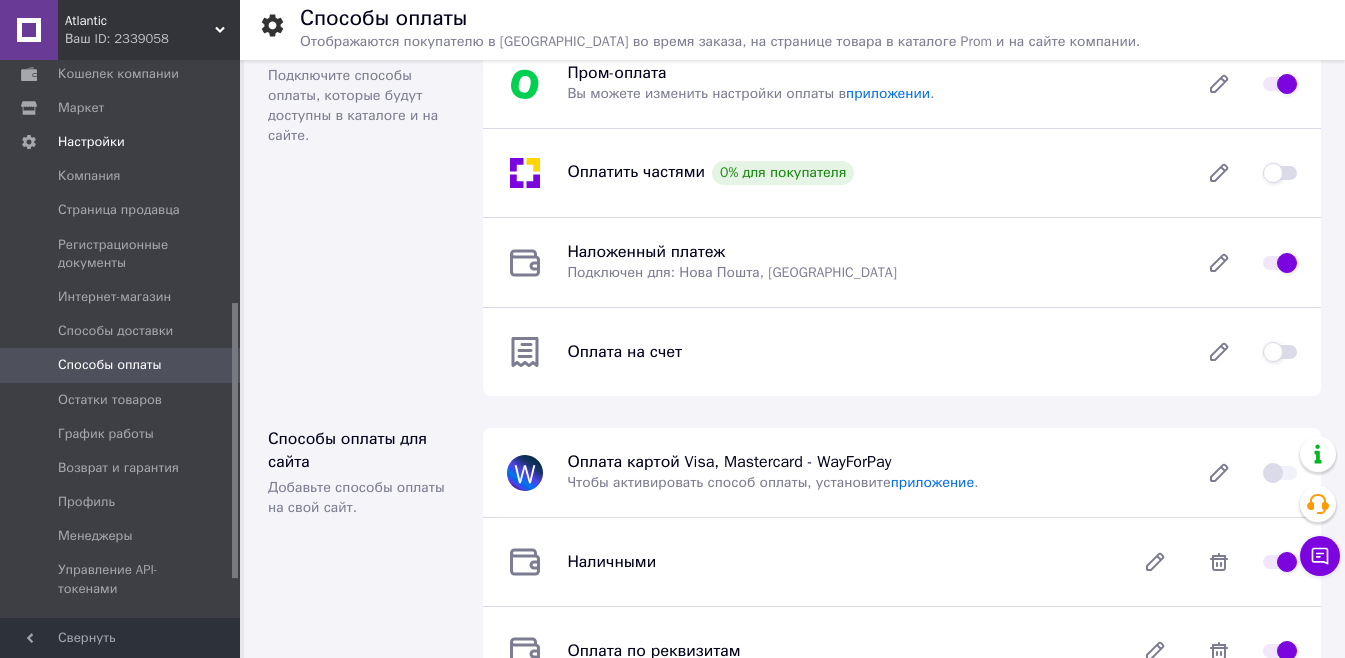 scroll, scrollTop: 0, scrollLeft: 0, axis: both 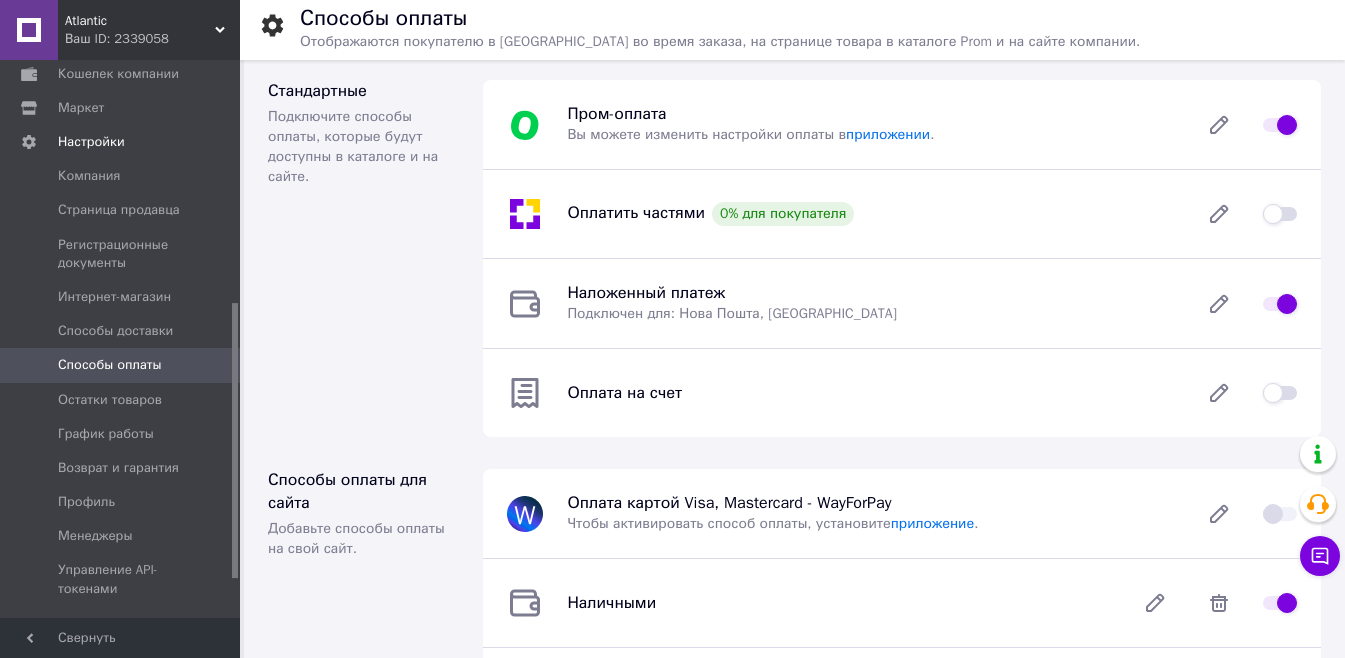click at bounding box center (1280, 393) 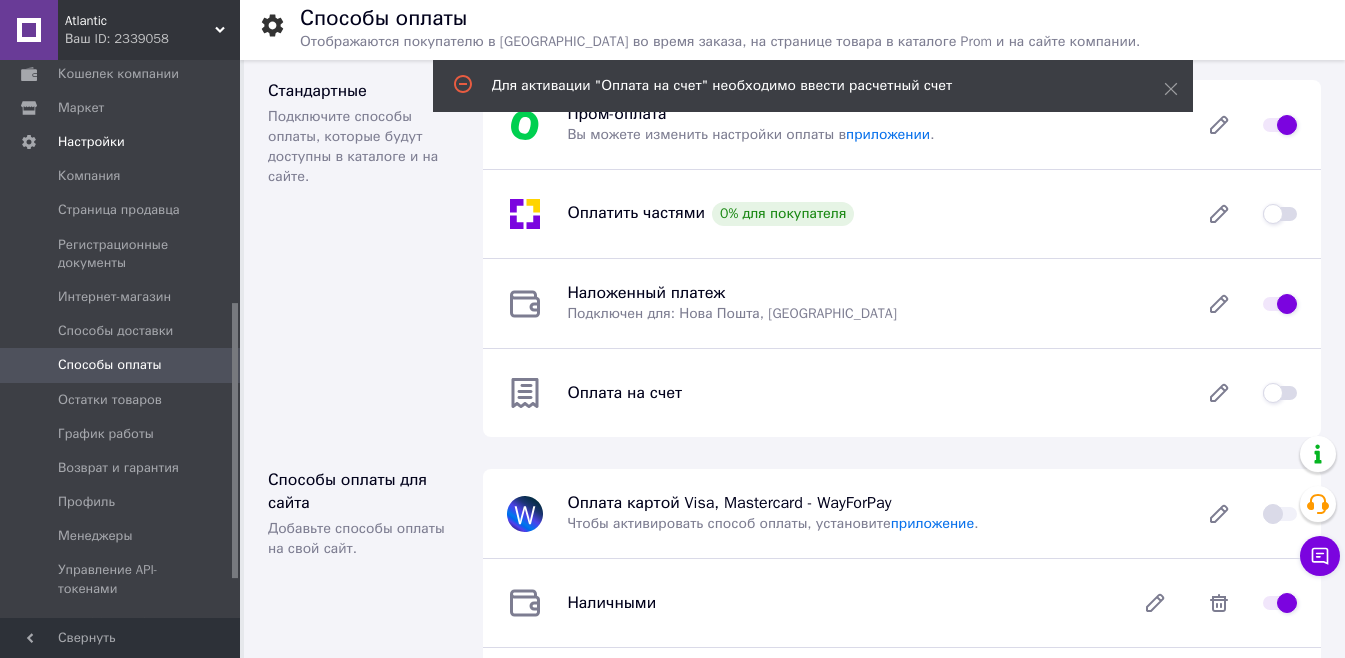 click at bounding box center (1280, 393) 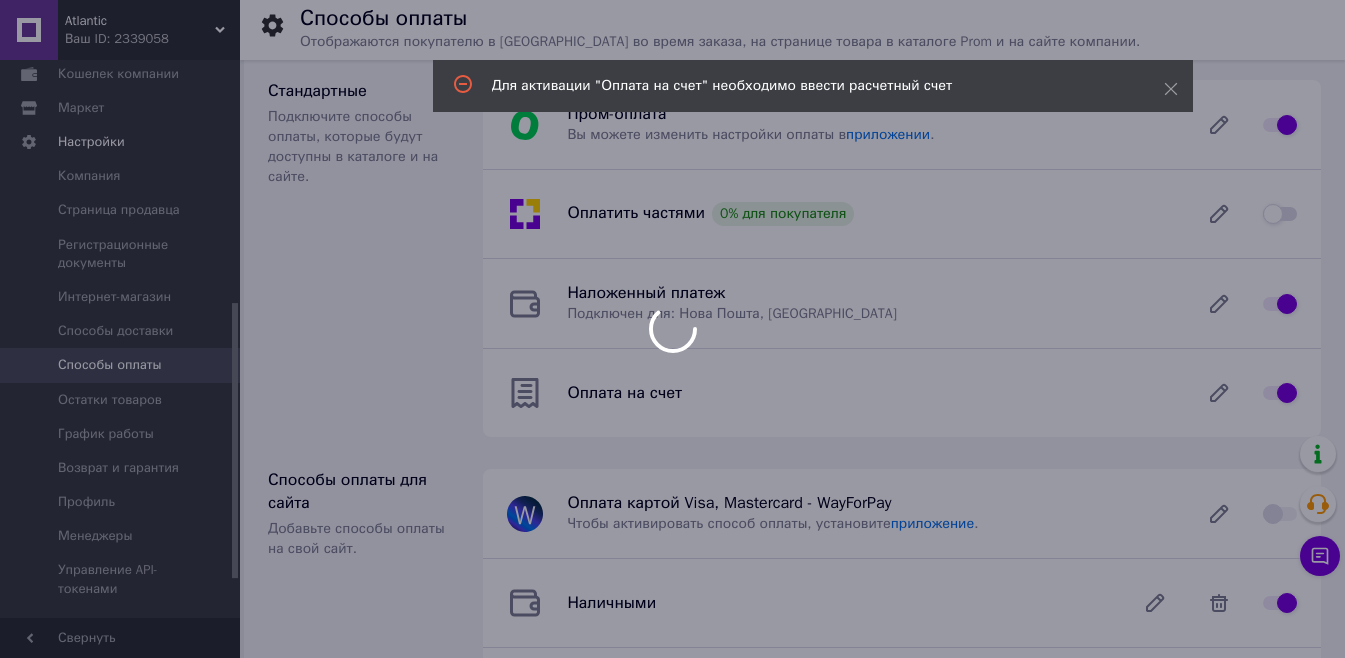 checkbox on "false" 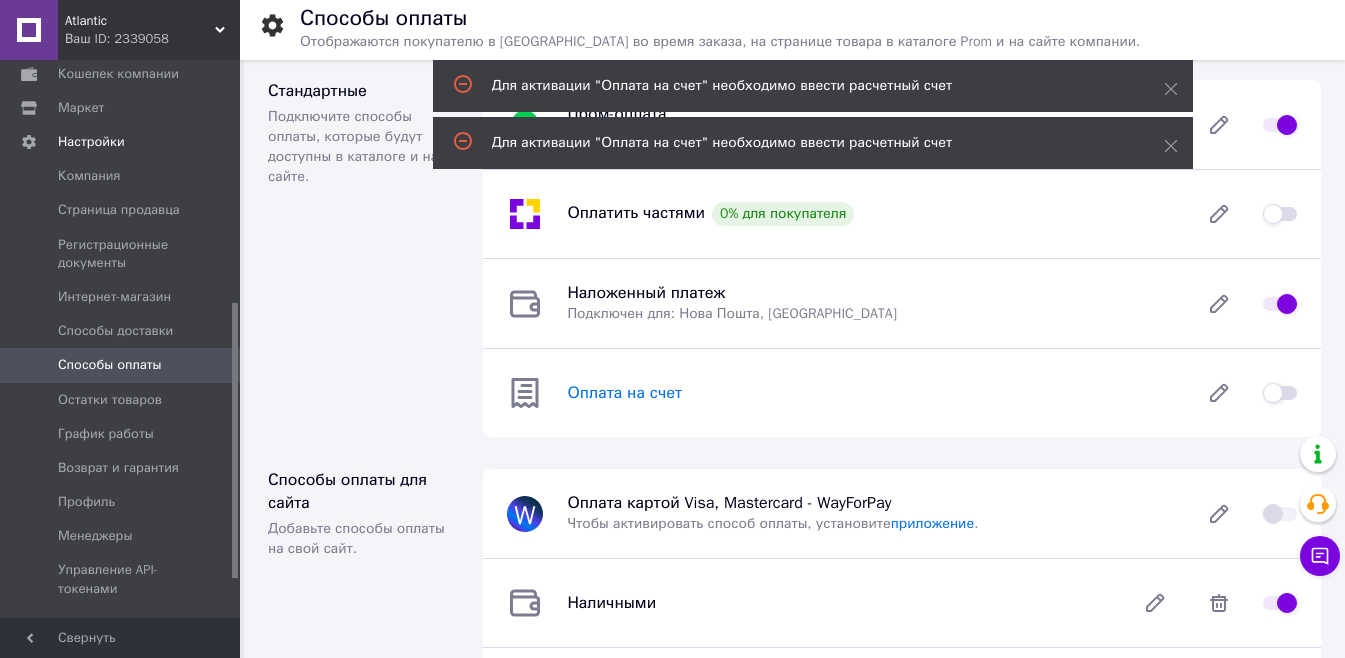 click on "Оплата на счет" at bounding box center (624, 393) 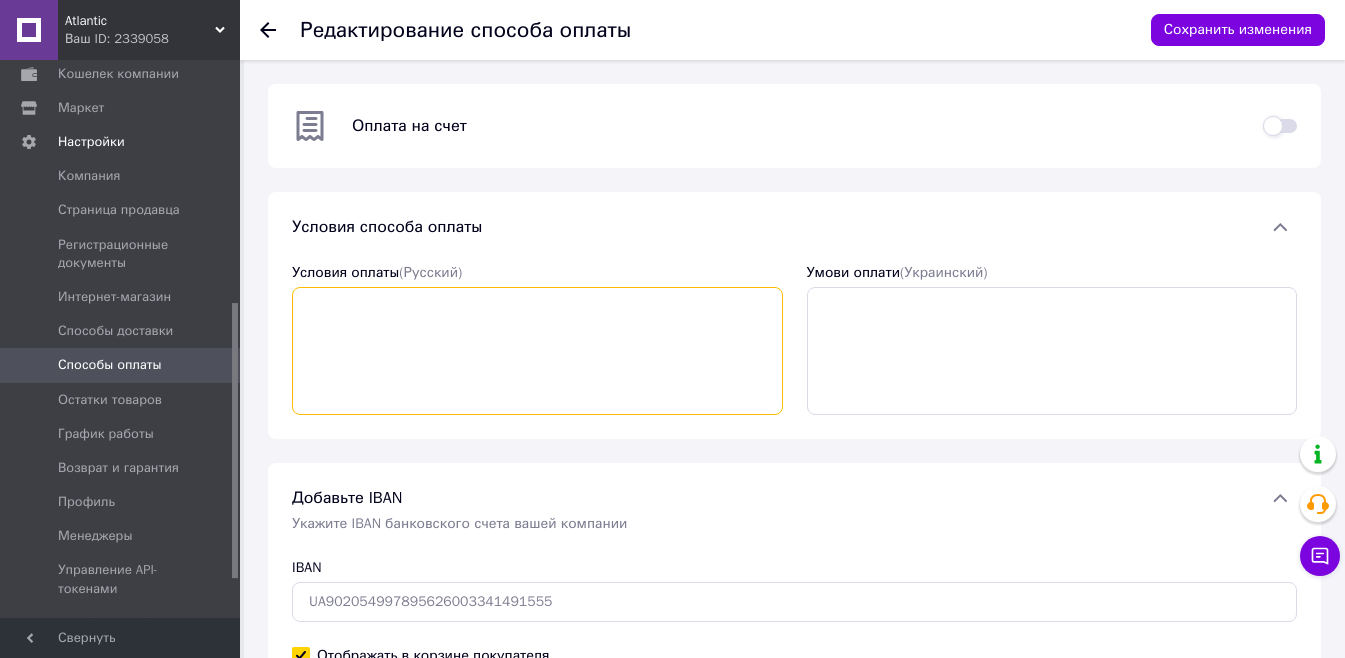 click on "Условия оплаты  (Русский)" at bounding box center [537, 351] 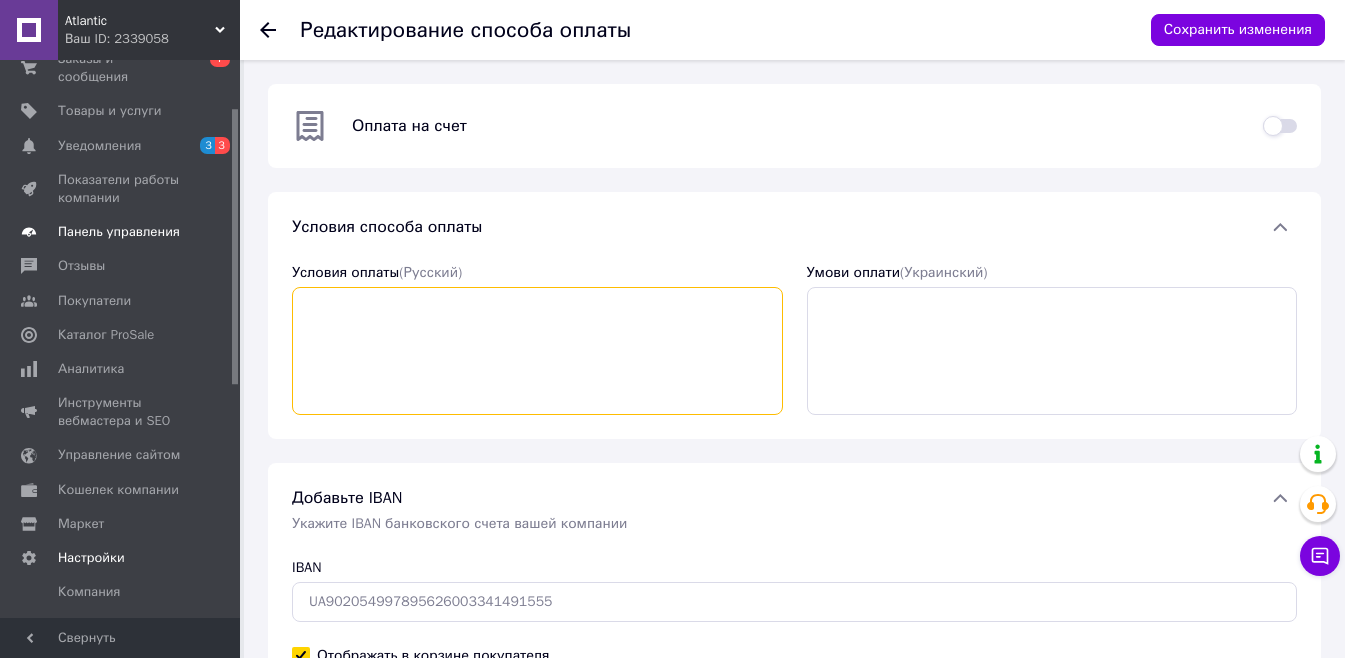 scroll, scrollTop: 0, scrollLeft: 0, axis: both 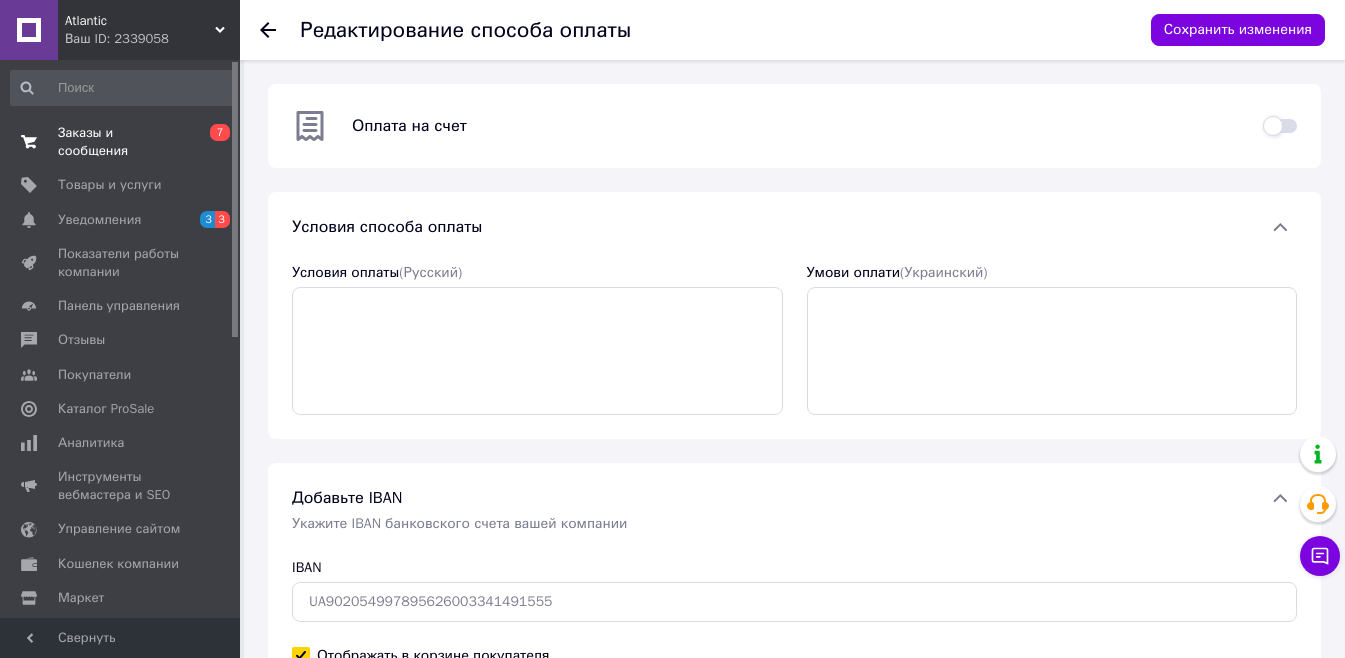 click on "Заказы и сообщения" at bounding box center (121, 142) 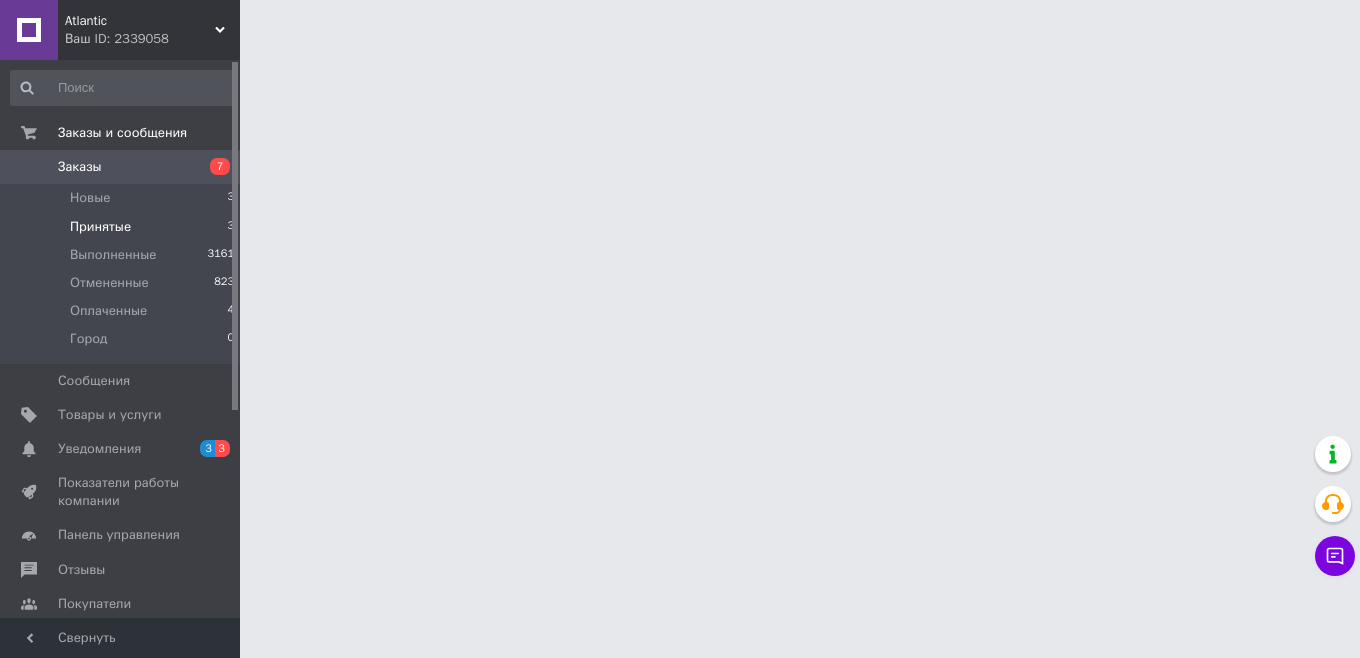 click on "Принятые" at bounding box center [100, 227] 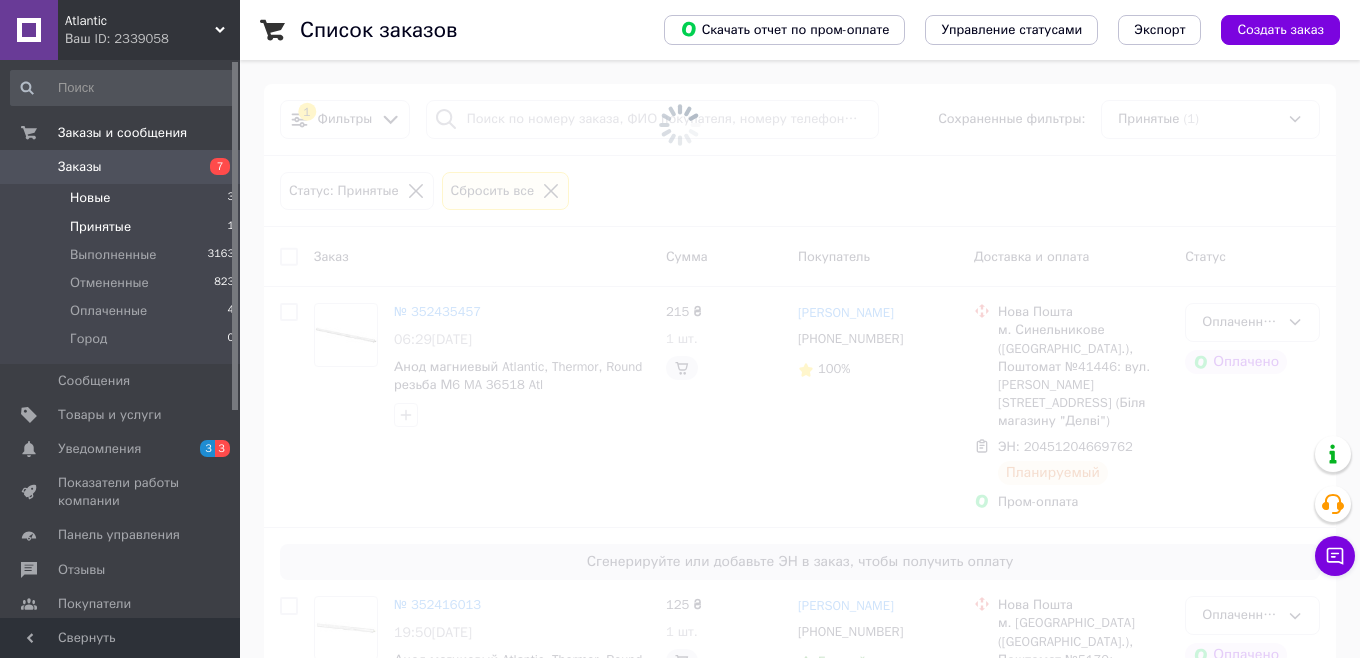 click on "Новые" at bounding box center (90, 198) 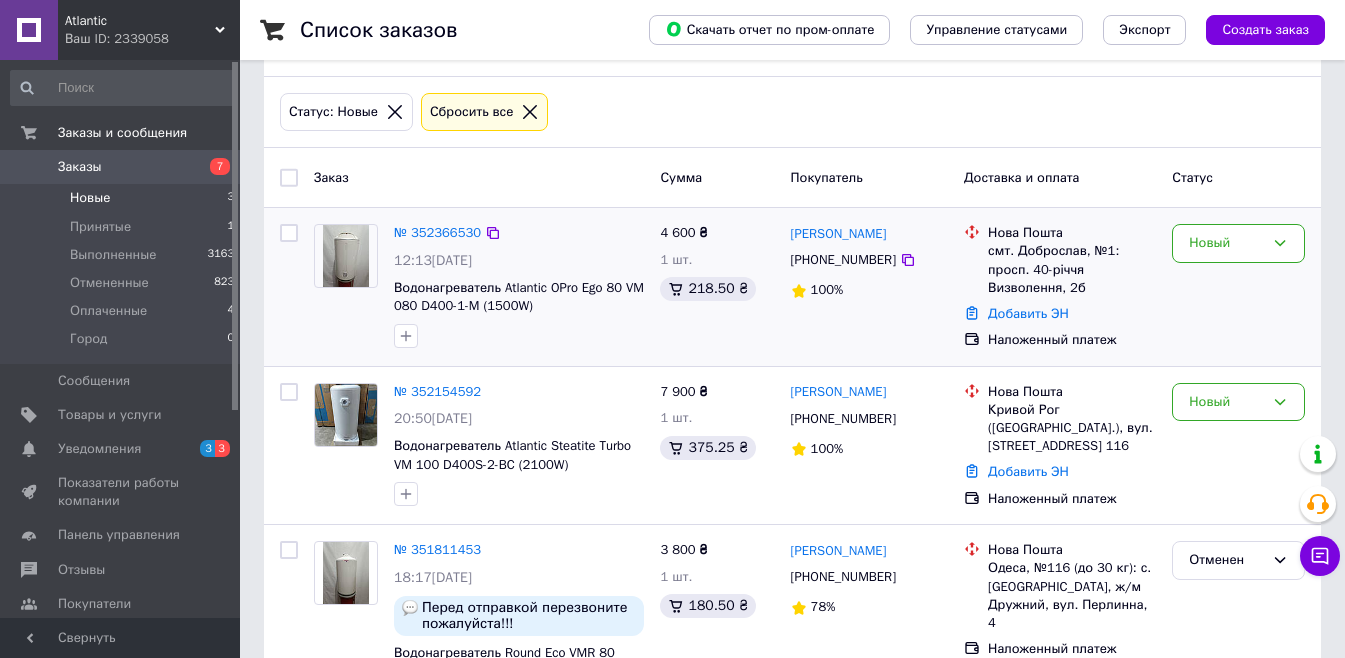 scroll, scrollTop: 210, scrollLeft: 0, axis: vertical 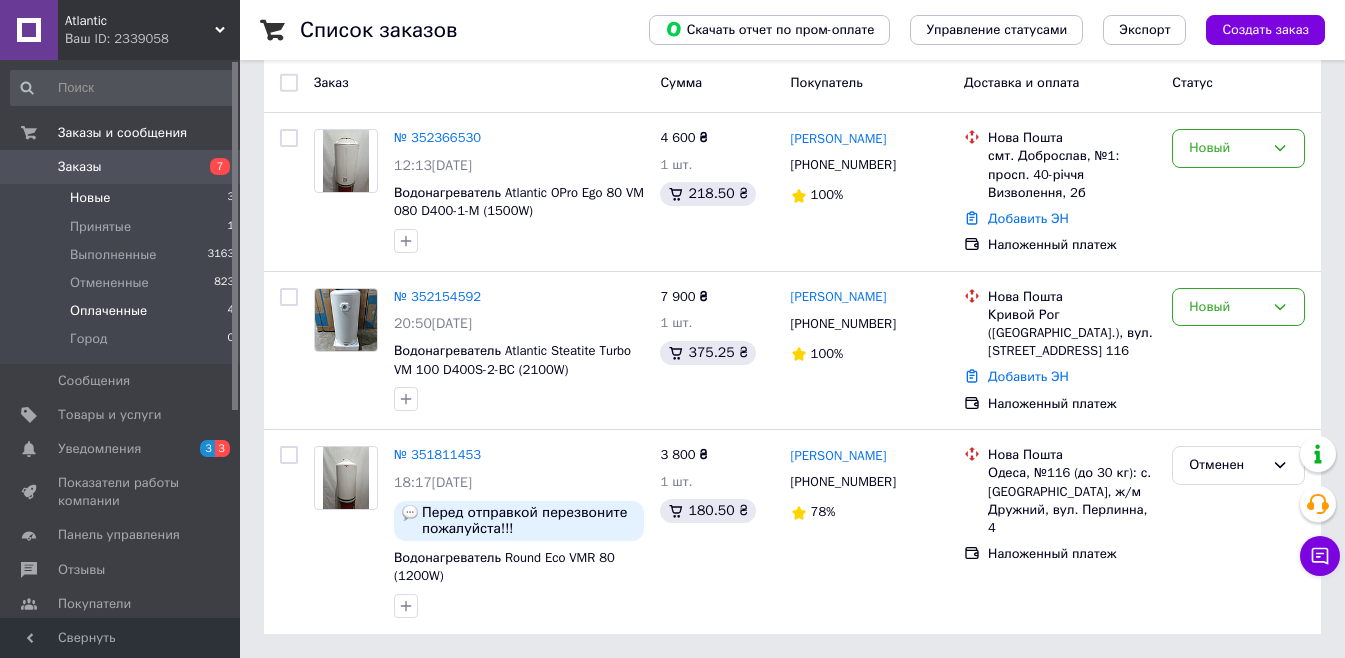 click on "Оплаченные" at bounding box center (108, 311) 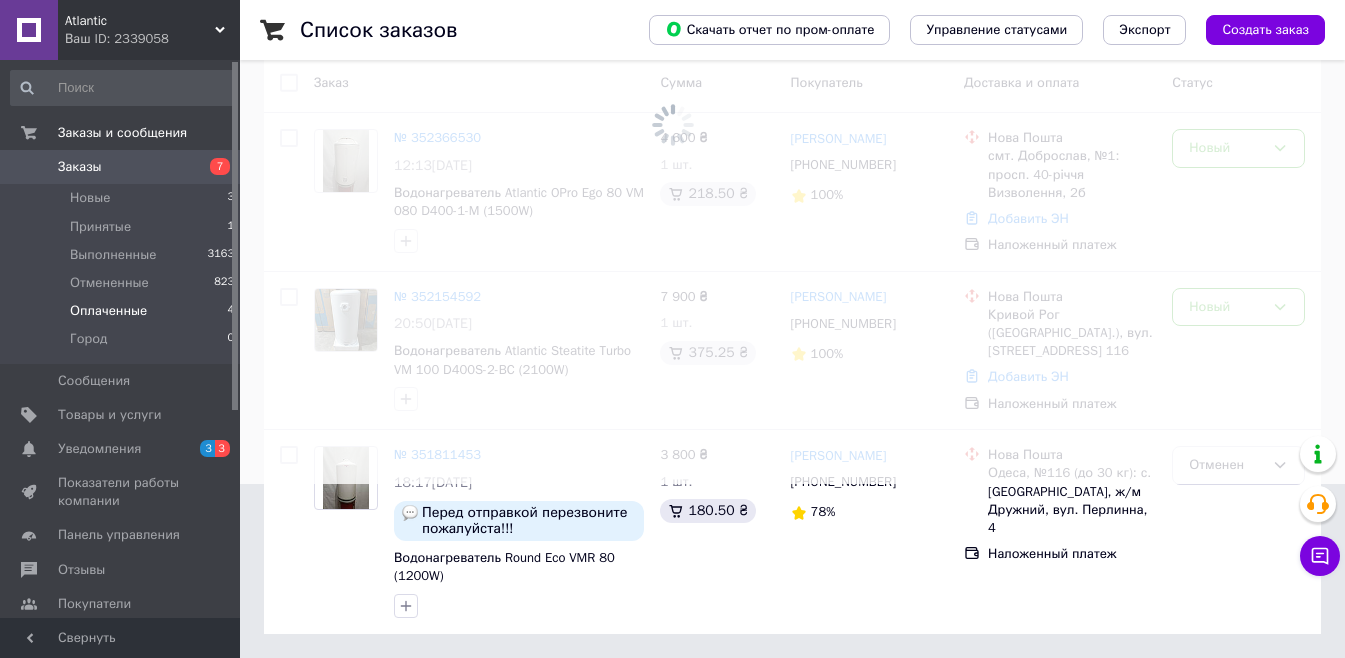 scroll, scrollTop: 0, scrollLeft: 0, axis: both 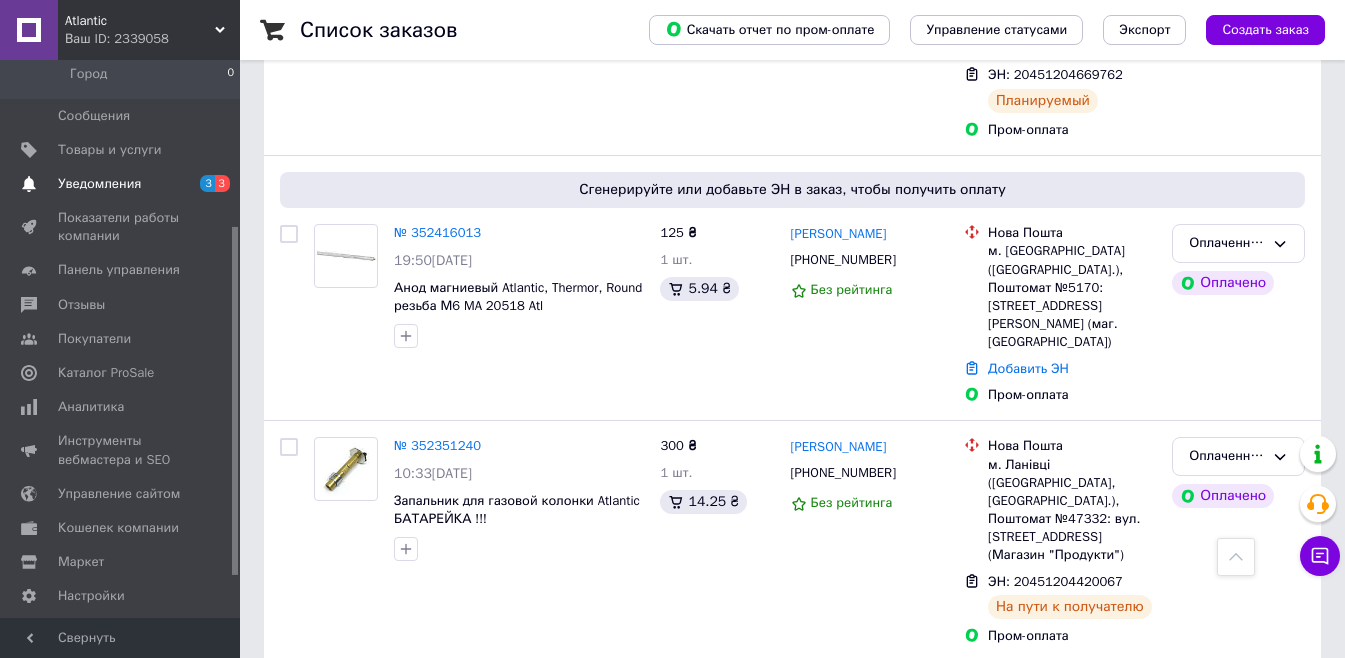 click on "Уведомления" at bounding box center [99, 184] 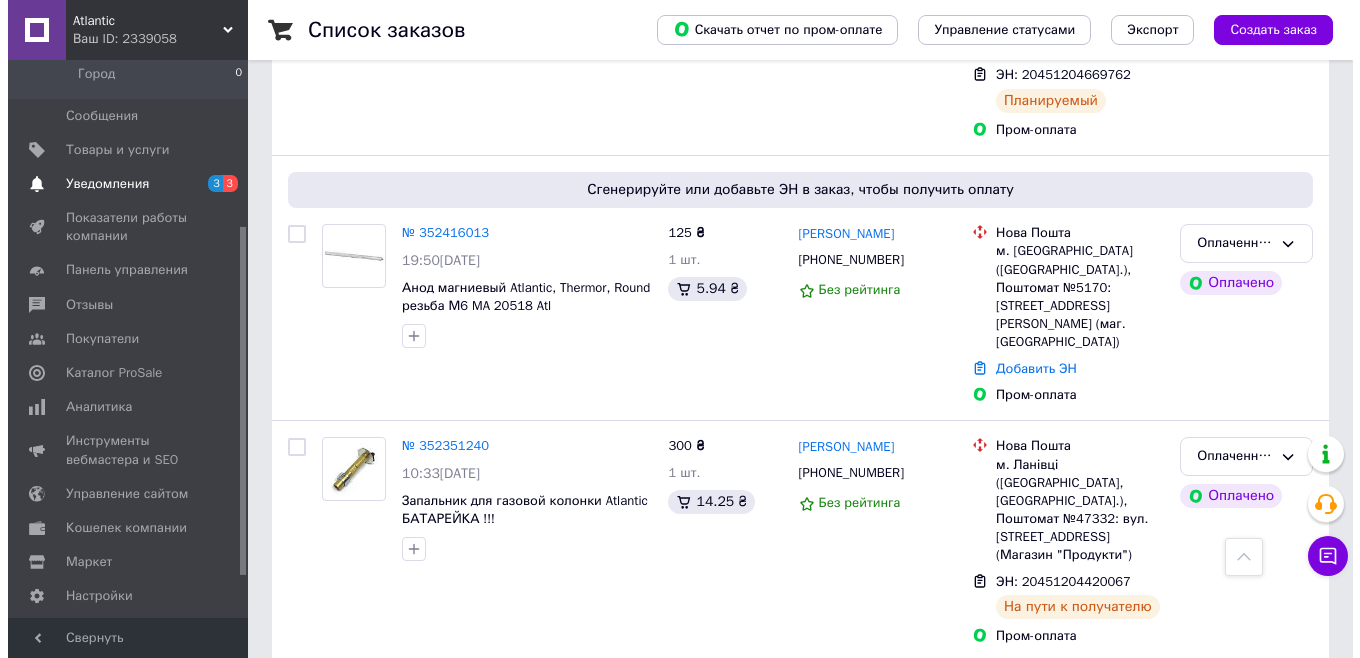 scroll, scrollTop: 0, scrollLeft: 0, axis: both 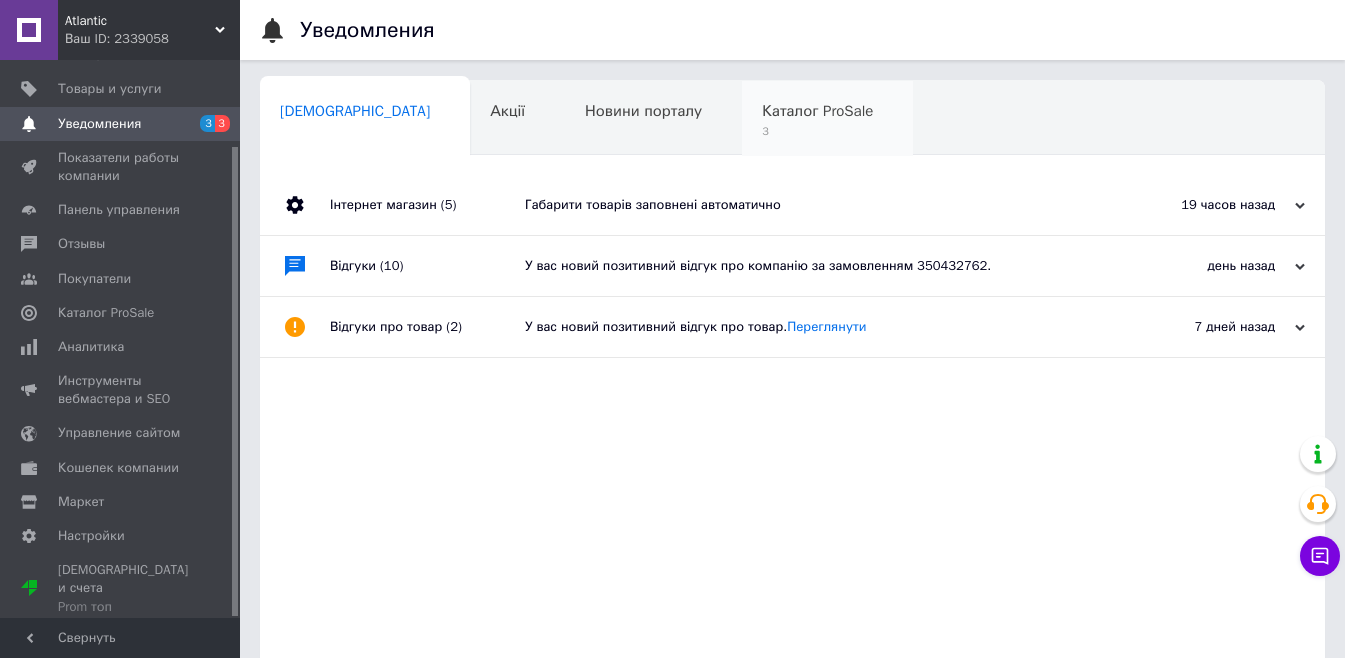 click on "Каталог ProSale" at bounding box center (817, 111) 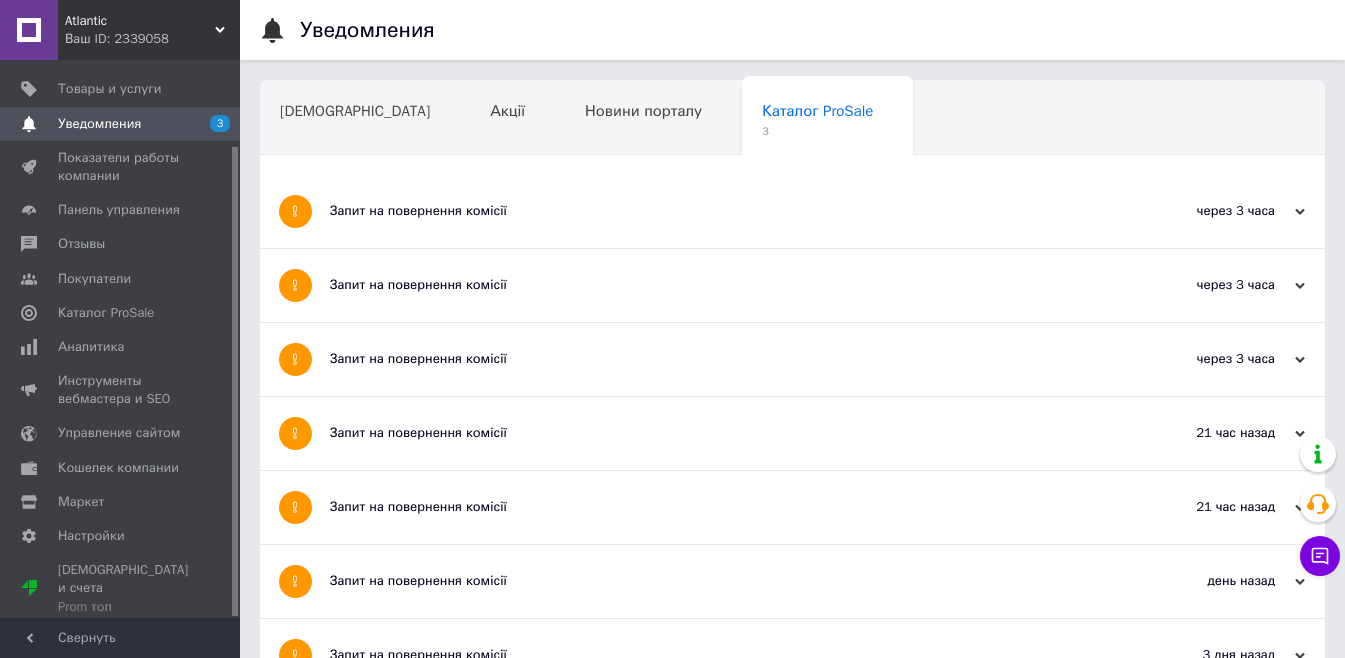 click on "Запит на повернення комісії" at bounding box center (717, 359) 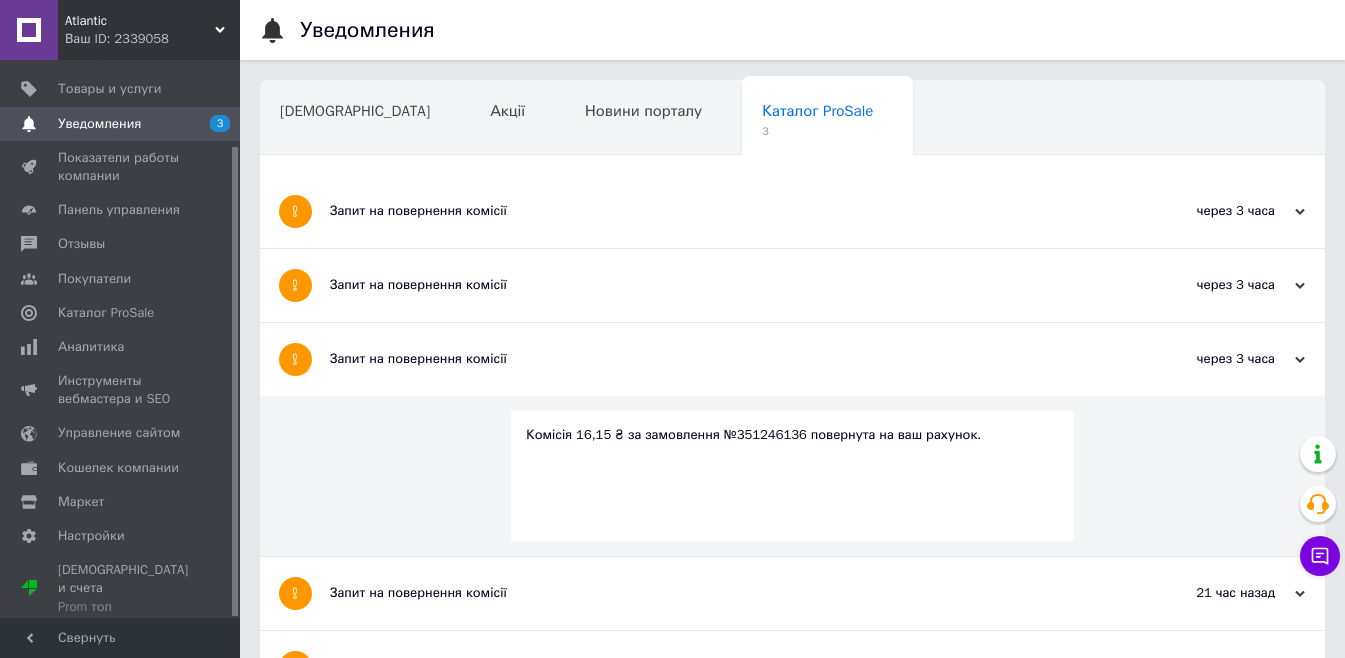 click on "Запит на повернення комісії" at bounding box center (717, 285) 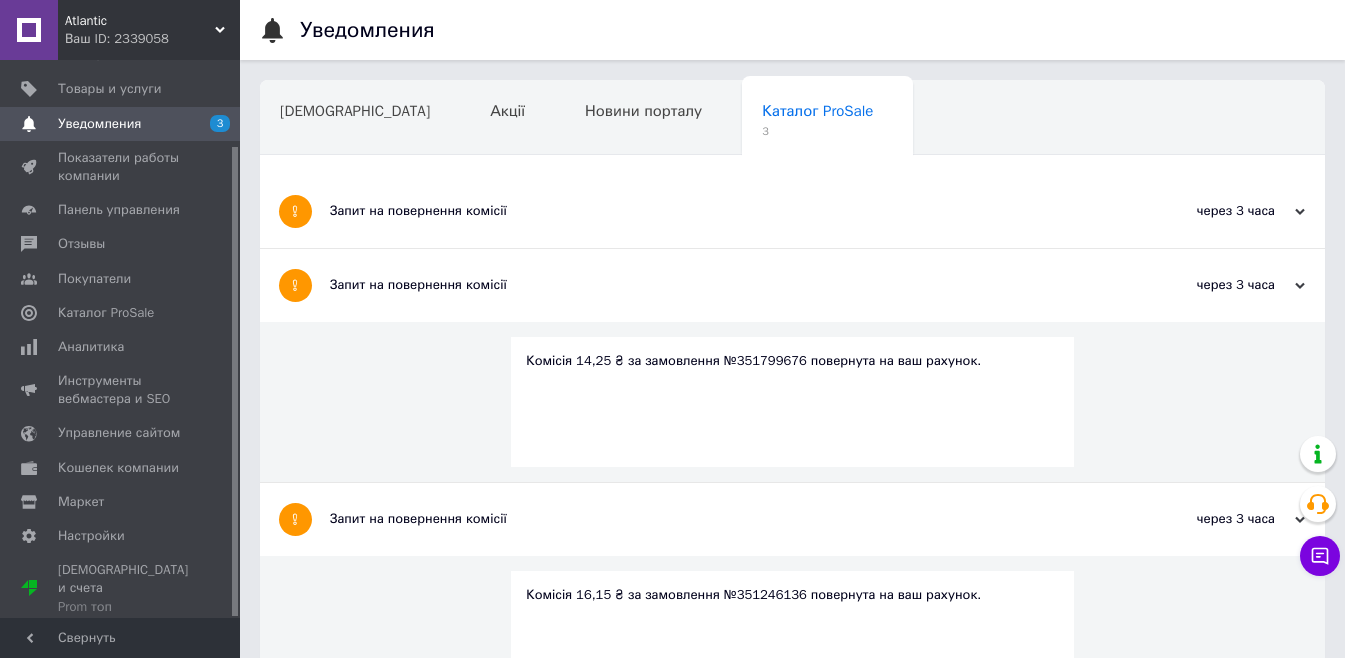 click on "Запит на повернення комісії" at bounding box center [717, 211] 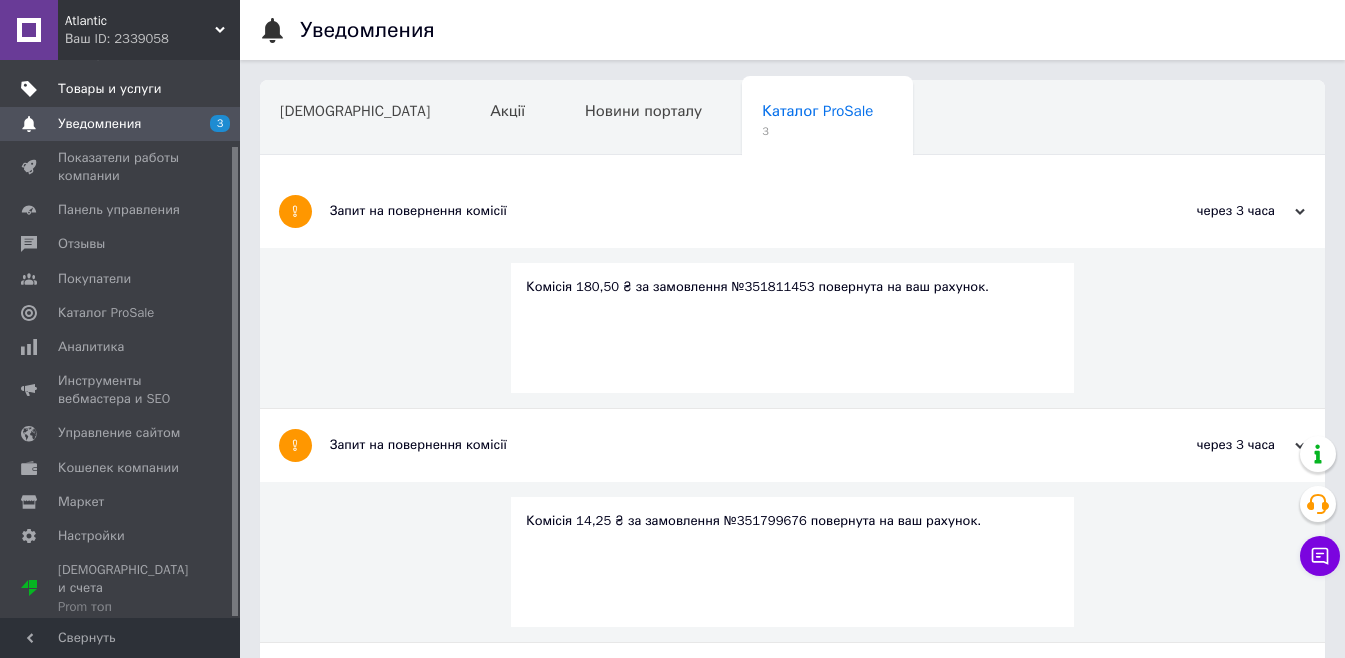 click on "Товары и услуги" at bounding box center (110, 89) 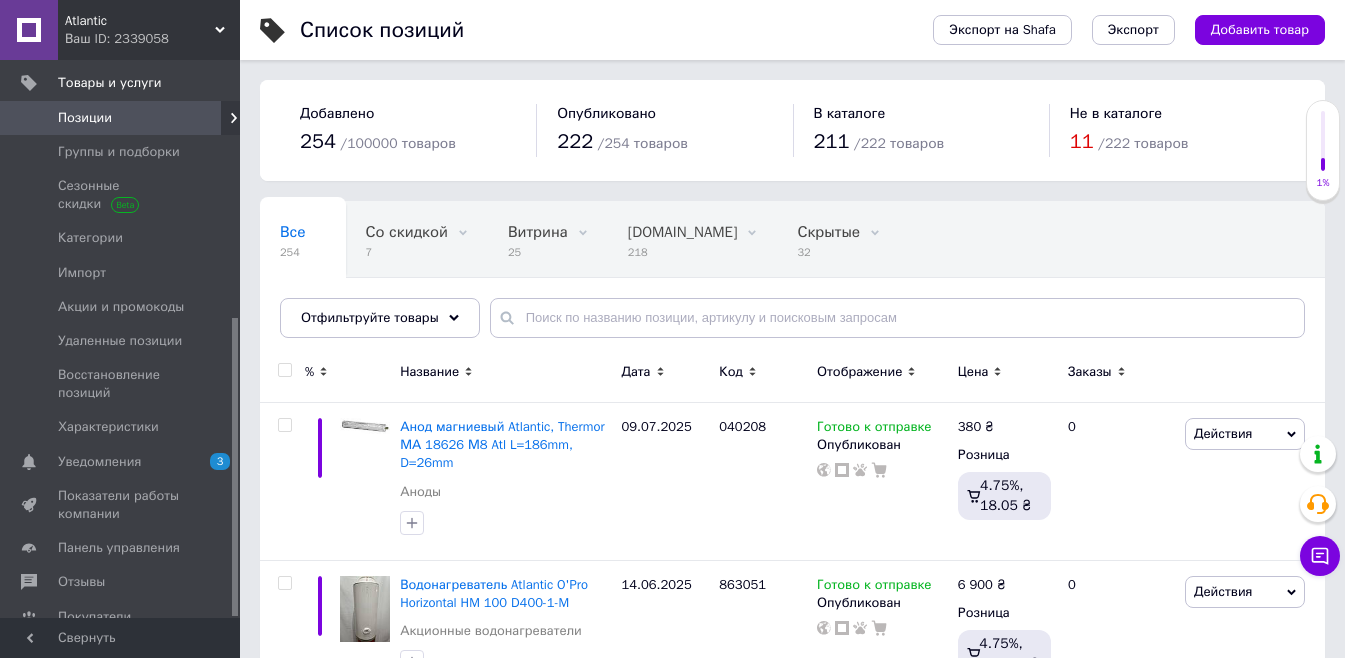 scroll, scrollTop: 482, scrollLeft: 0, axis: vertical 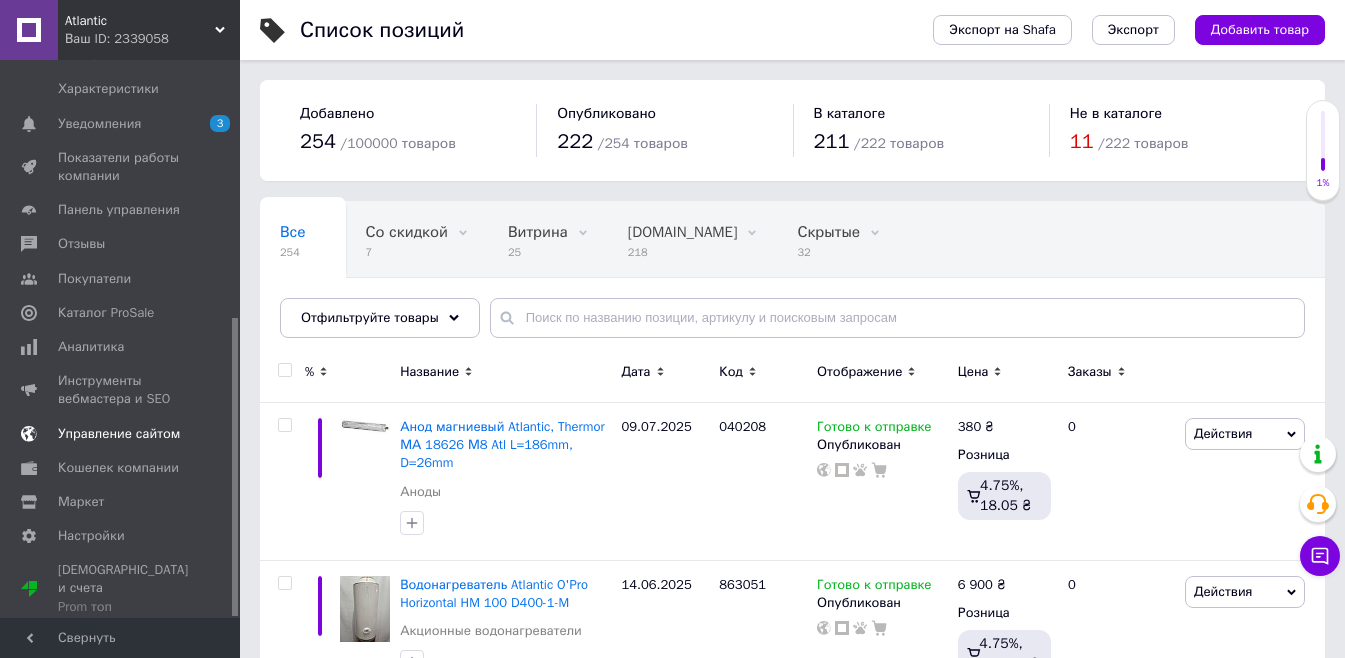 click on "Управление сайтом" at bounding box center (119, 434) 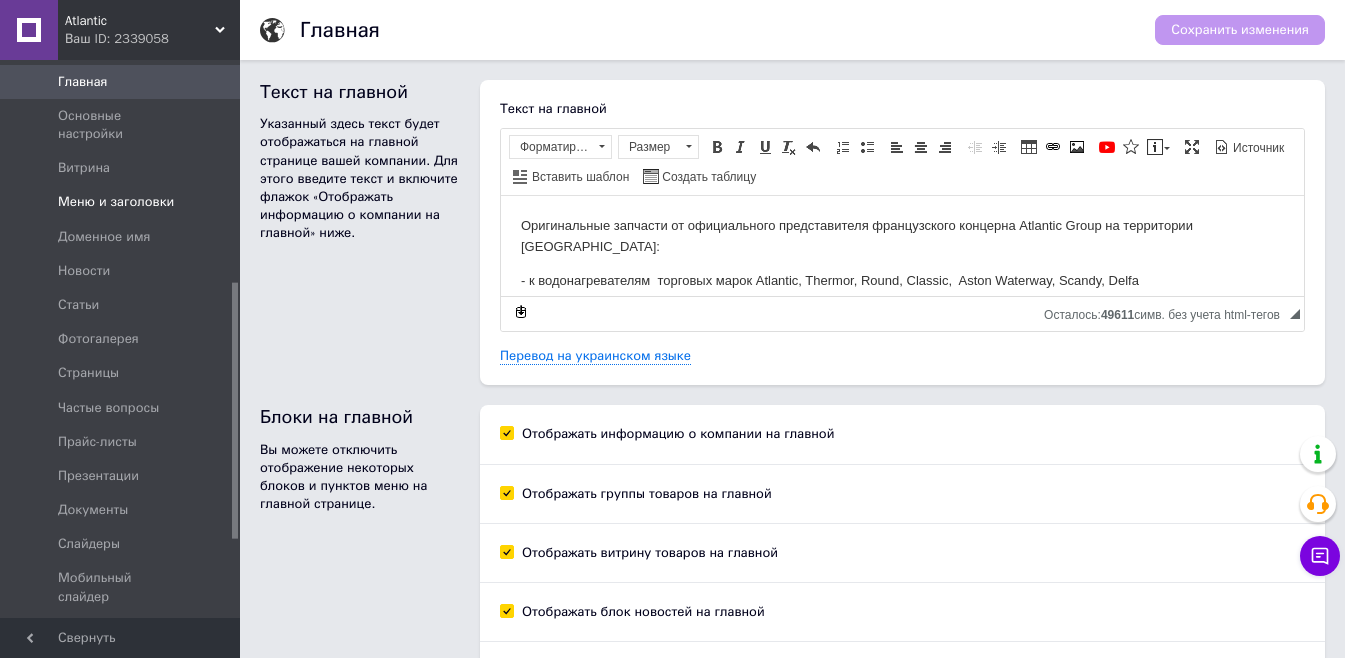 scroll, scrollTop: 0, scrollLeft: 0, axis: both 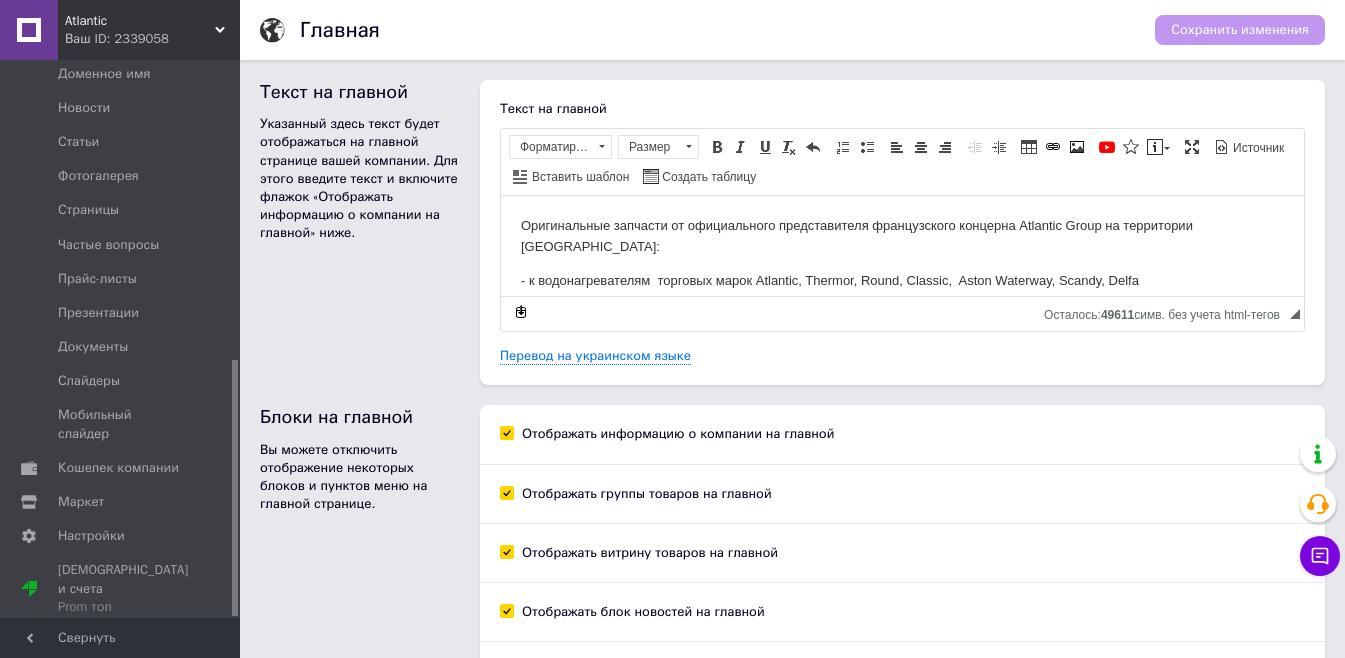 drag, startPoint x: 231, startPoint y: 234, endPoint x: 342, endPoint y: 559, distance: 343.43268 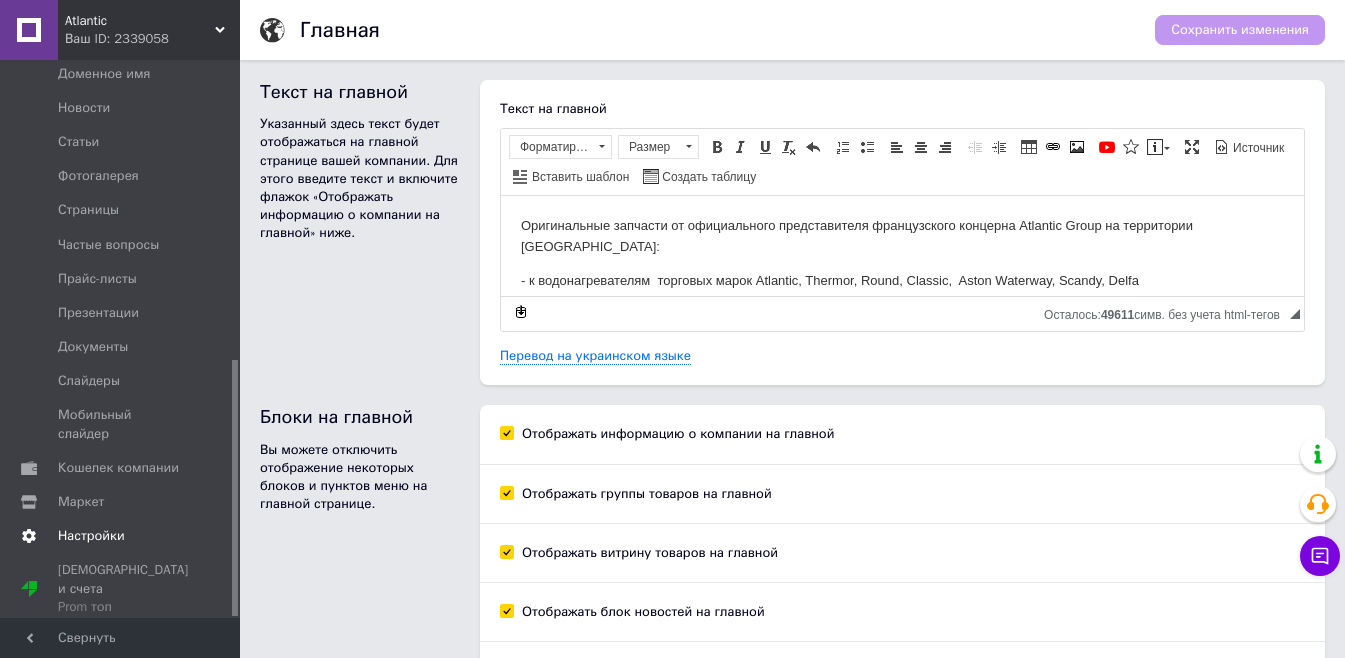 click on "Настройки" at bounding box center (91, 536) 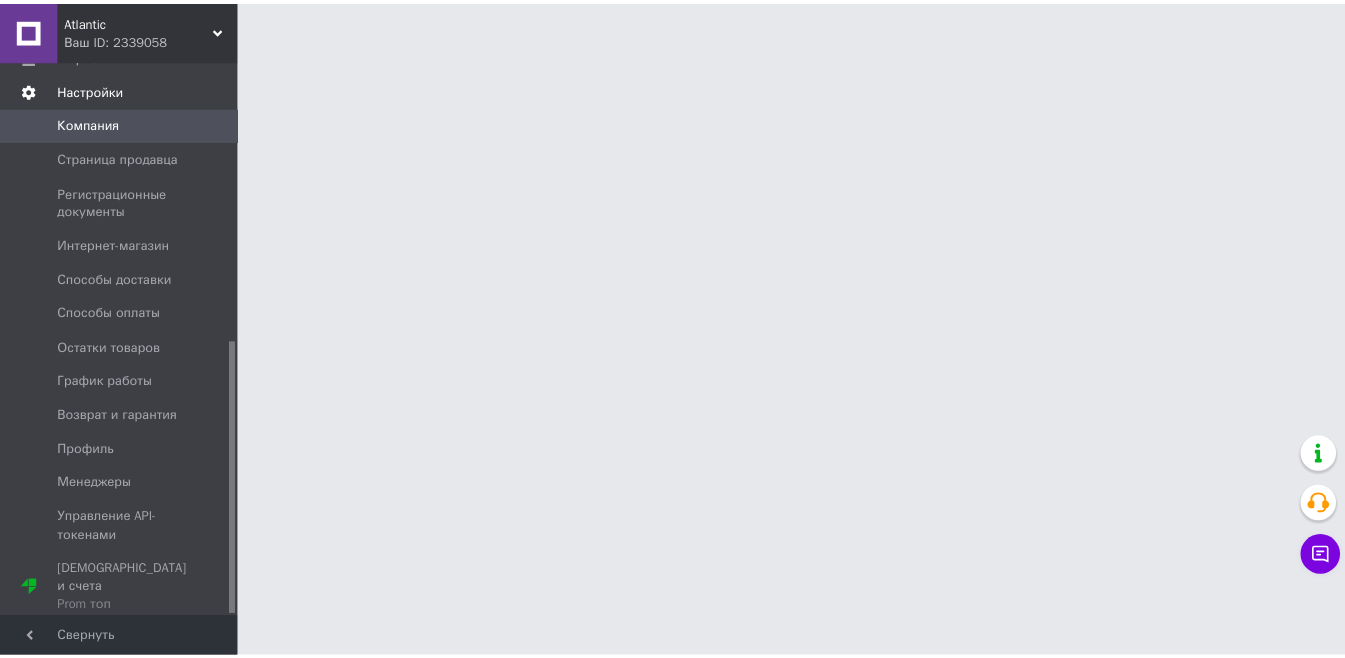 scroll, scrollTop: 567, scrollLeft: 0, axis: vertical 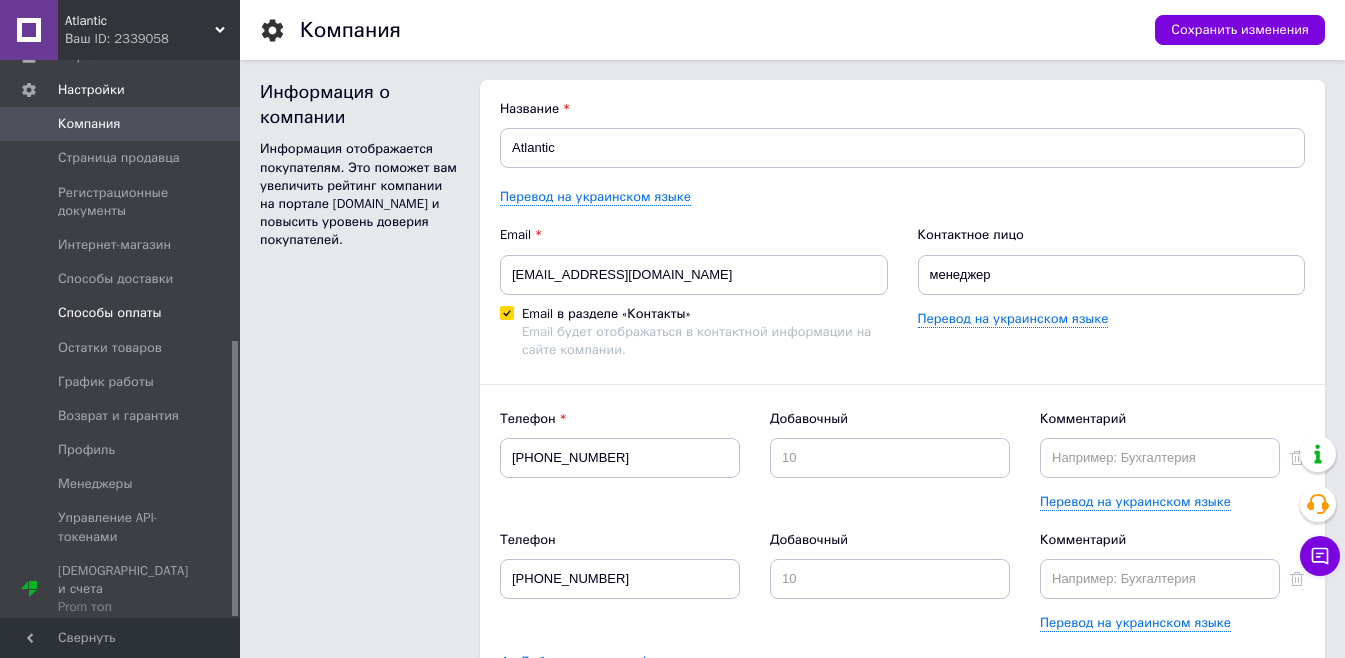 click on "Способы оплаты" at bounding box center [110, 313] 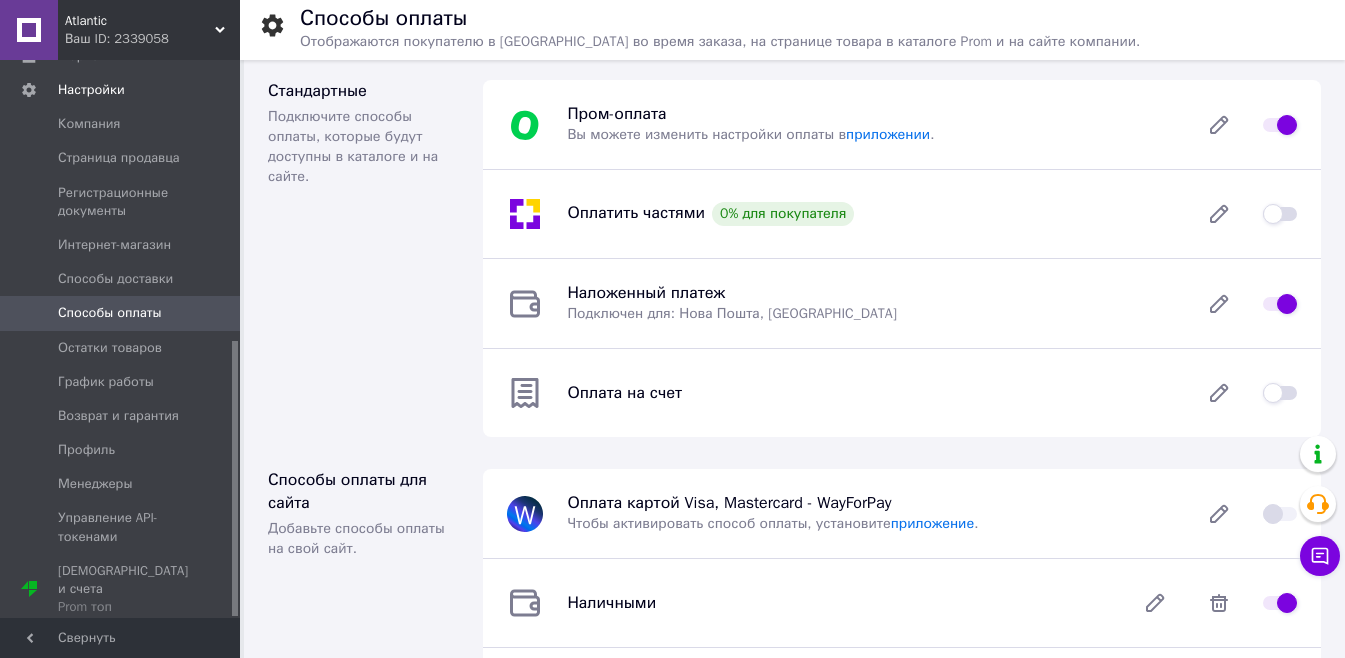 click at bounding box center (1280, 393) 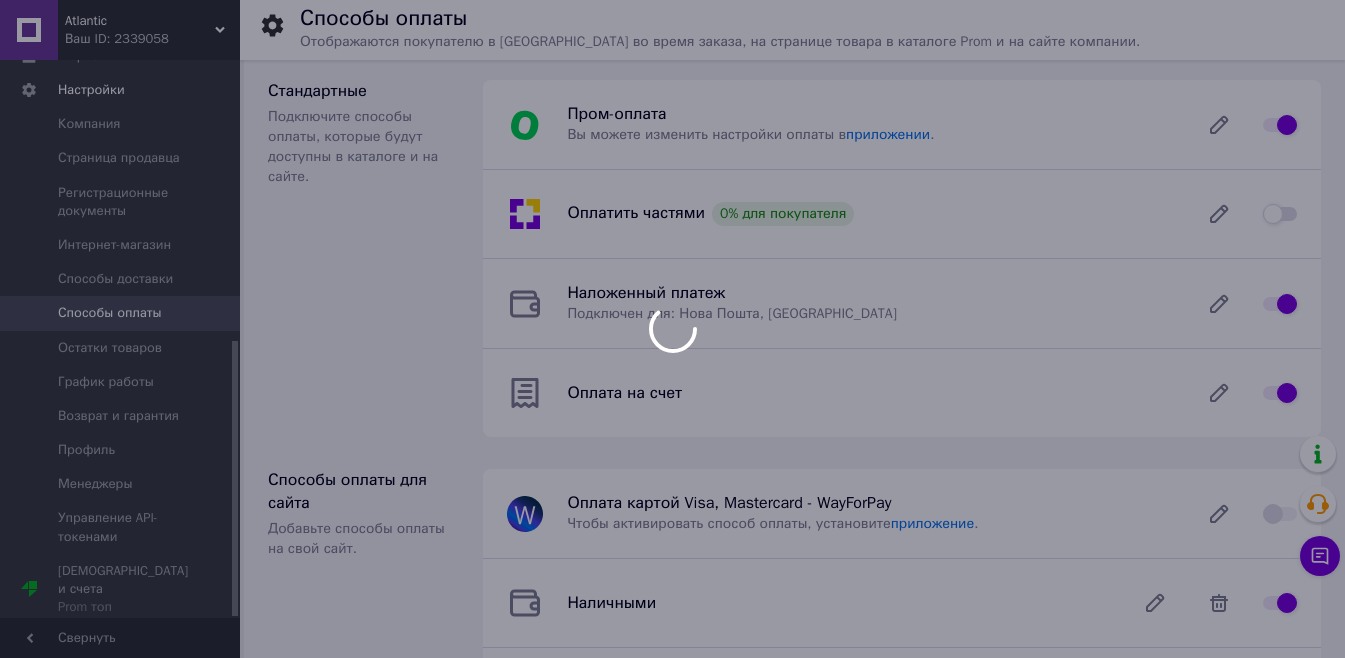 checkbox on "false" 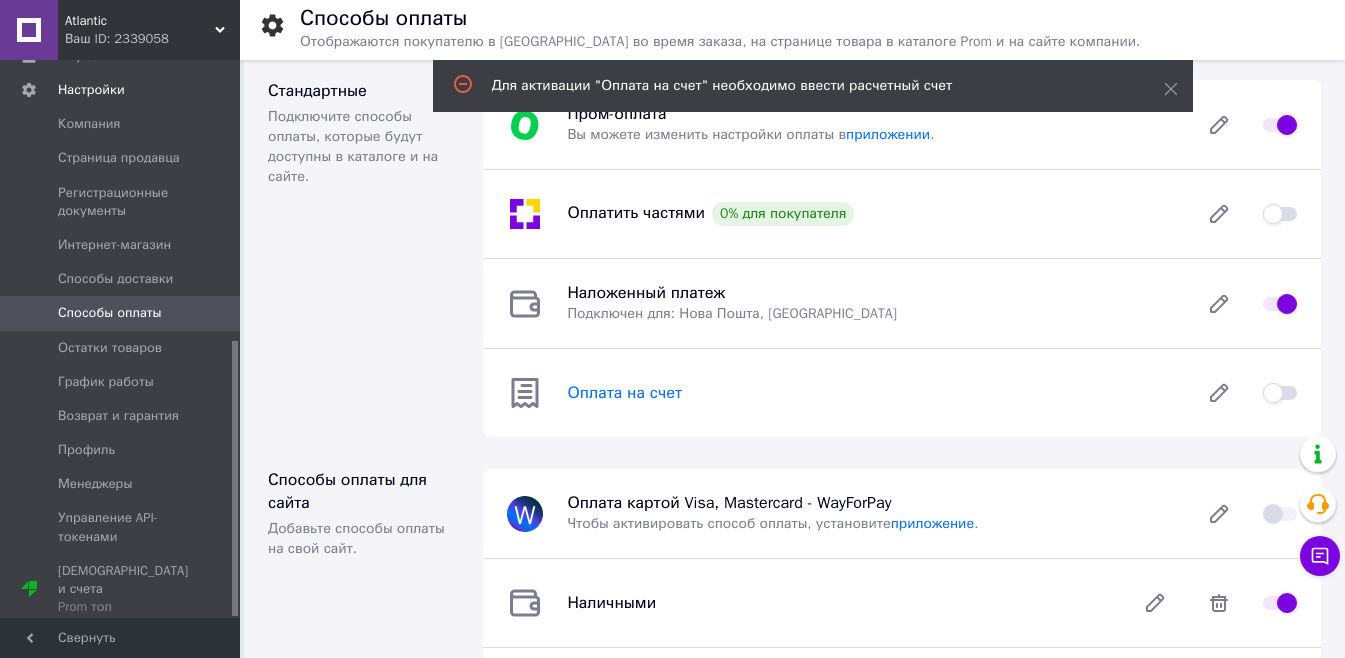 click on "Оплата на счет" at bounding box center [624, 393] 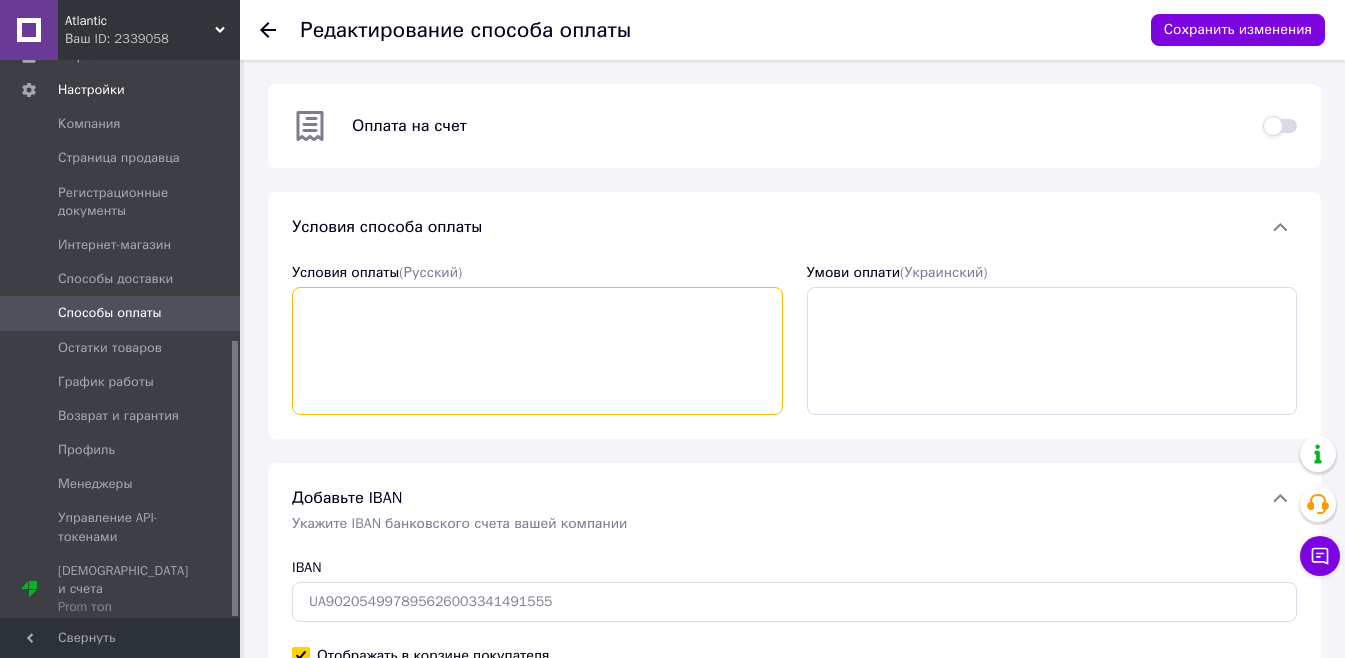 click on "Условия оплаты  (Русский)" at bounding box center [537, 351] 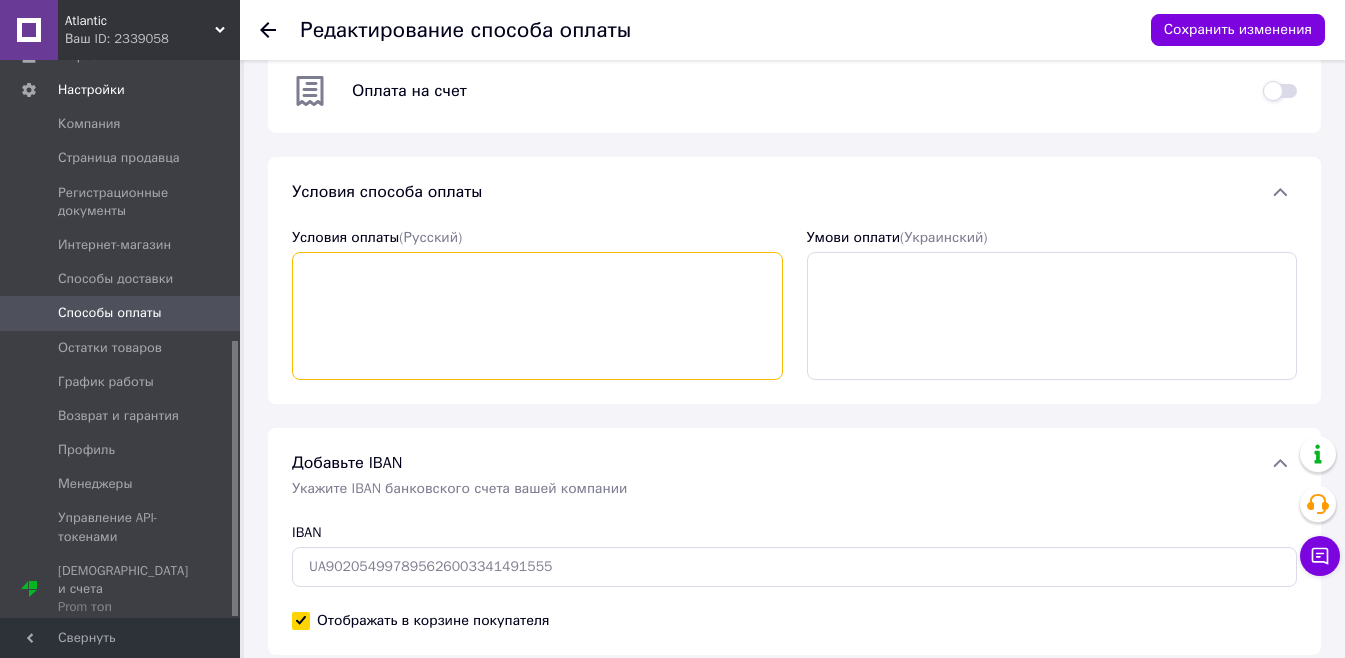 scroll, scrollTop: 106, scrollLeft: 0, axis: vertical 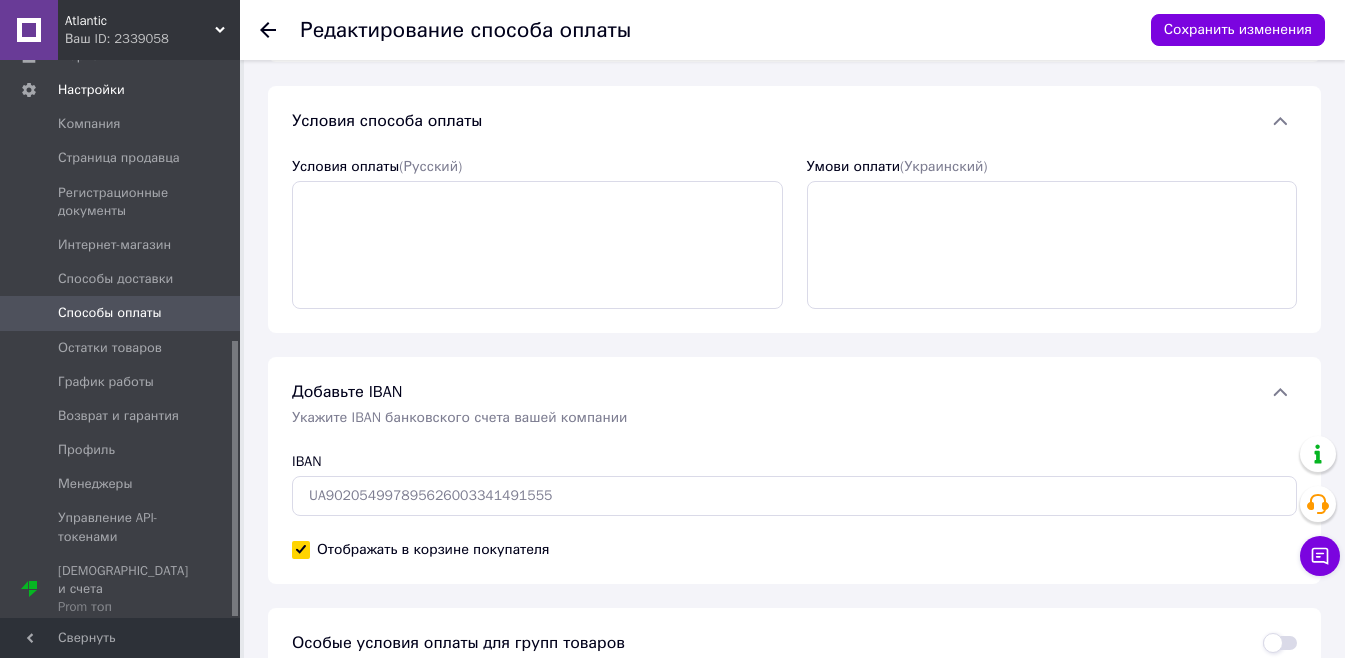 click 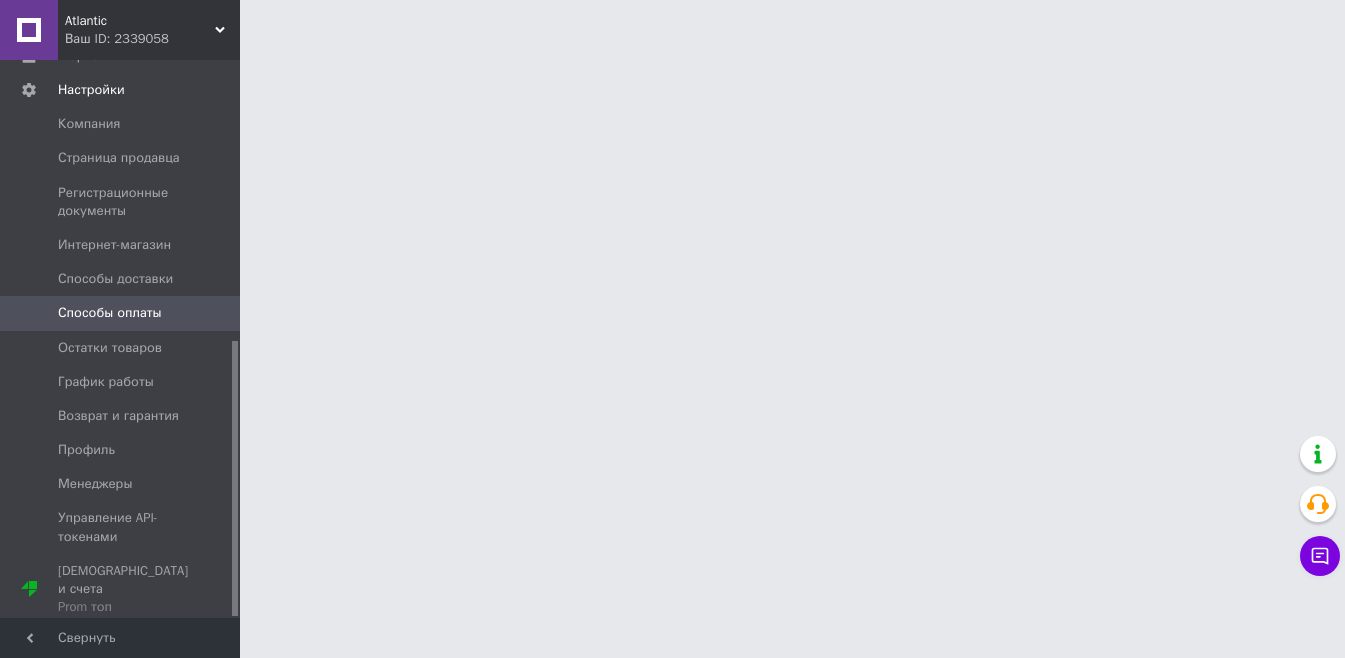 scroll, scrollTop: 0, scrollLeft: 0, axis: both 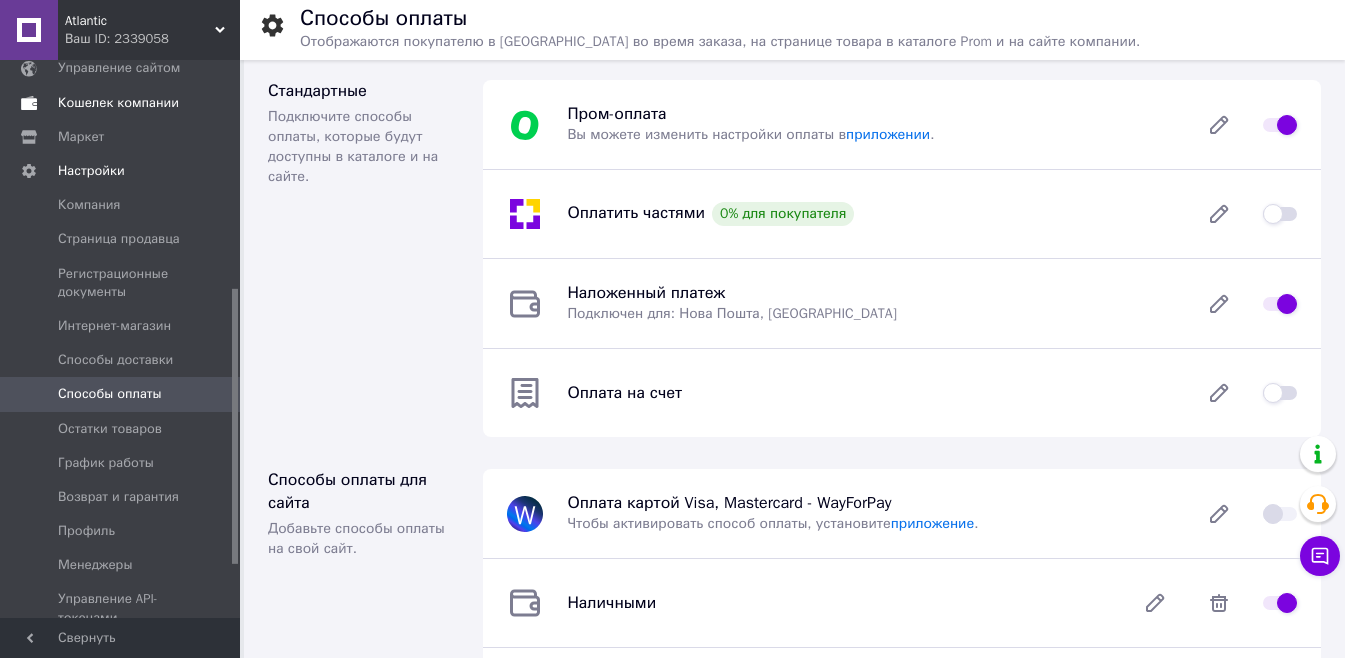 click on "Кошелек компании" at bounding box center (118, 103) 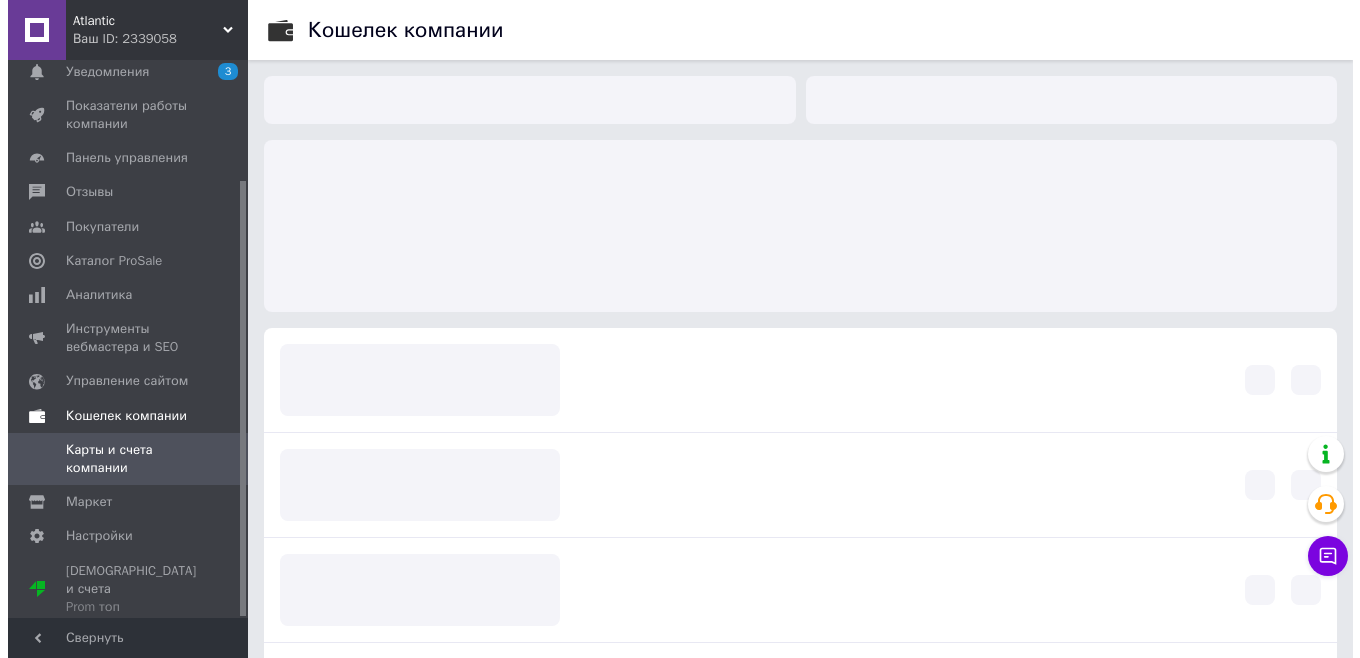 scroll, scrollTop: 154, scrollLeft: 0, axis: vertical 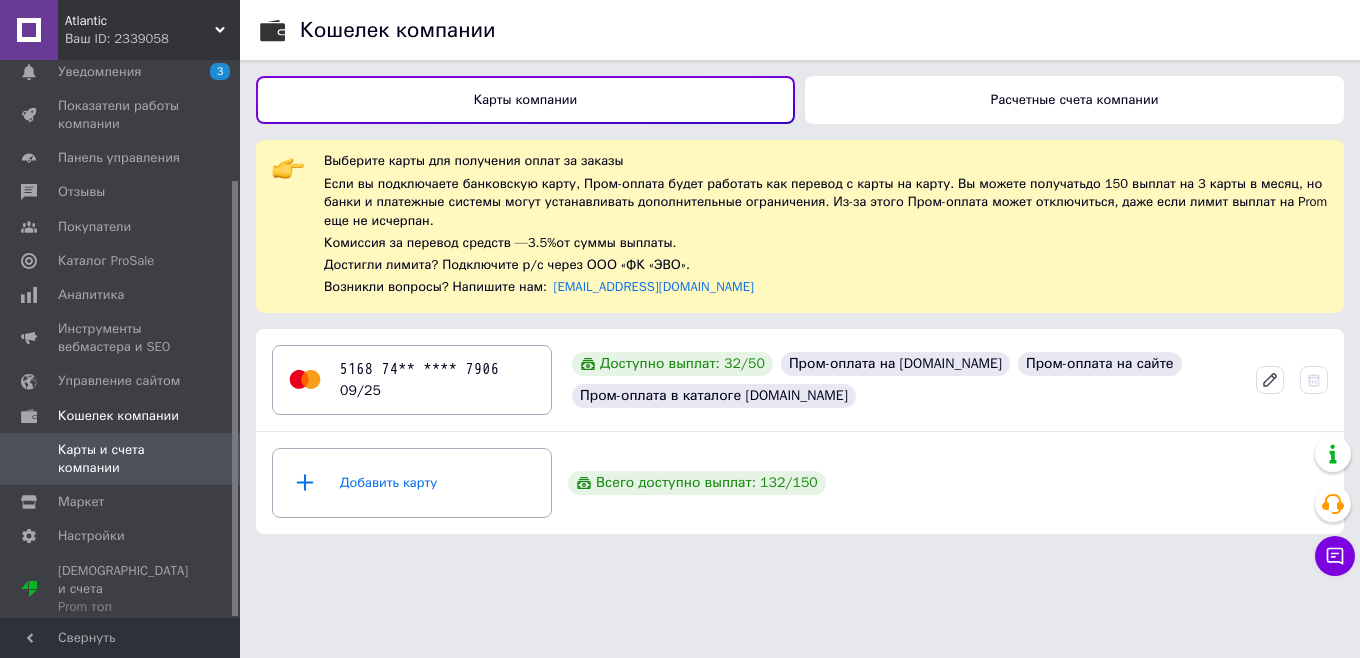 click on "Расчетные счета компании" at bounding box center (1074, 100) 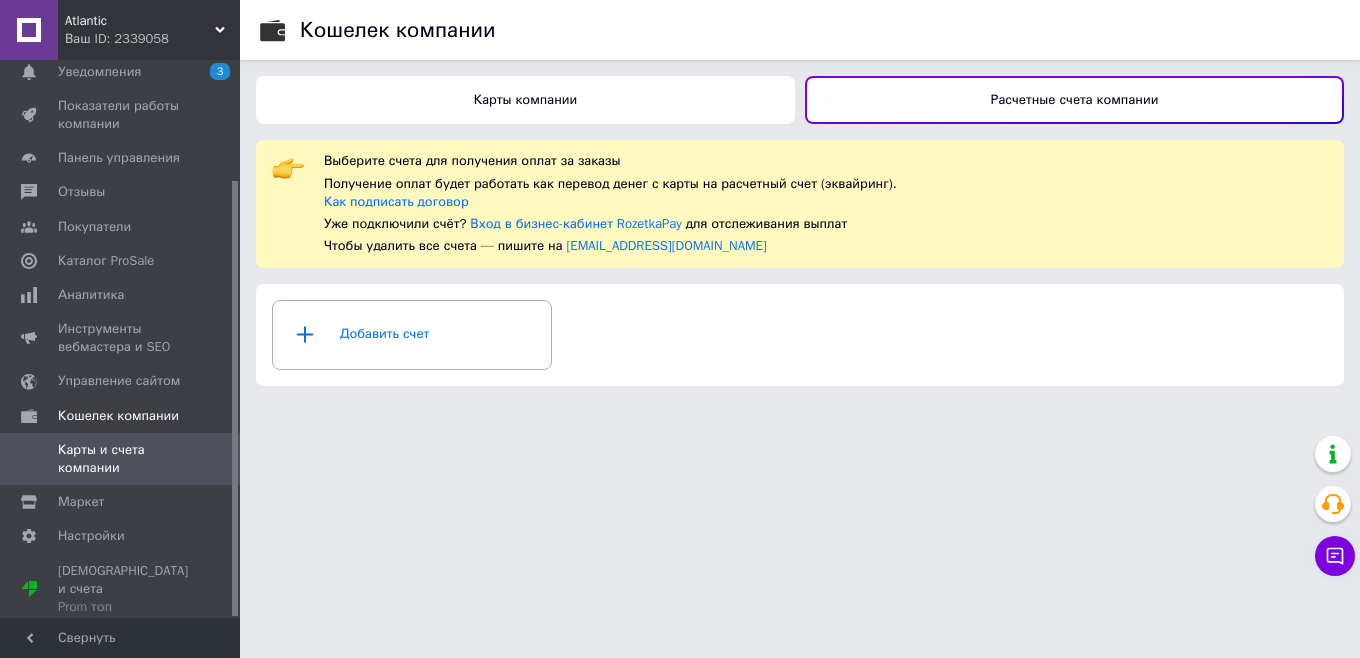 click on "Карты компании" at bounding box center [525, 100] 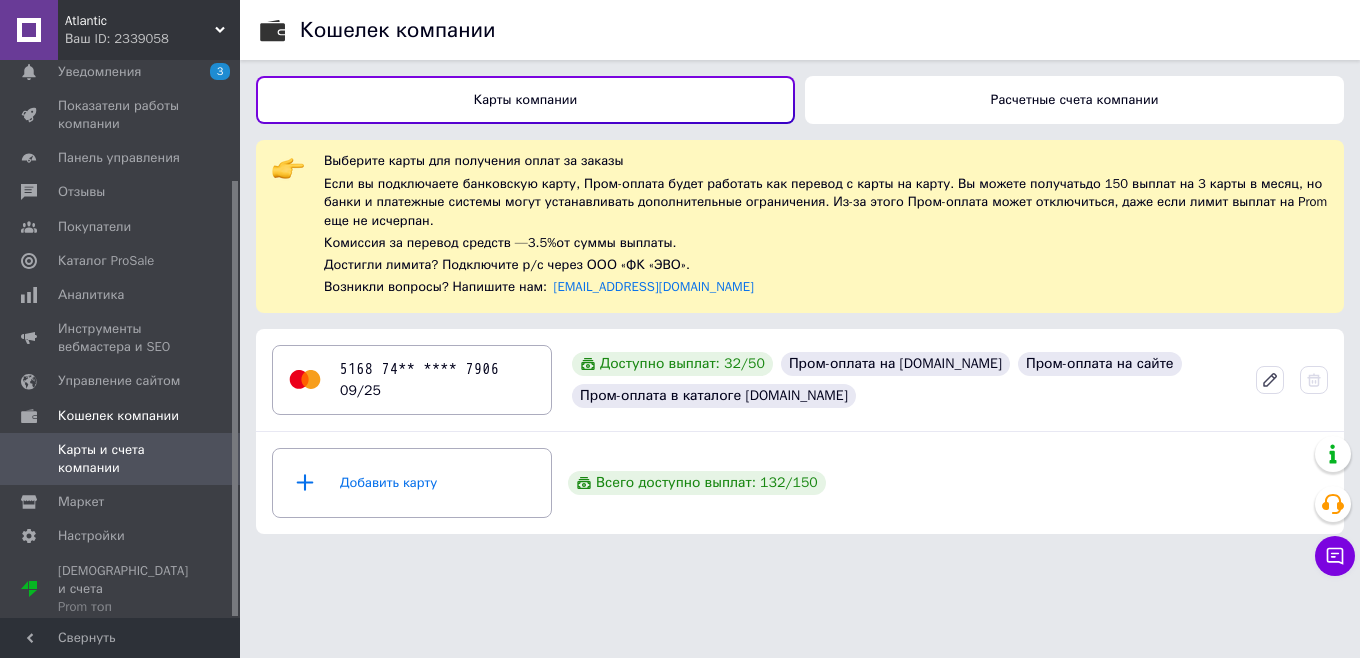 click on "Расчетные счета компании" at bounding box center (1075, 99) 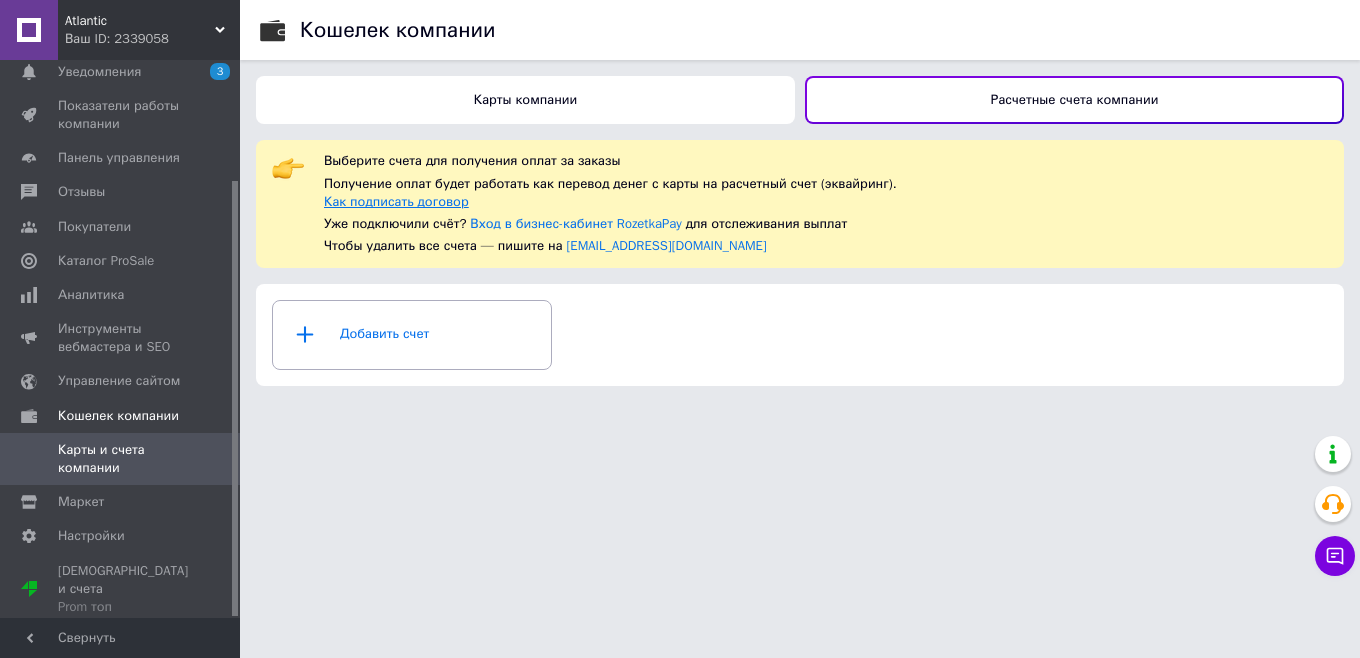 click on "Как подписать договор" at bounding box center (396, 201) 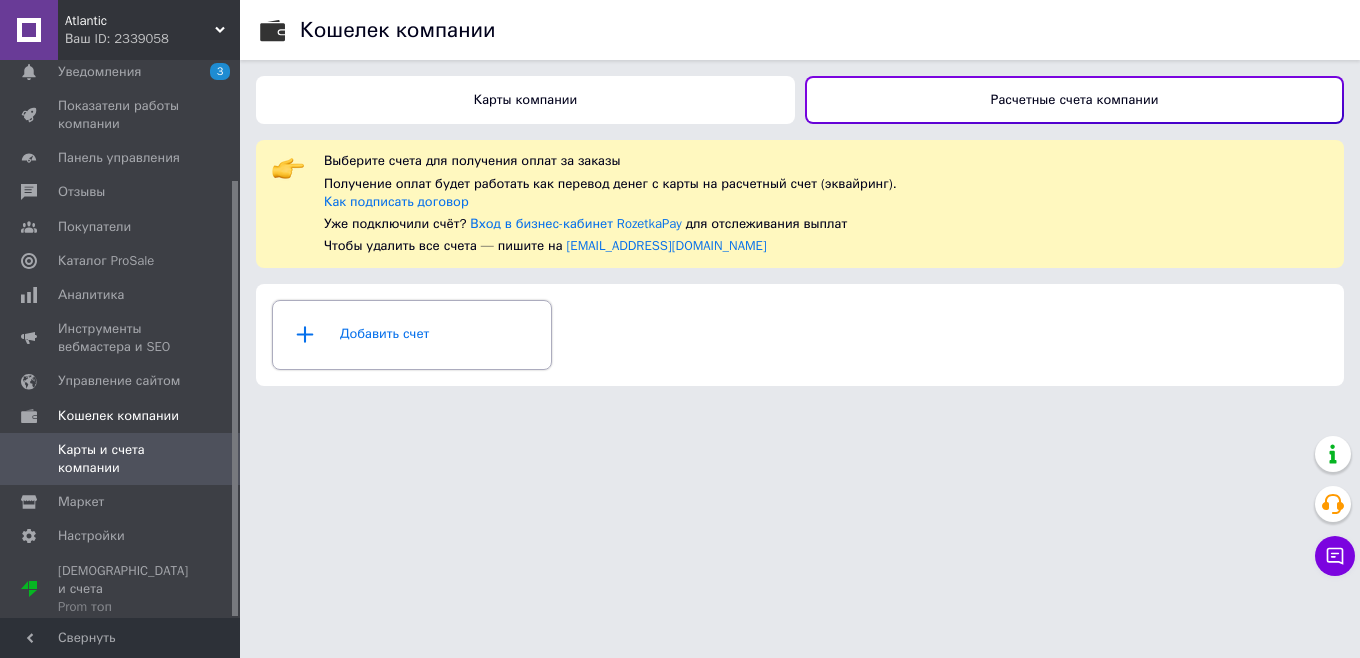 click on "Добавить счет" at bounding box center (412, 335) 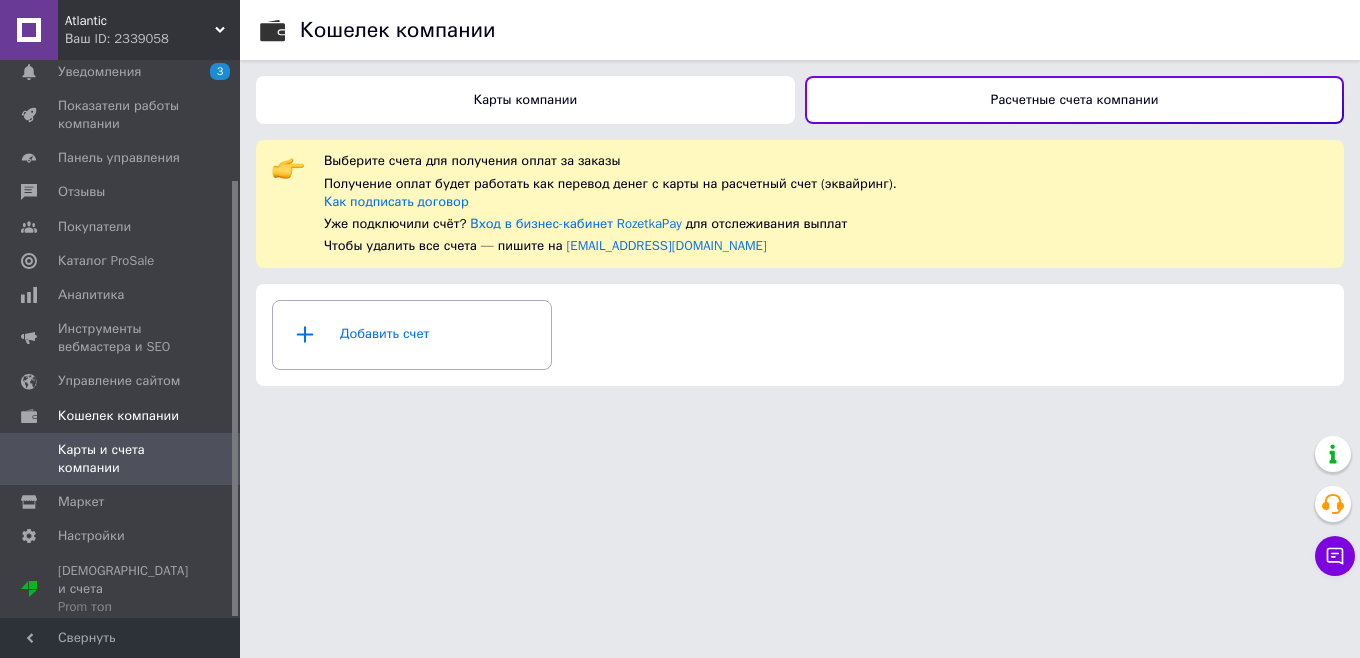 click on "Карты компании" at bounding box center (526, 99) 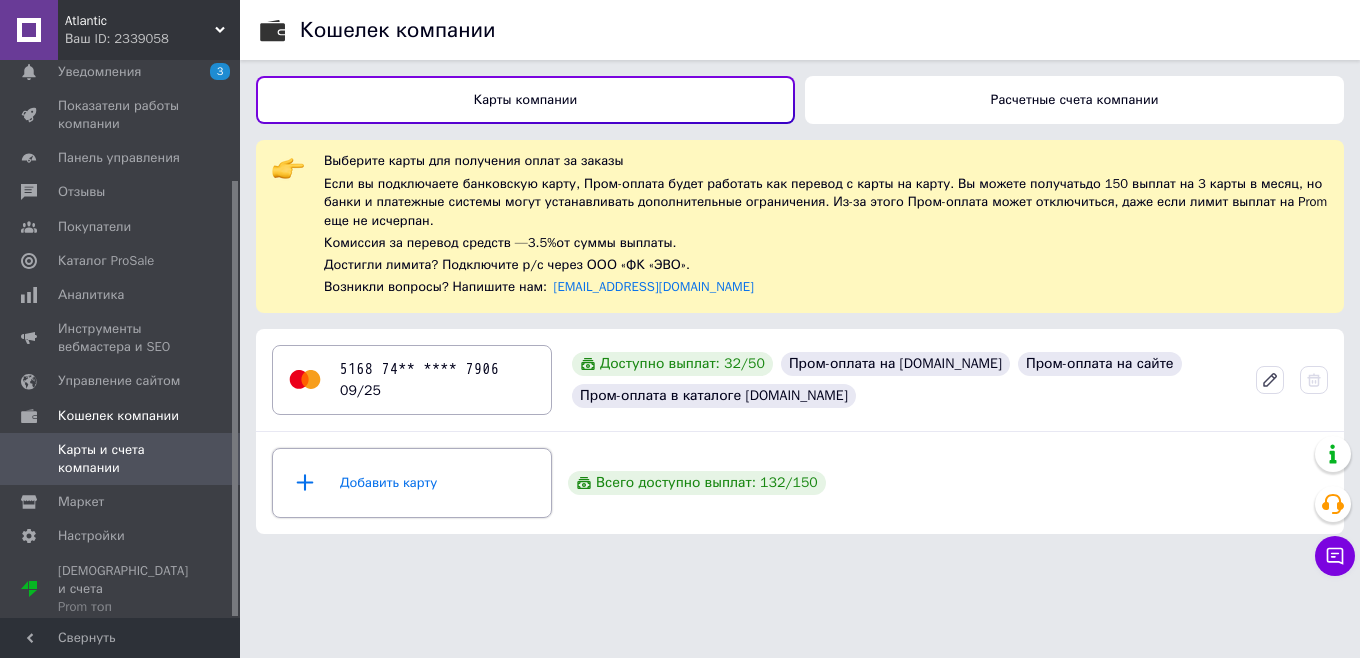 click on "Добавить карту" at bounding box center [412, 483] 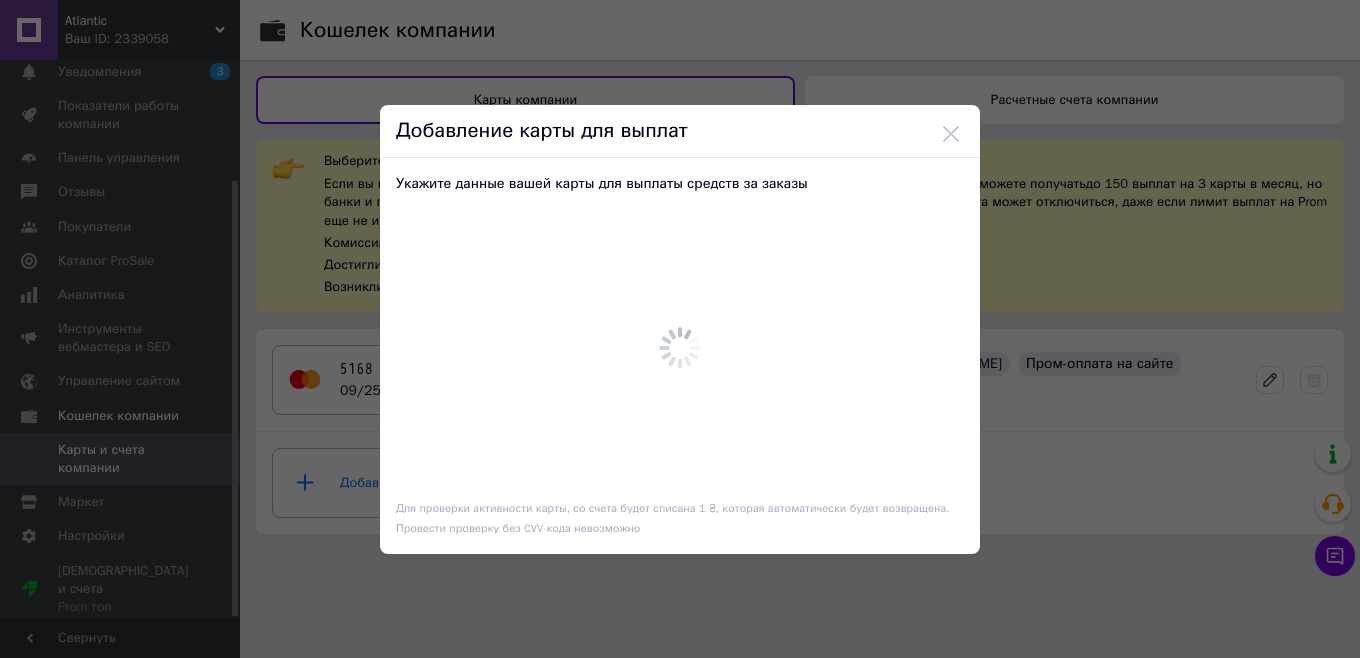 scroll, scrollTop: 0, scrollLeft: 0, axis: both 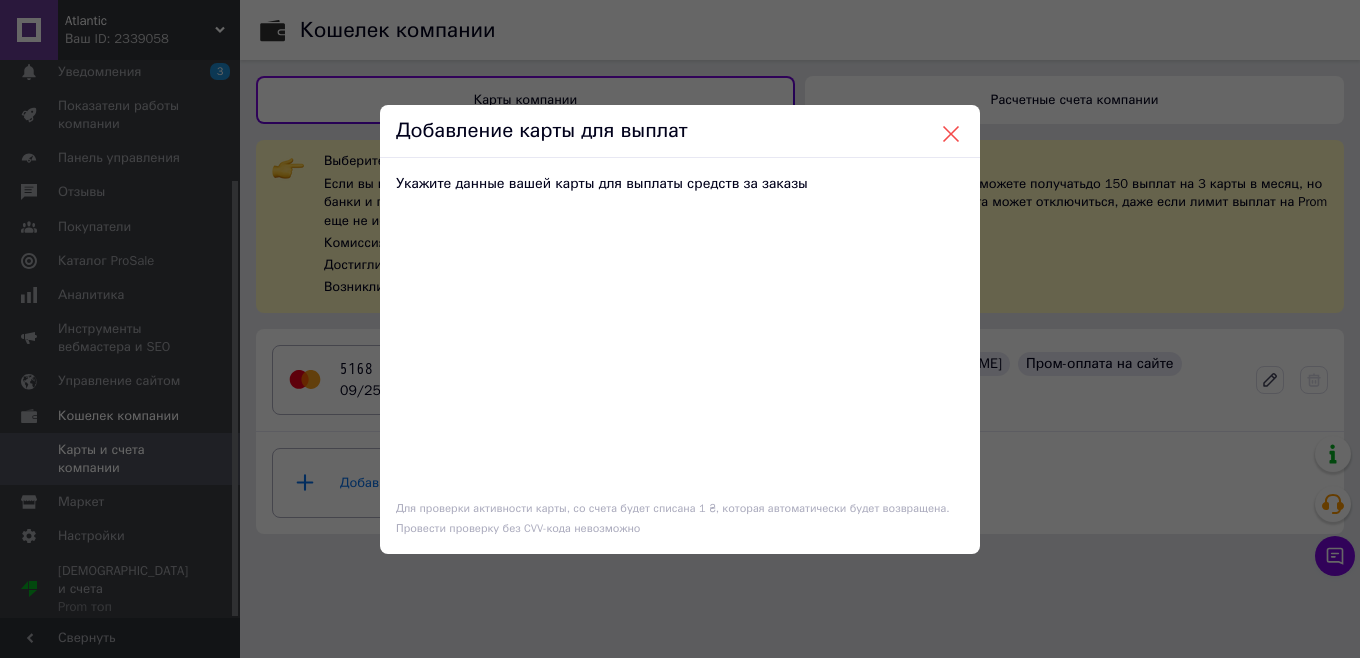 click at bounding box center [951, 134] 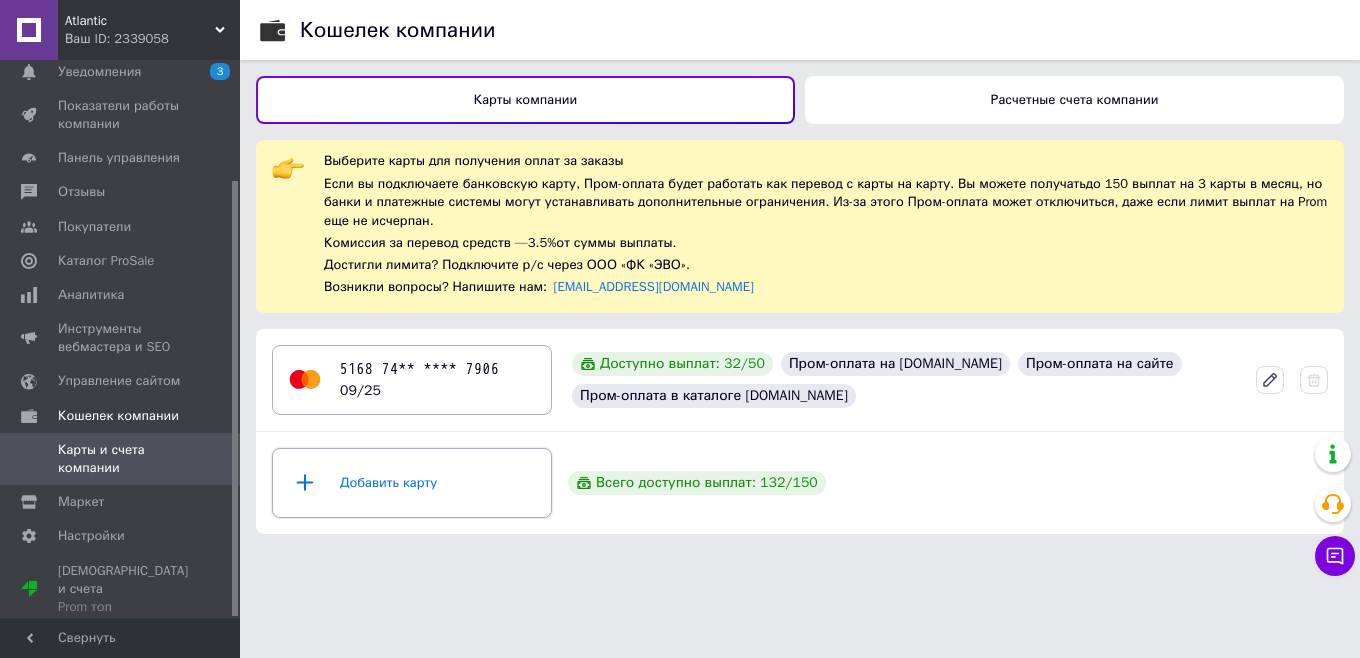 click on "Добавить карту" at bounding box center (412, 483) 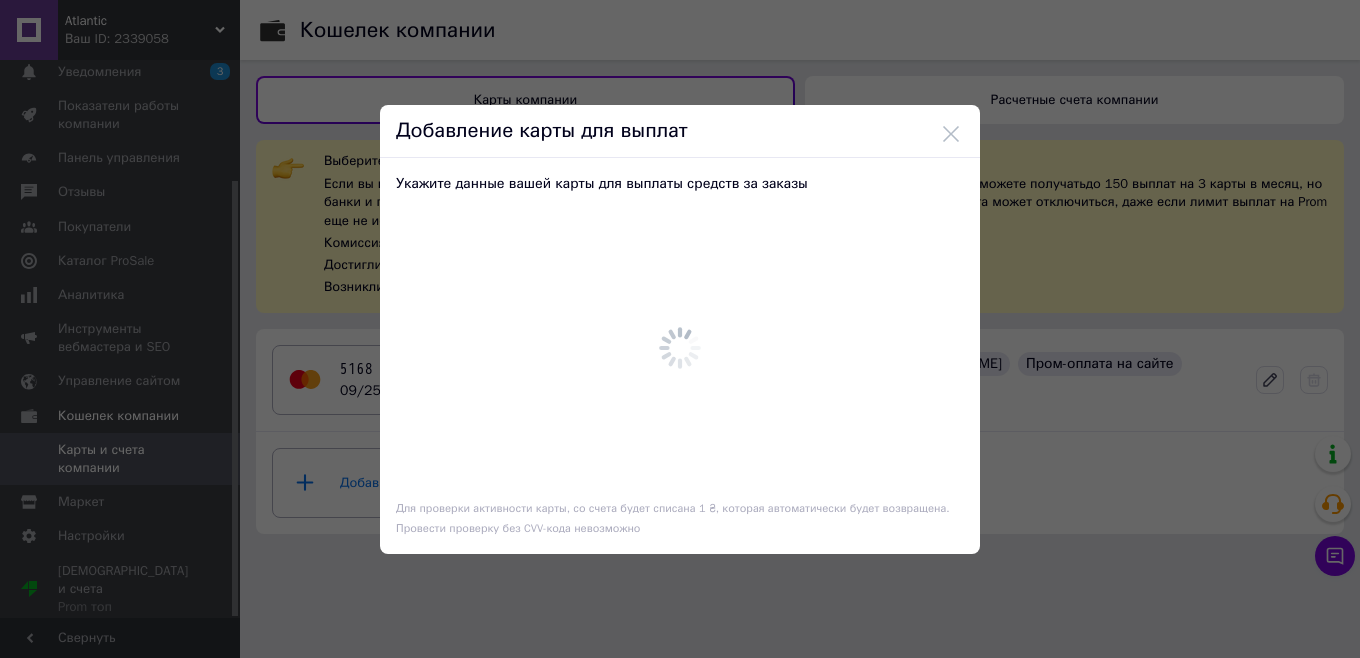 scroll, scrollTop: 0, scrollLeft: 0, axis: both 